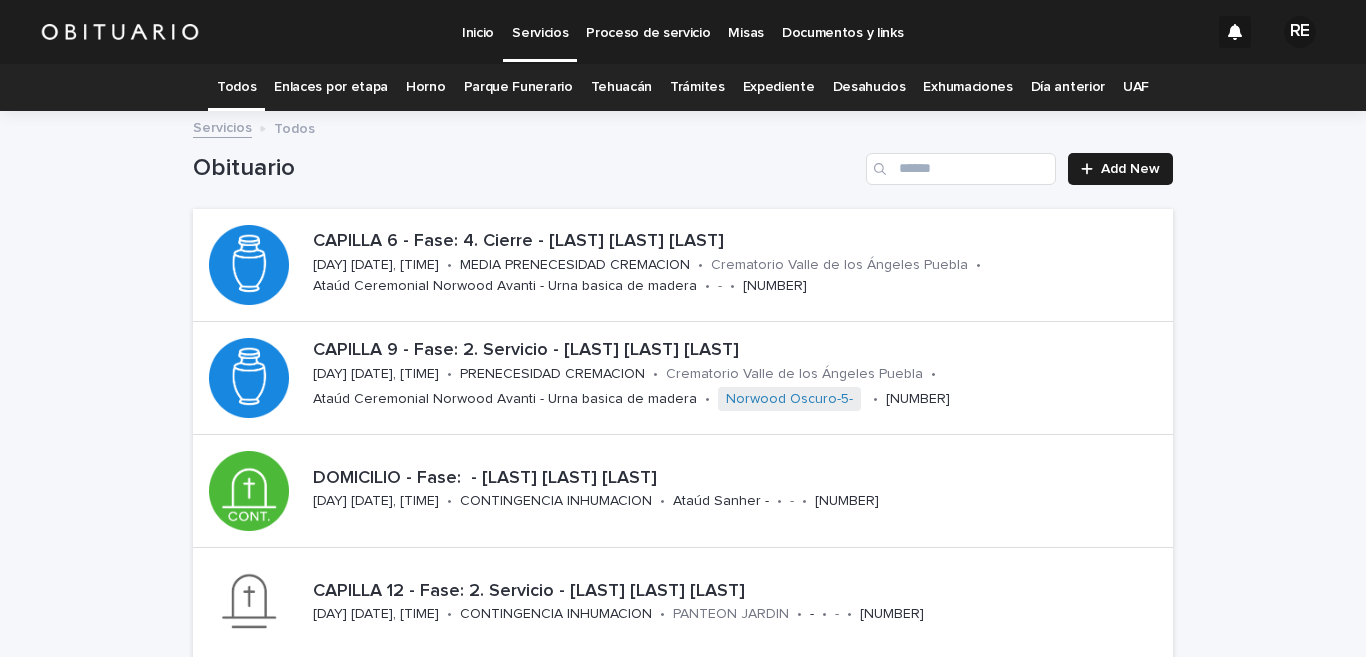 scroll, scrollTop: 0, scrollLeft: 0, axis: both 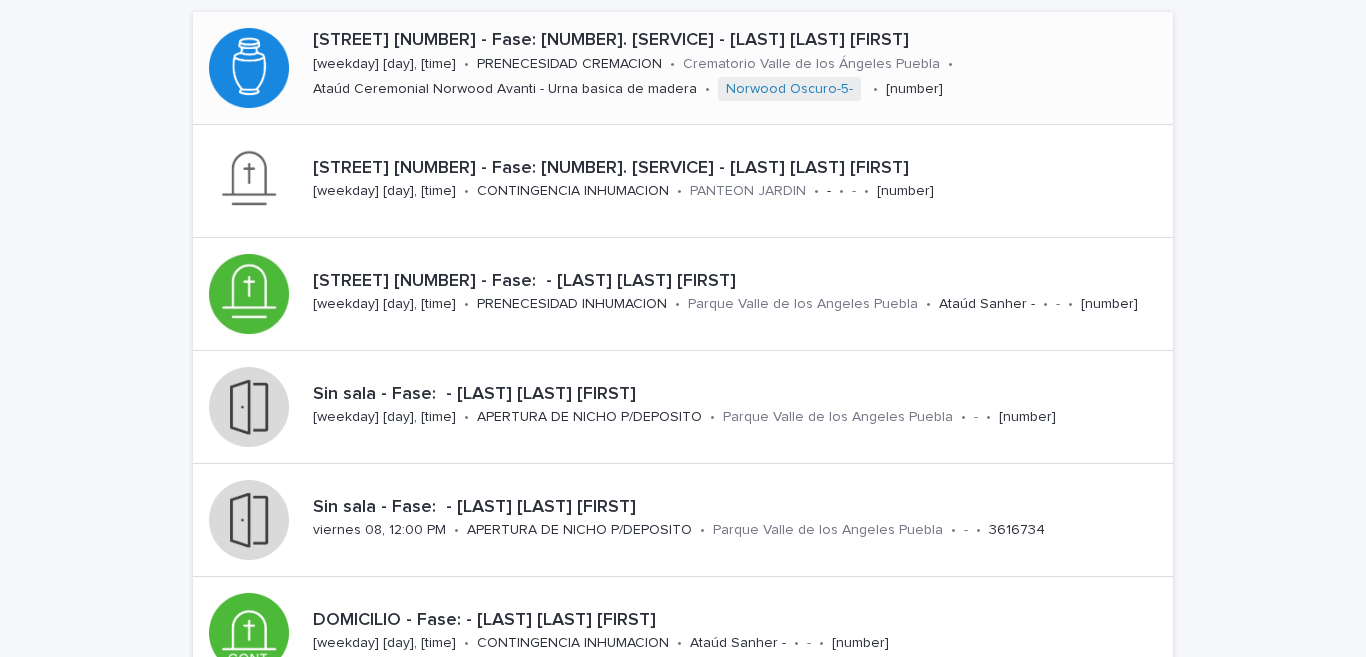 click on "PRENECESIDAD CREMACION" at bounding box center [569, 62] 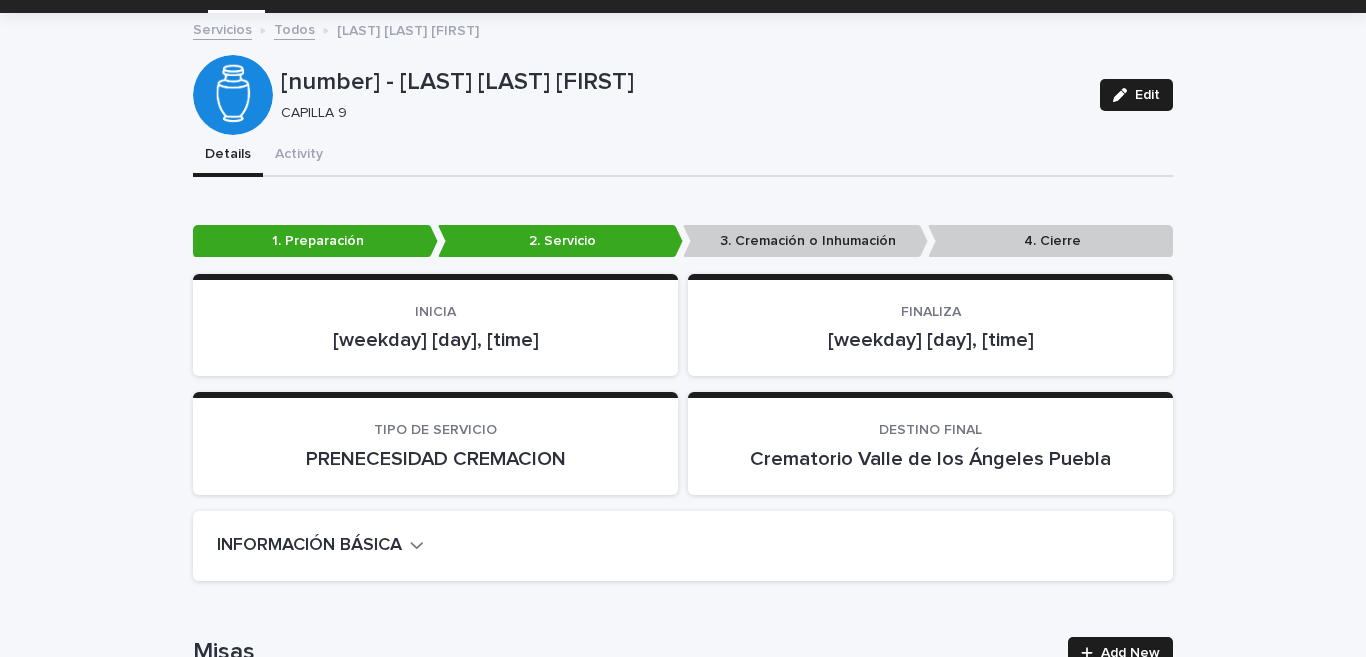 scroll, scrollTop: 0, scrollLeft: 0, axis: both 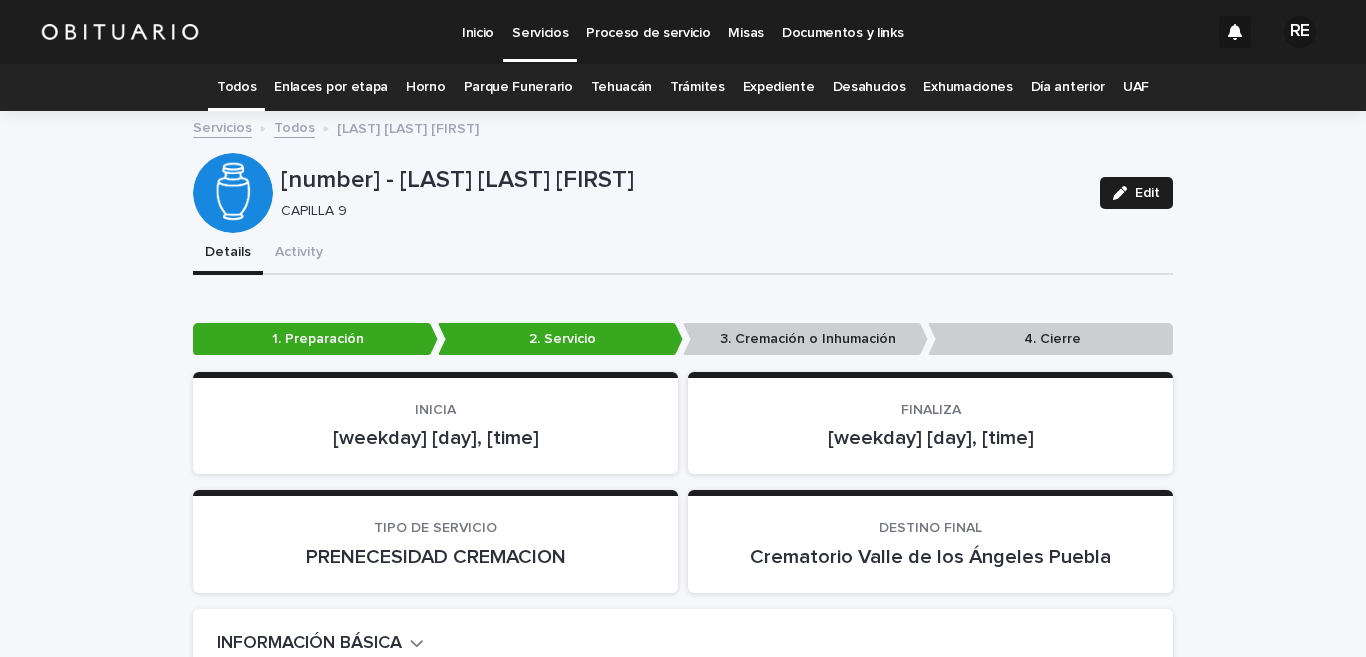 click on "Todos" at bounding box center (236, 87) 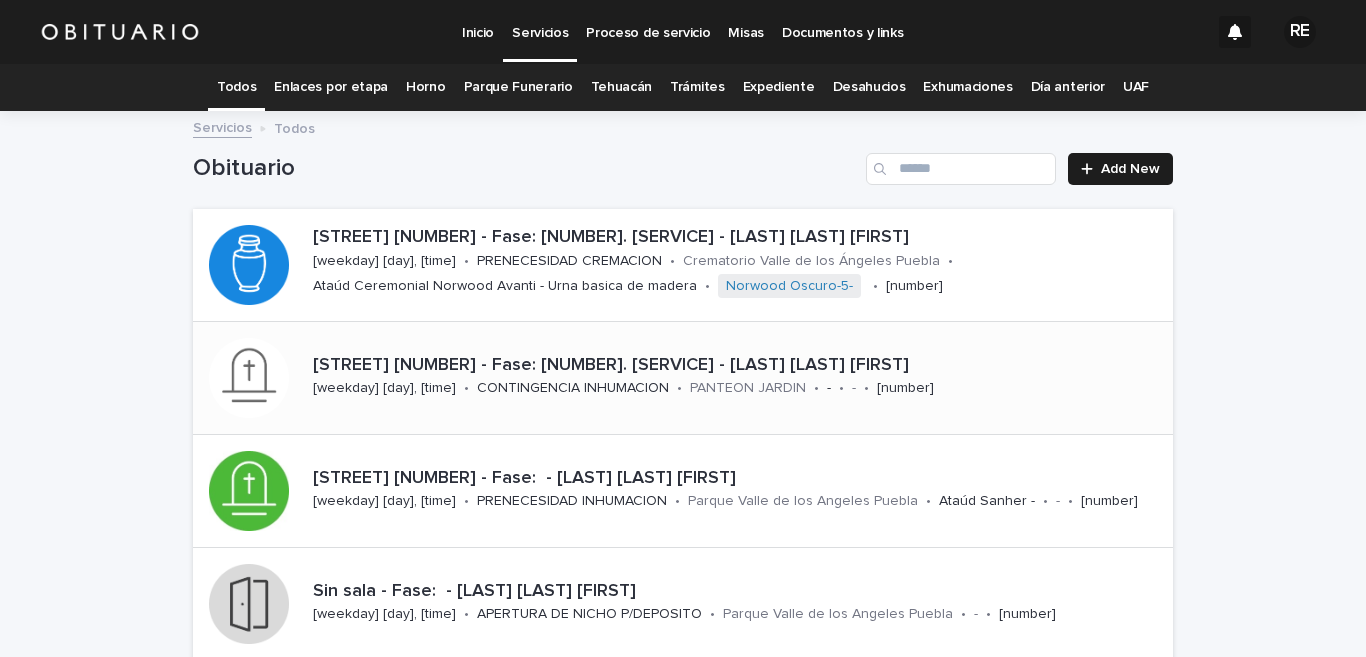 click on "miércoles 06, 3:00 PM" at bounding box center [384, 388] 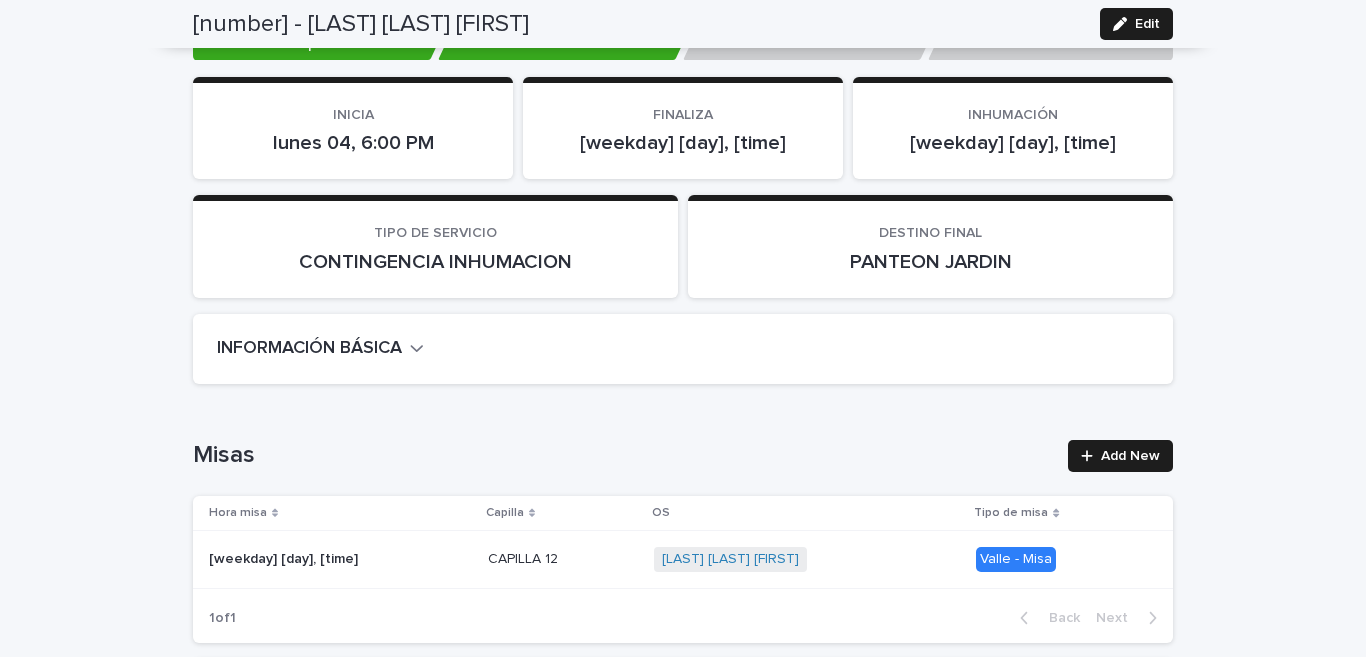 scroll, scrollTop: 0, scrollLeft: 0, axis: both 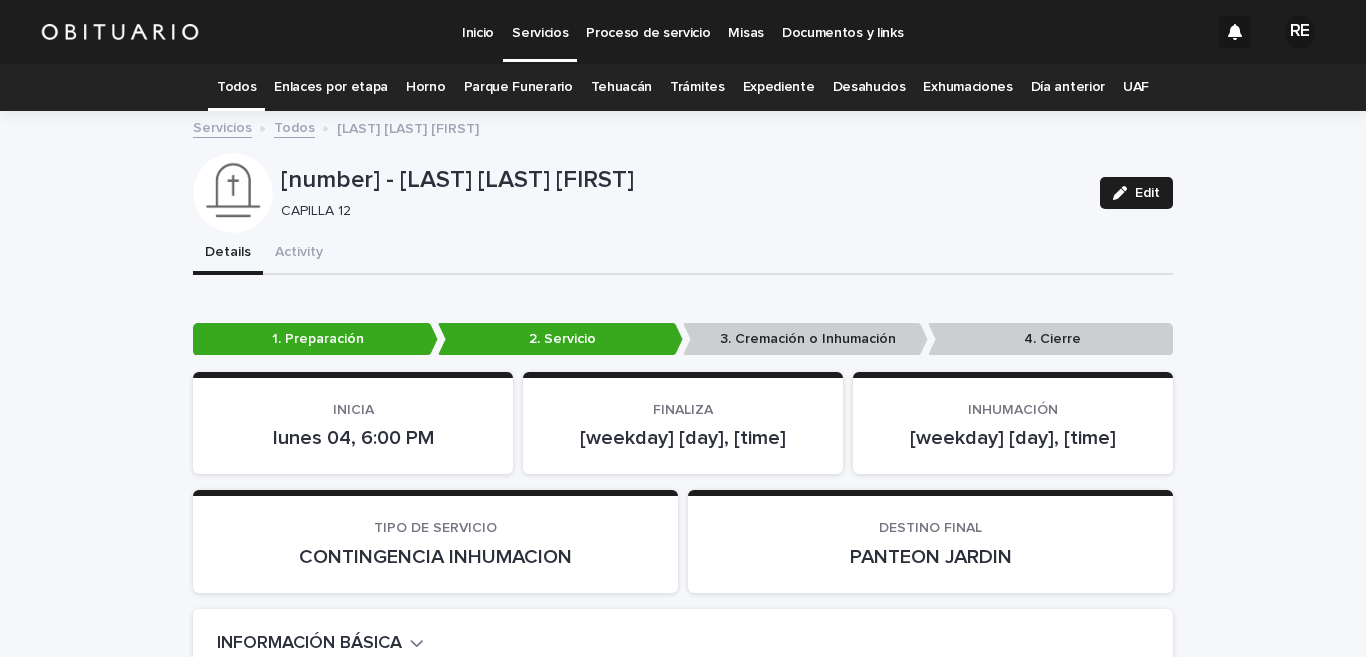 click on "Todos" at bounding box center (236, 87) 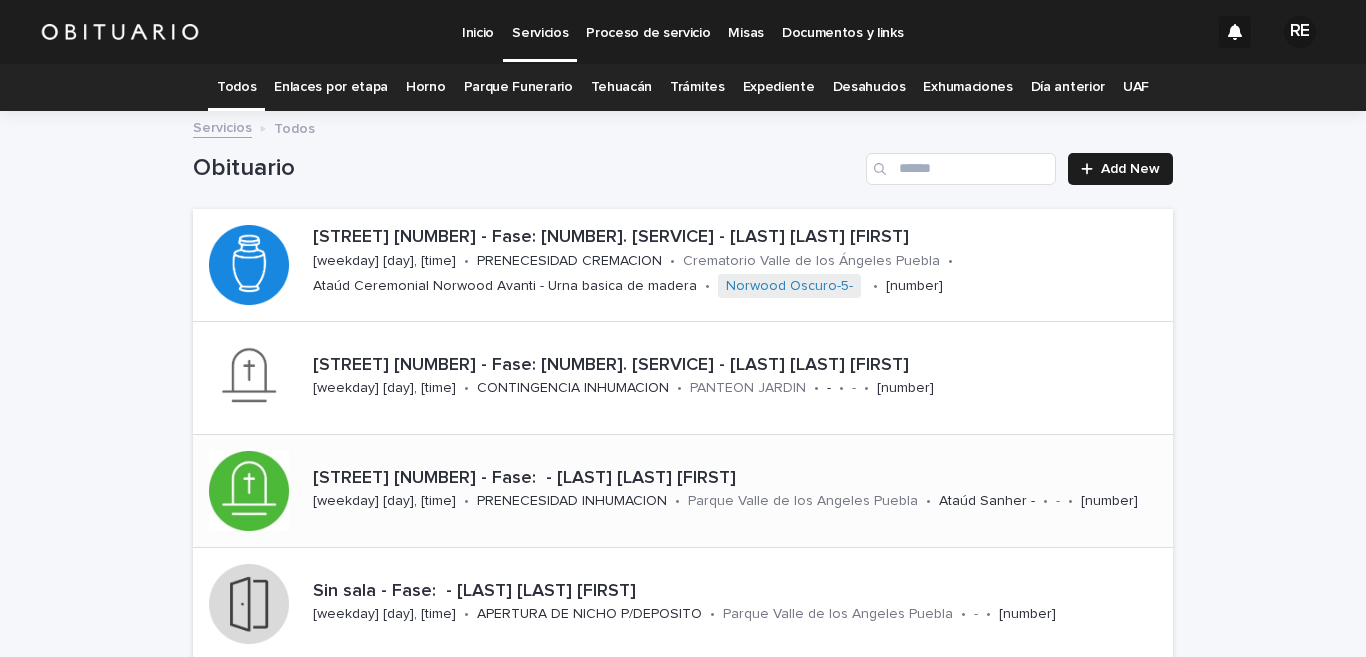 click on "CAPILLA 11 - Fase: - [LAST] [LAST] [FIRST] [LAST]" at bounding box center [739, 479] 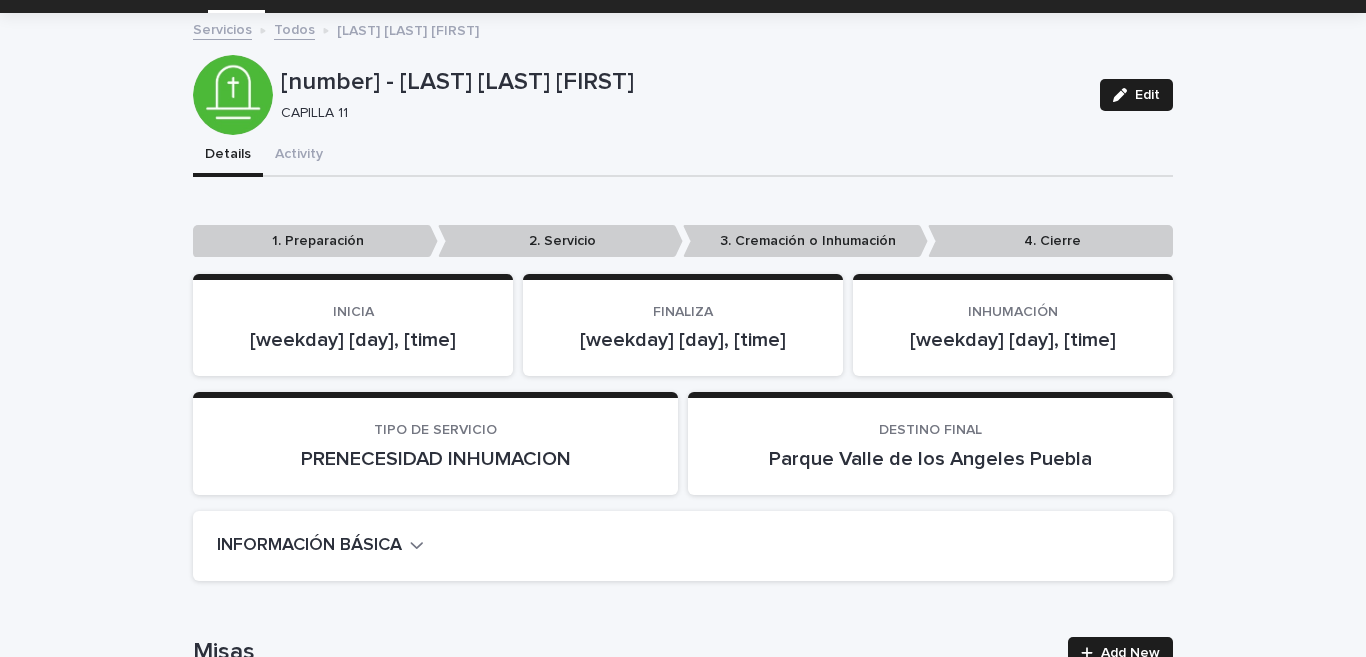 scroll, scrollTop: 0, scrollLeft: 0, axis: both 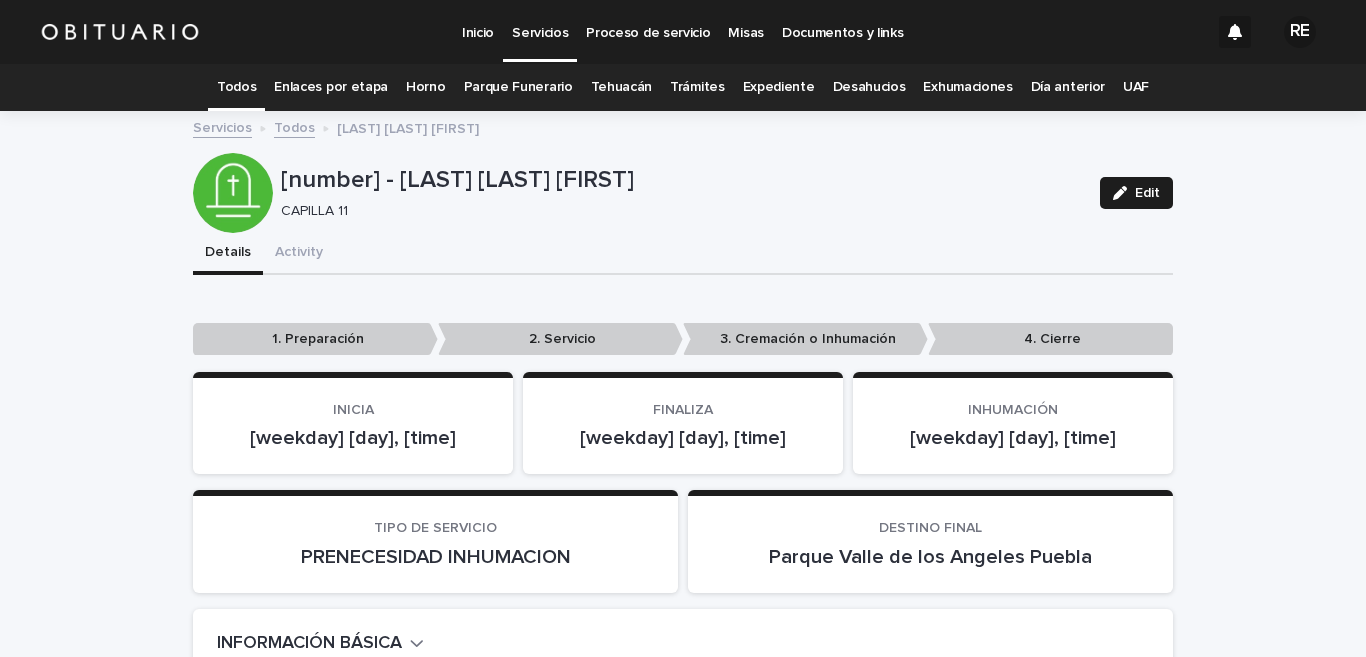 click on "Todos" at bounding box center [236, 87] 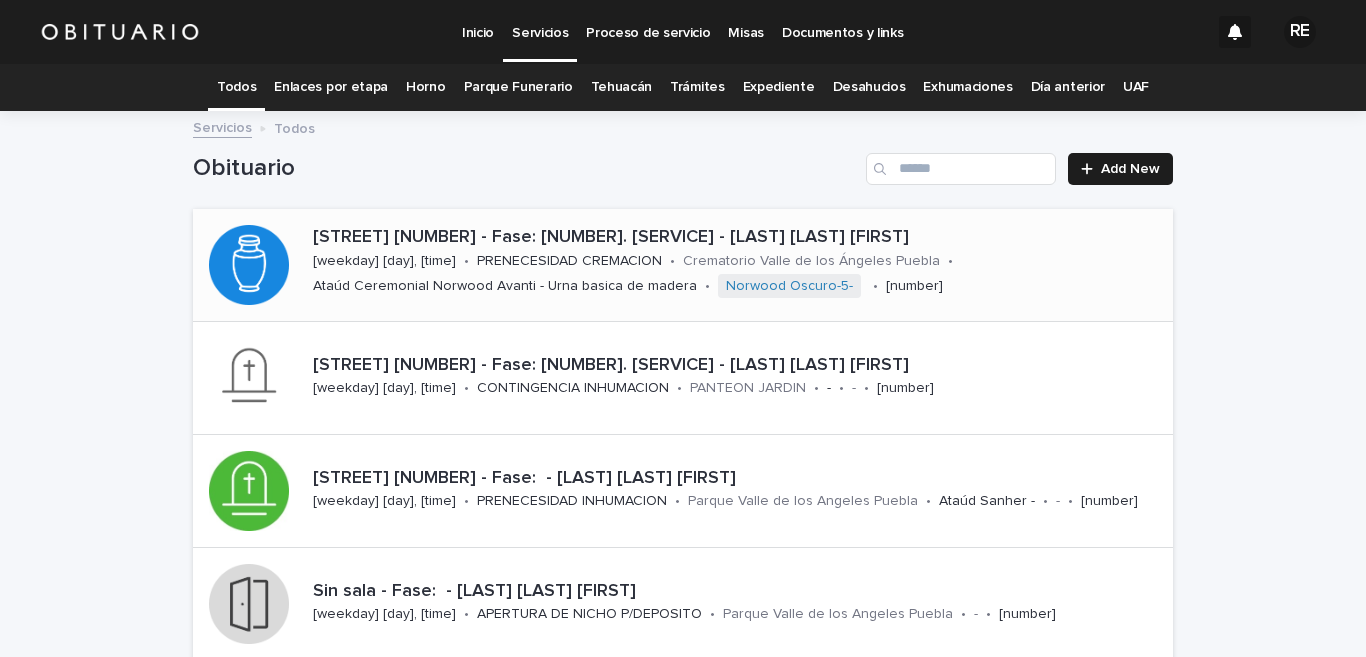 click on "[DAY] [DD], [HH]:[MM] [AM/PM]" at bounding box center [384, 261] 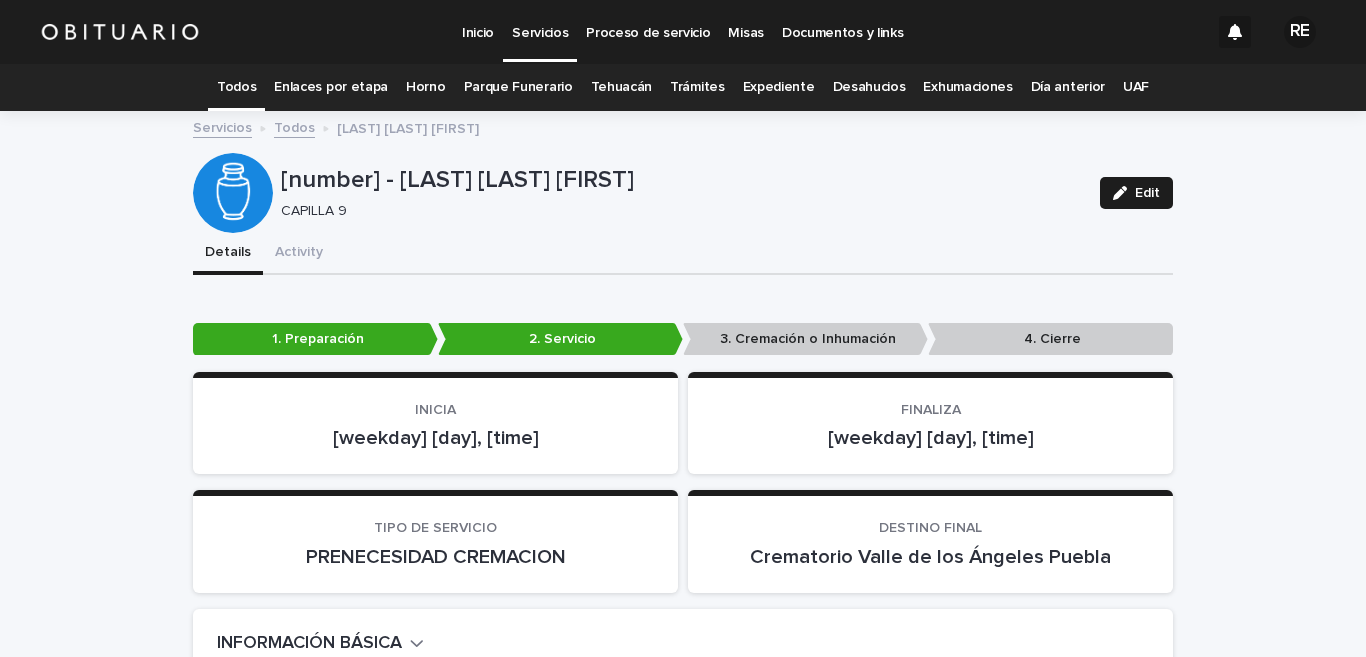 scroll, scrollTop: 64, scrollLeft: 0, axis: vertical 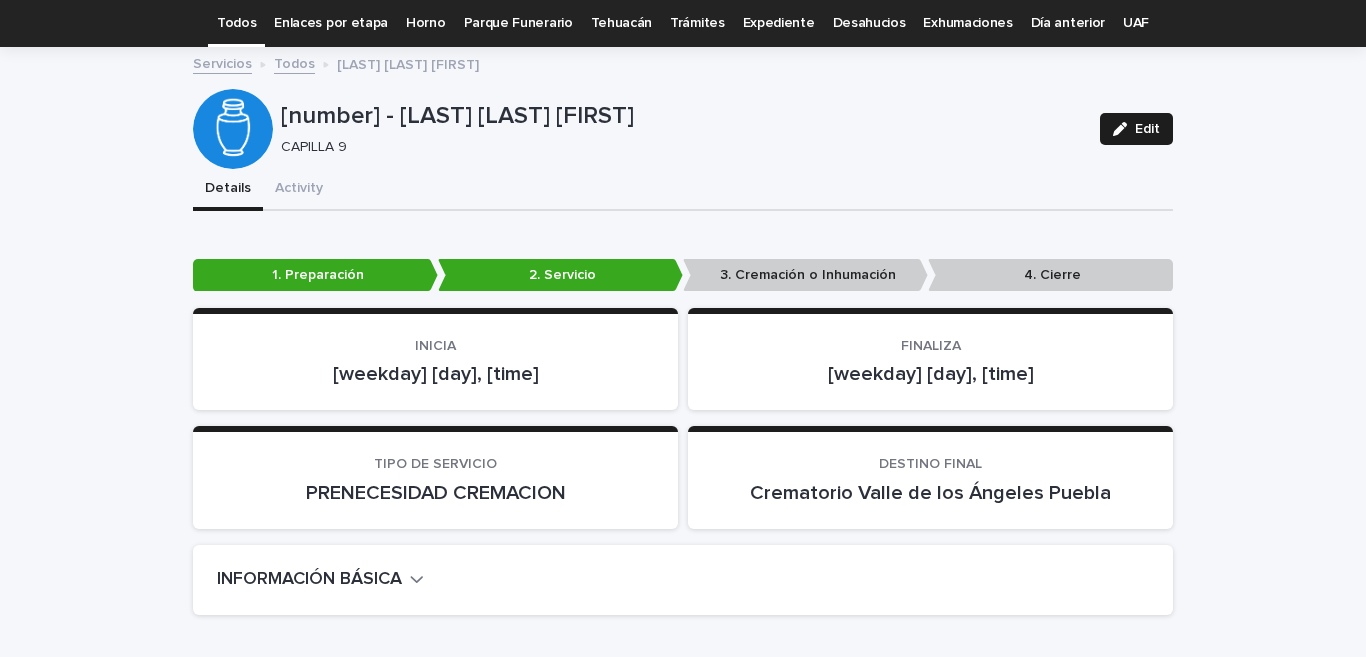 click on "Expediente" at bounding box center [779, 23] 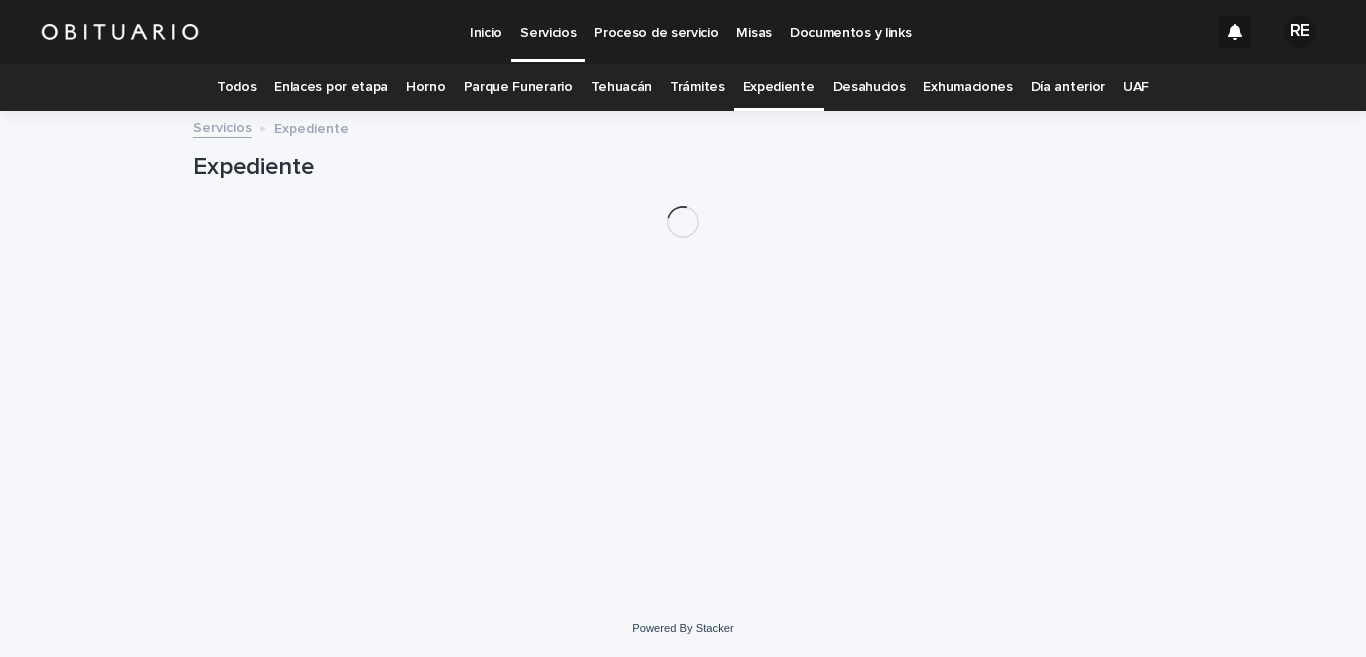scroll, scrollTop: 0, scrollLeft: 0, axis: both 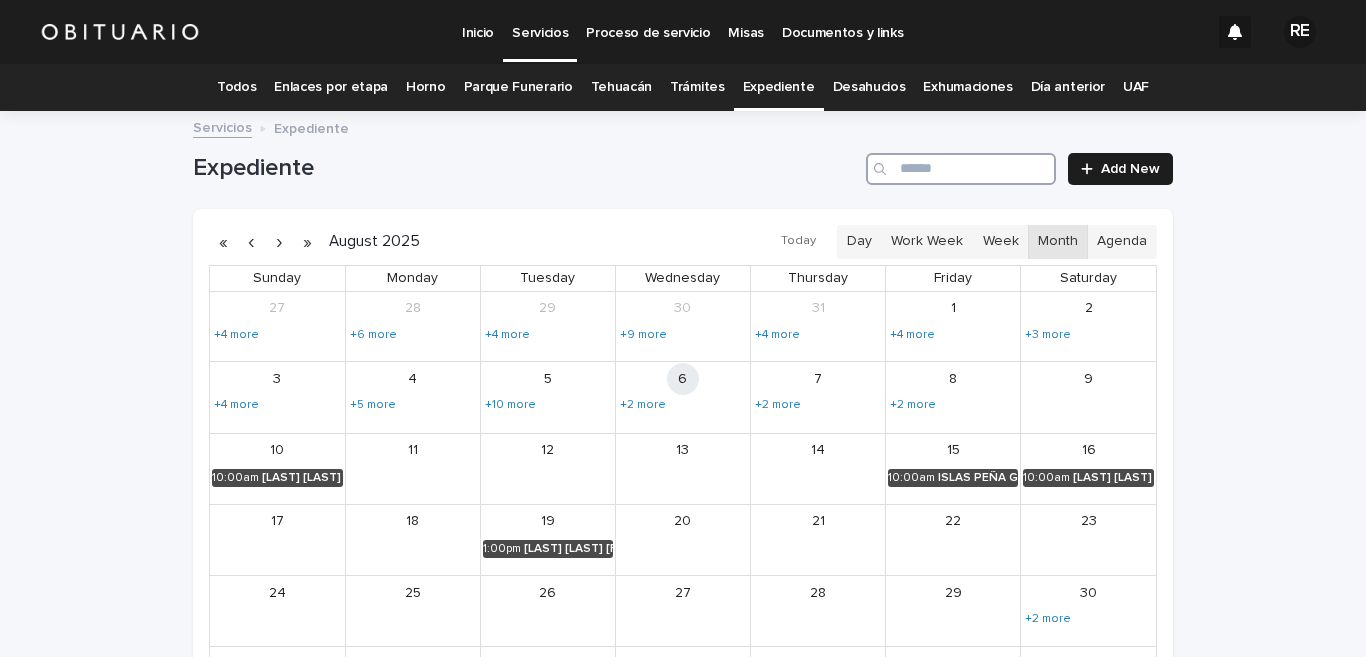 click at bounding box center [961, 169] 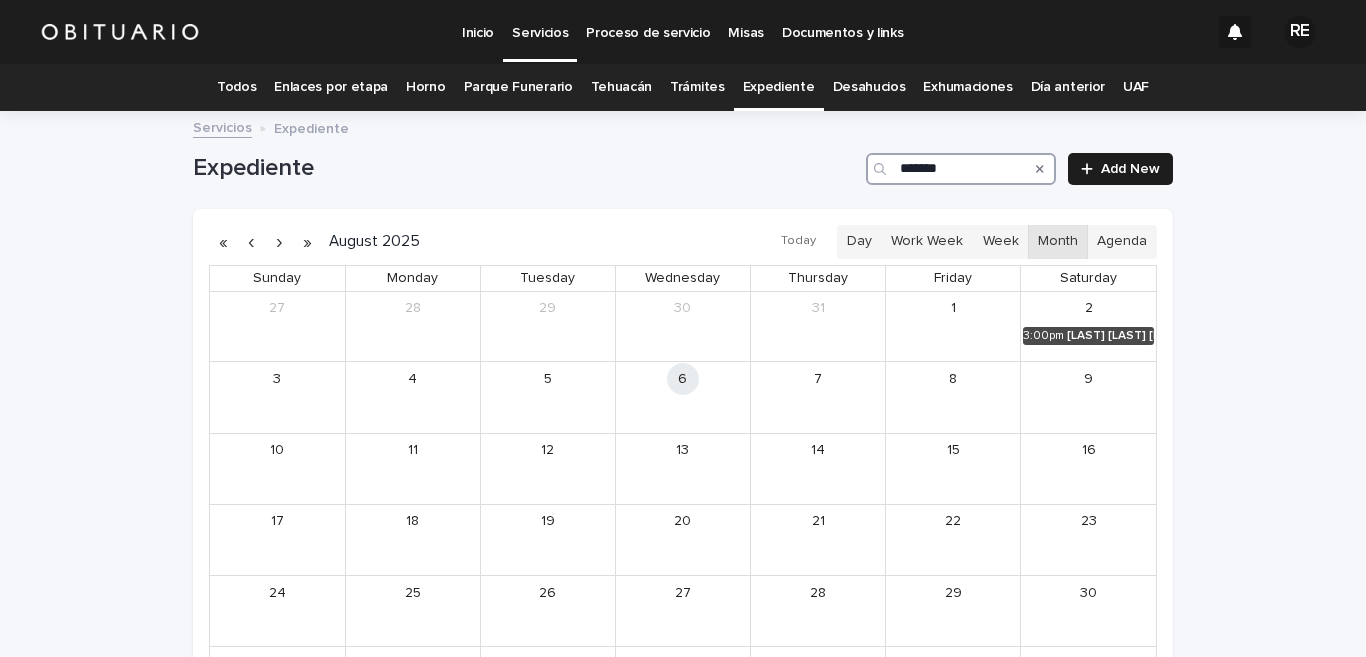 scroll, scrollTop: 197, scrollLeft: 0, axis: vertical 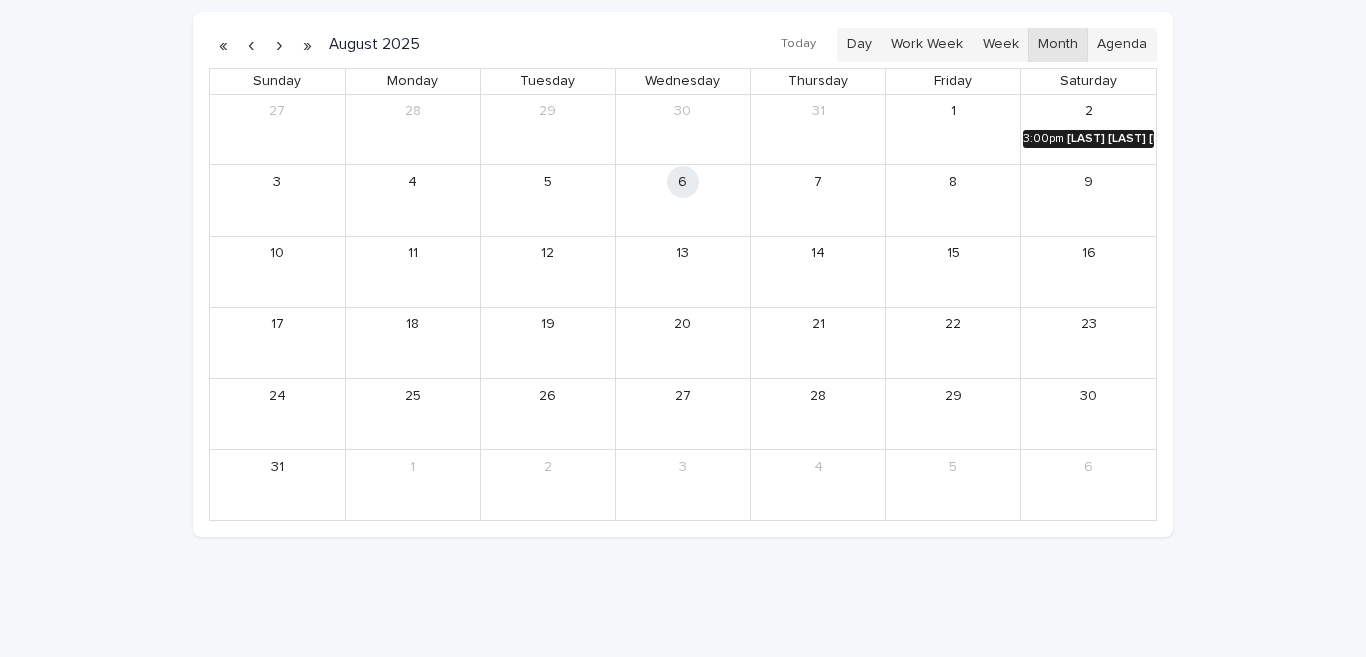 click on "[LAST] [LAST] [FIRST]" at bounding box center [1110, 139] 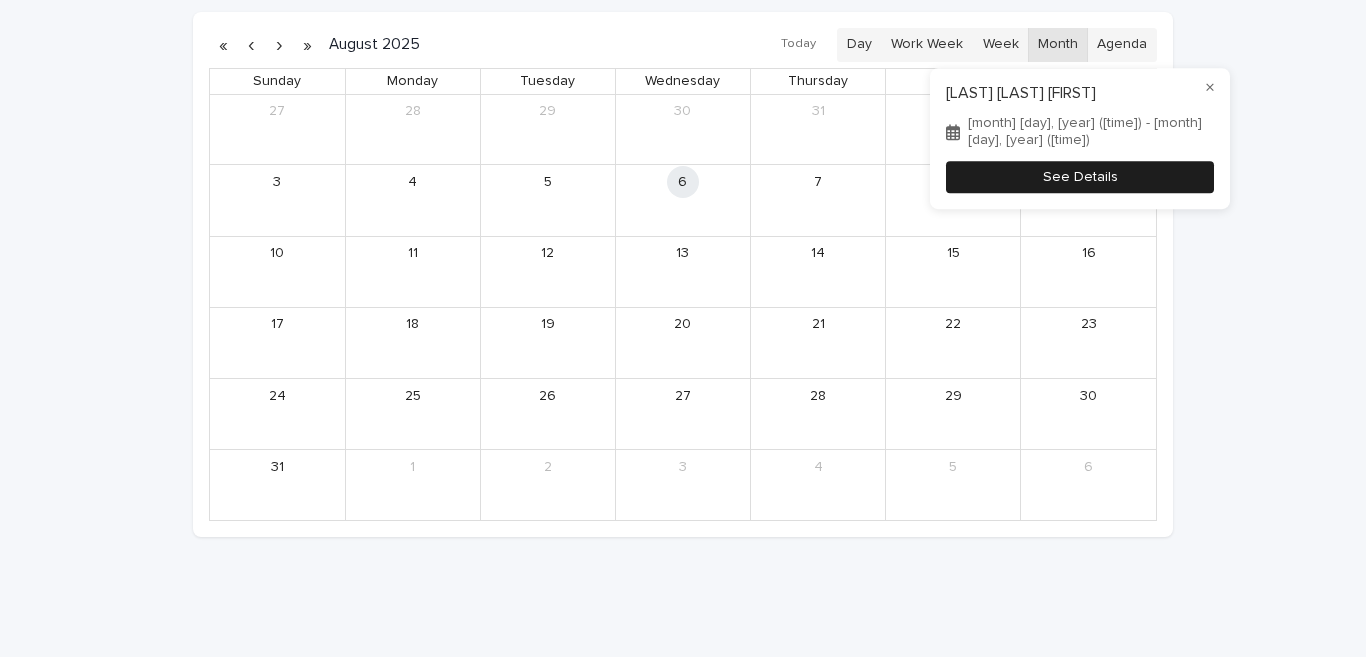 type on "*******" 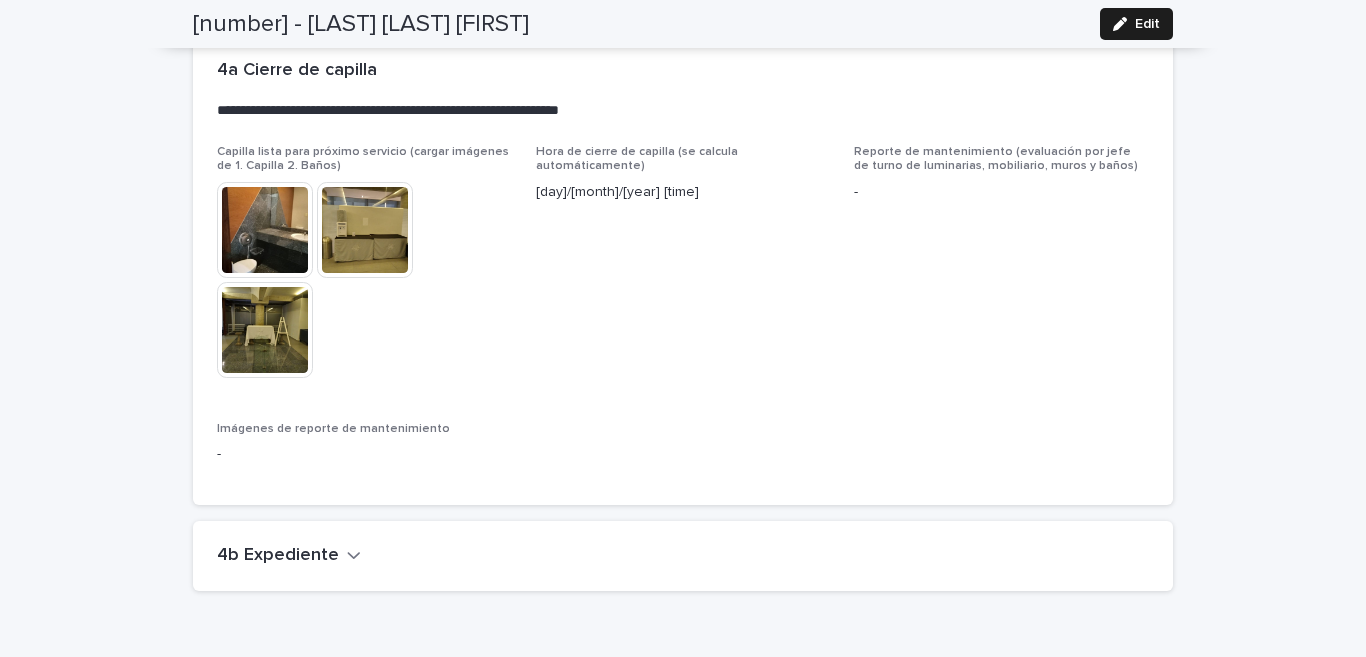 scroll, scrollTop: 4488, scrollLeft: 0, axis: vertical 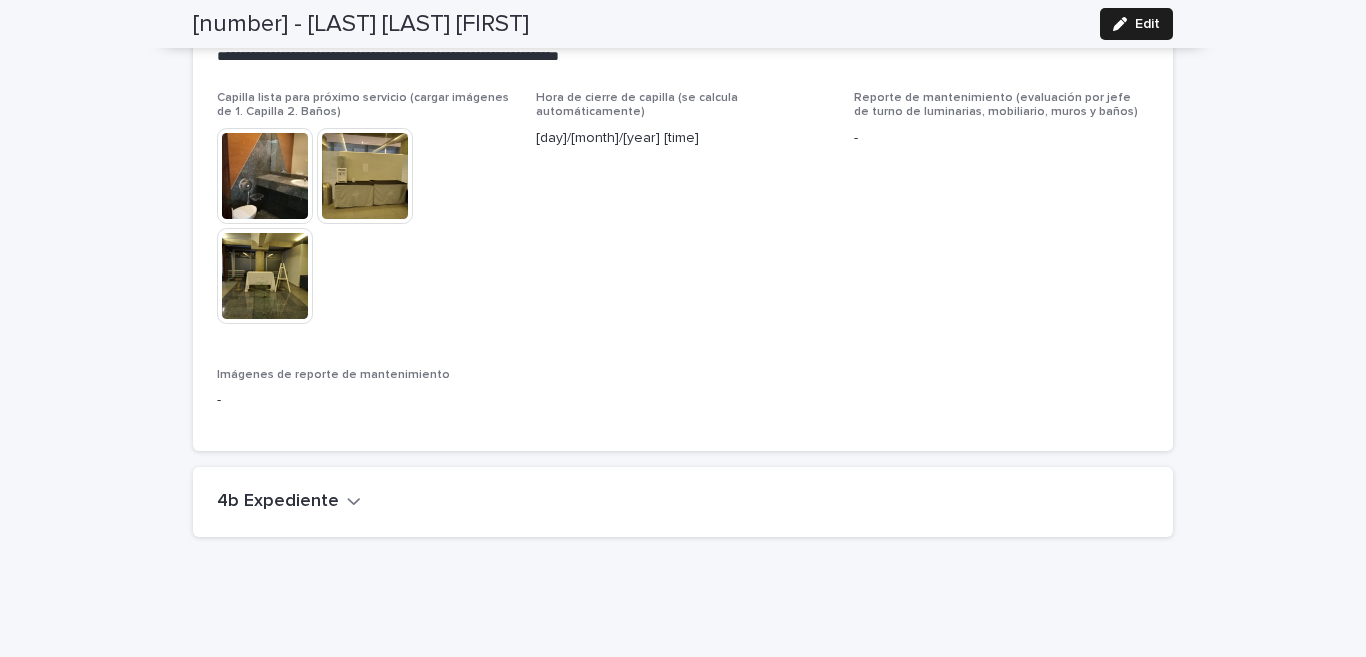 click on "4b Expediente" at bounding box center [289, 502] 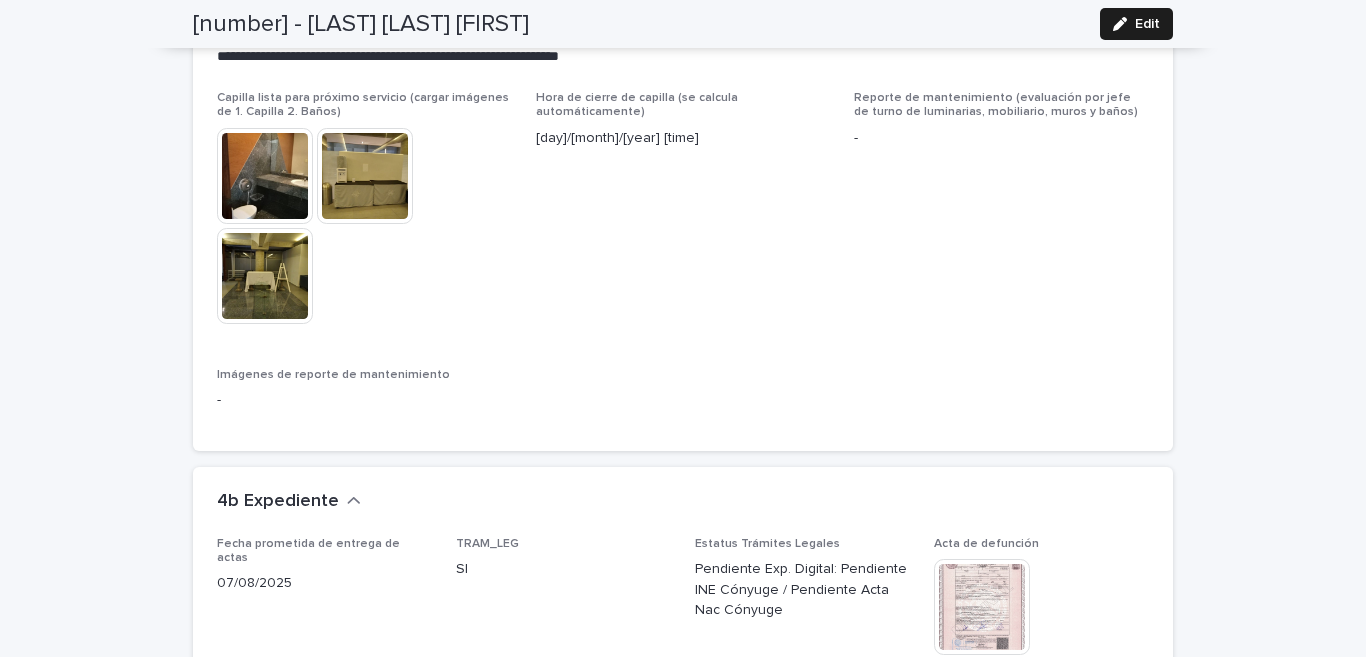 scroll, scrollTop: 4685, scrollLeft: 0, axis: vertical 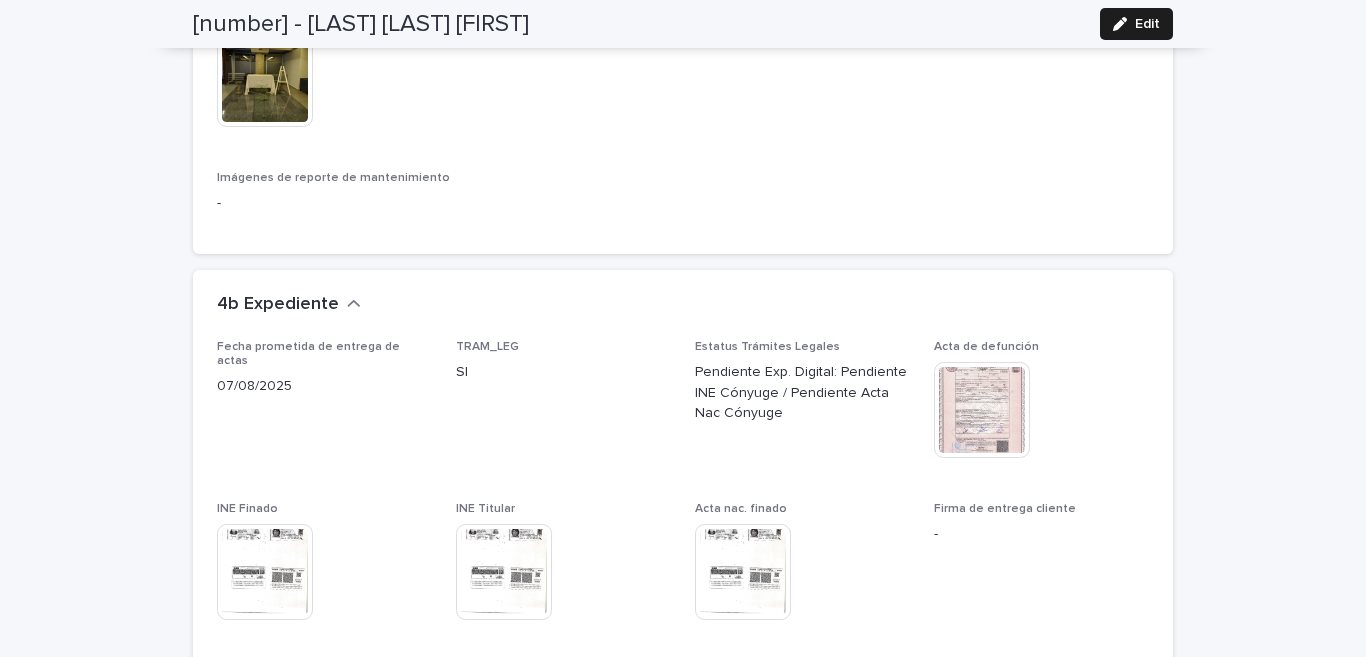 click at bounding box center (982, 410) 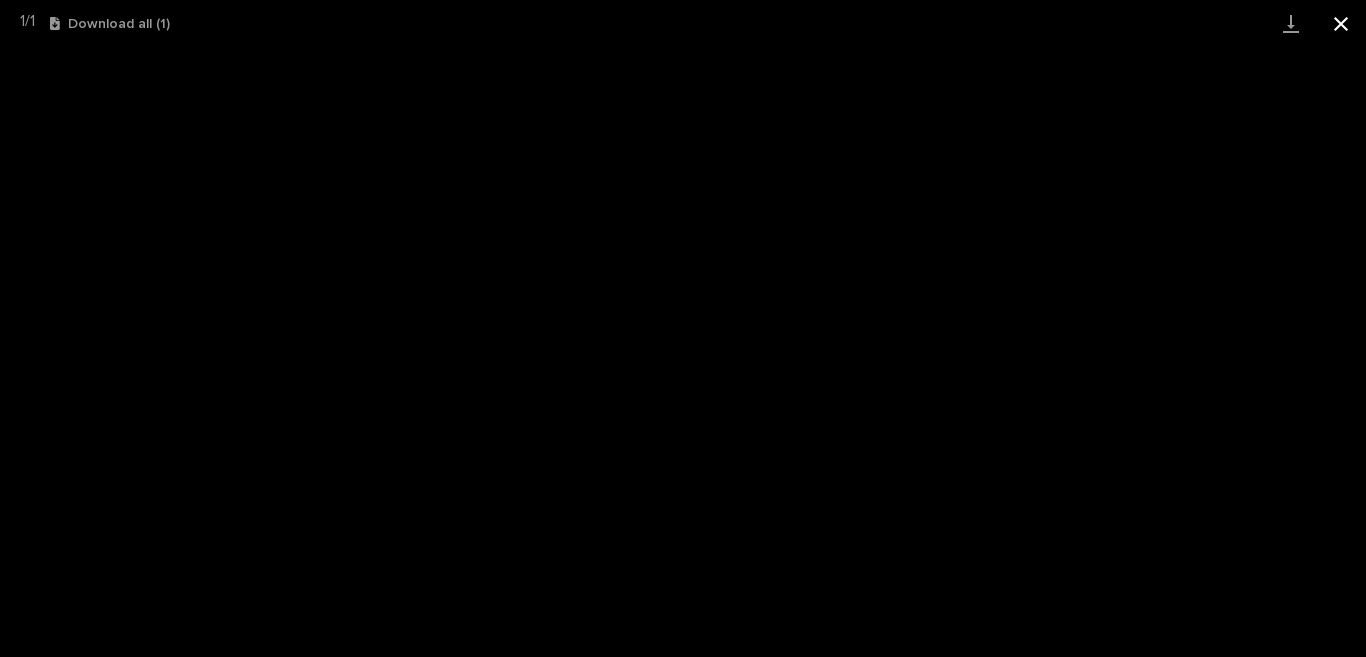 click at bounding box center [1341, 23] 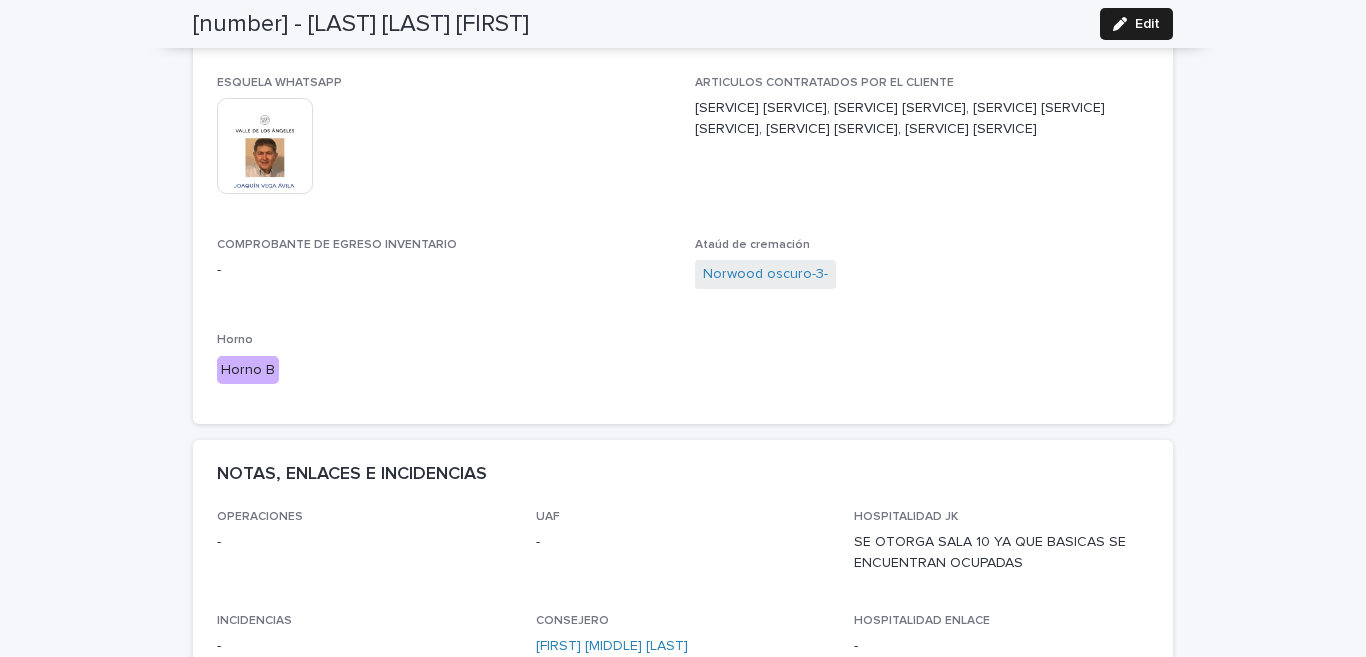 scroll, scrollTop: 0, scrollLeft: 0, axis: both 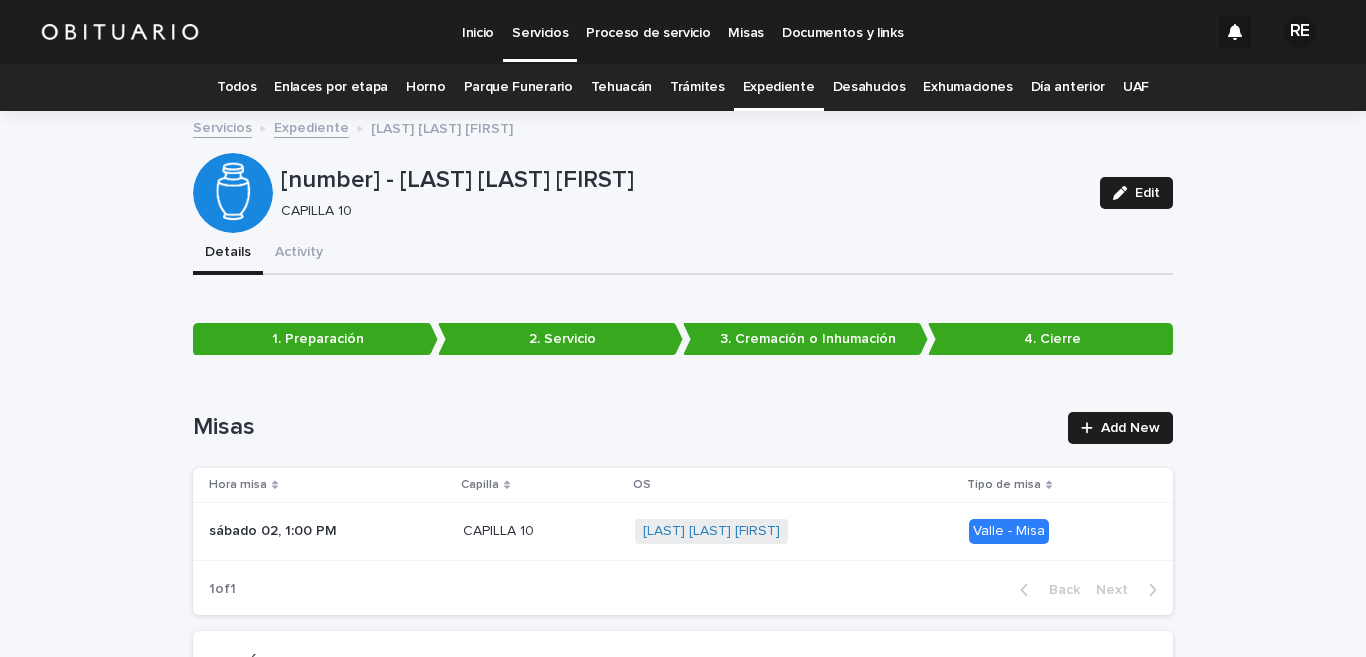 click on "Expediente" at bounding box center (779, 87) 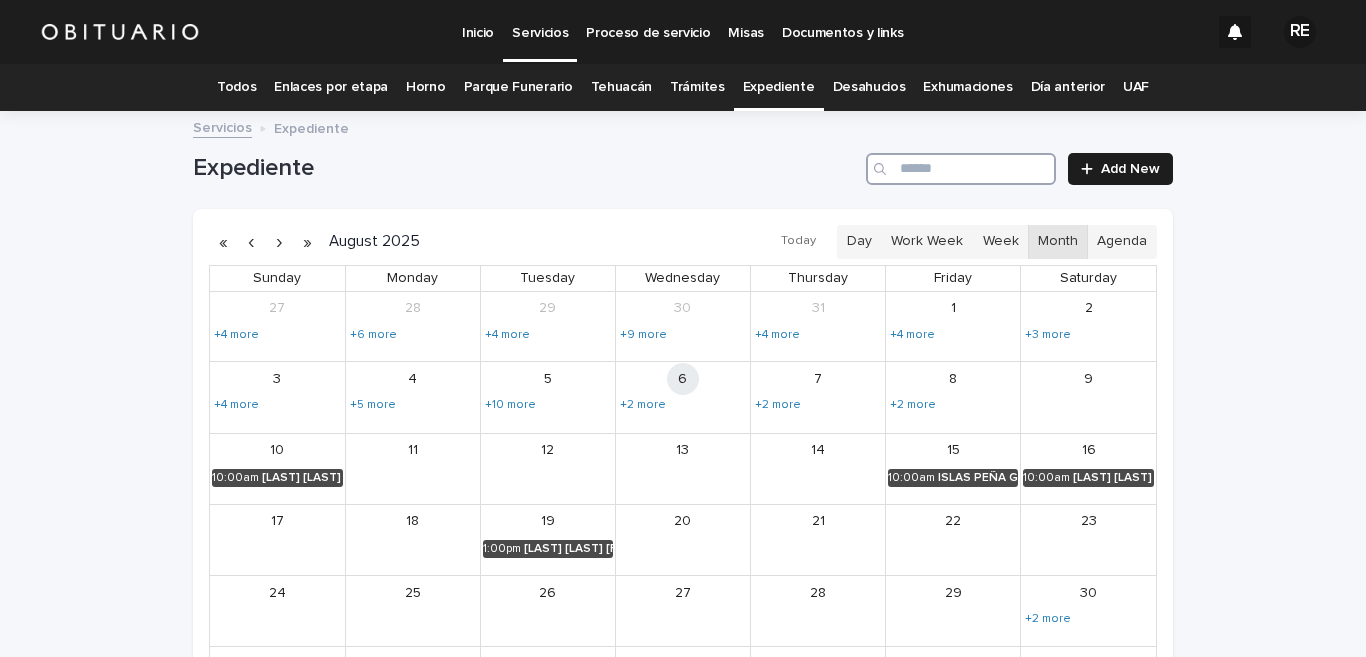 click at bounding box center (961, 169) 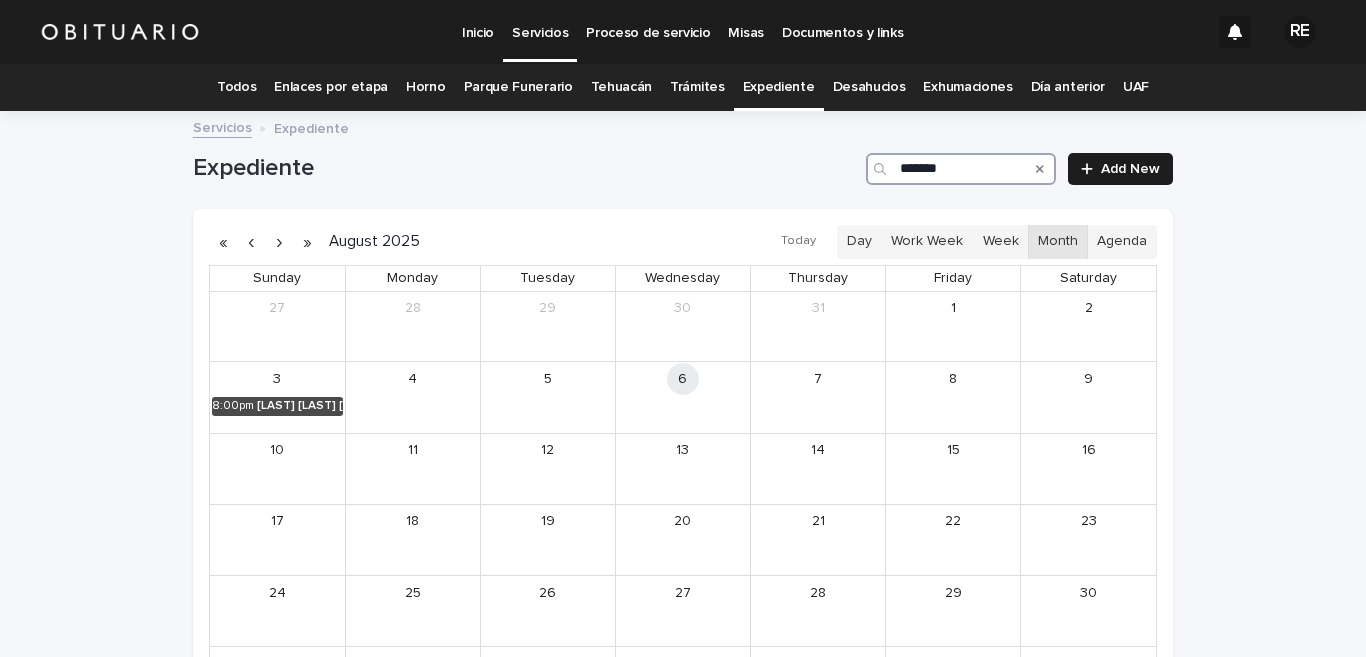scroll, scrollTop: 197, scrollLeft: 0, axis: vertical 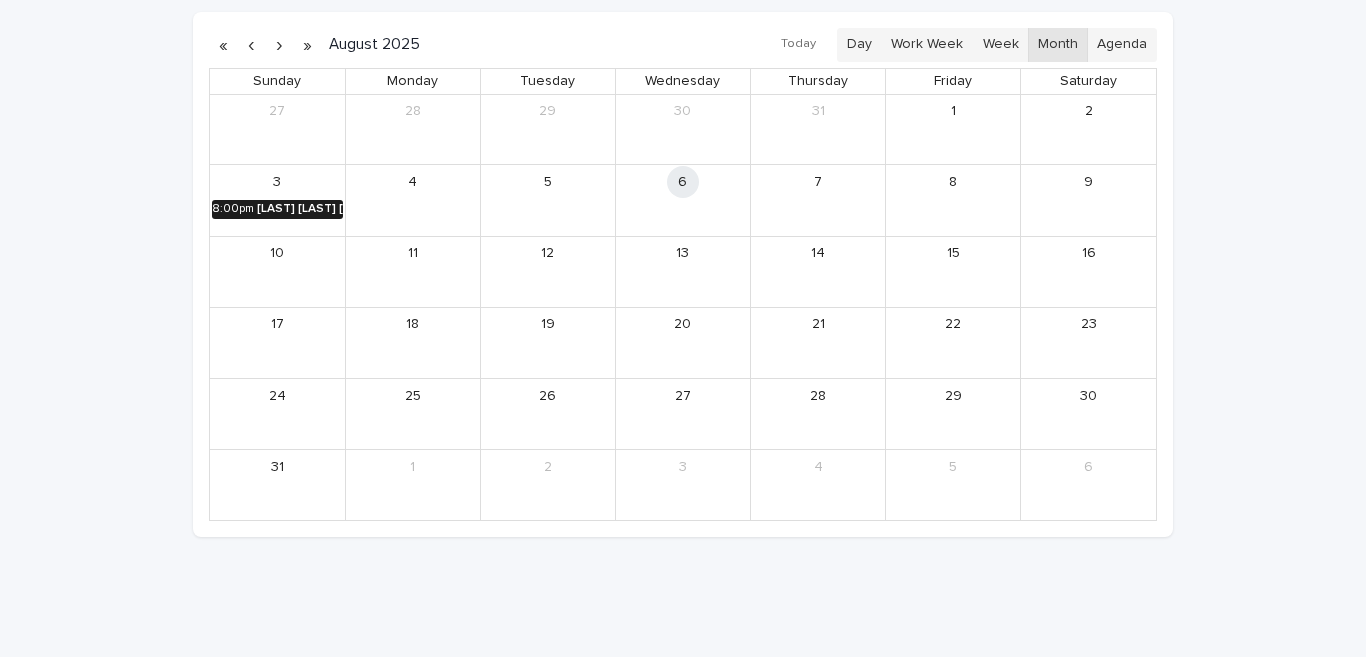click on "[FIRST] [LAST] [LAST]" at bounding box center [300, 209] 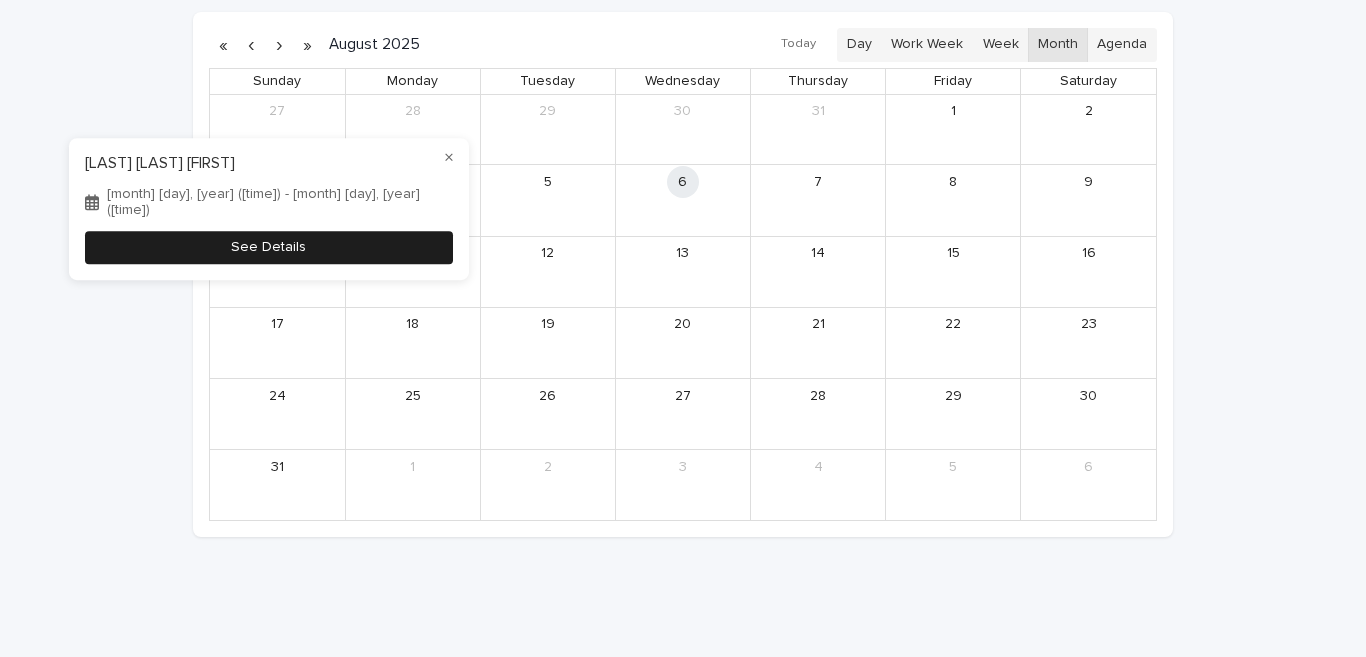 type on "*******" 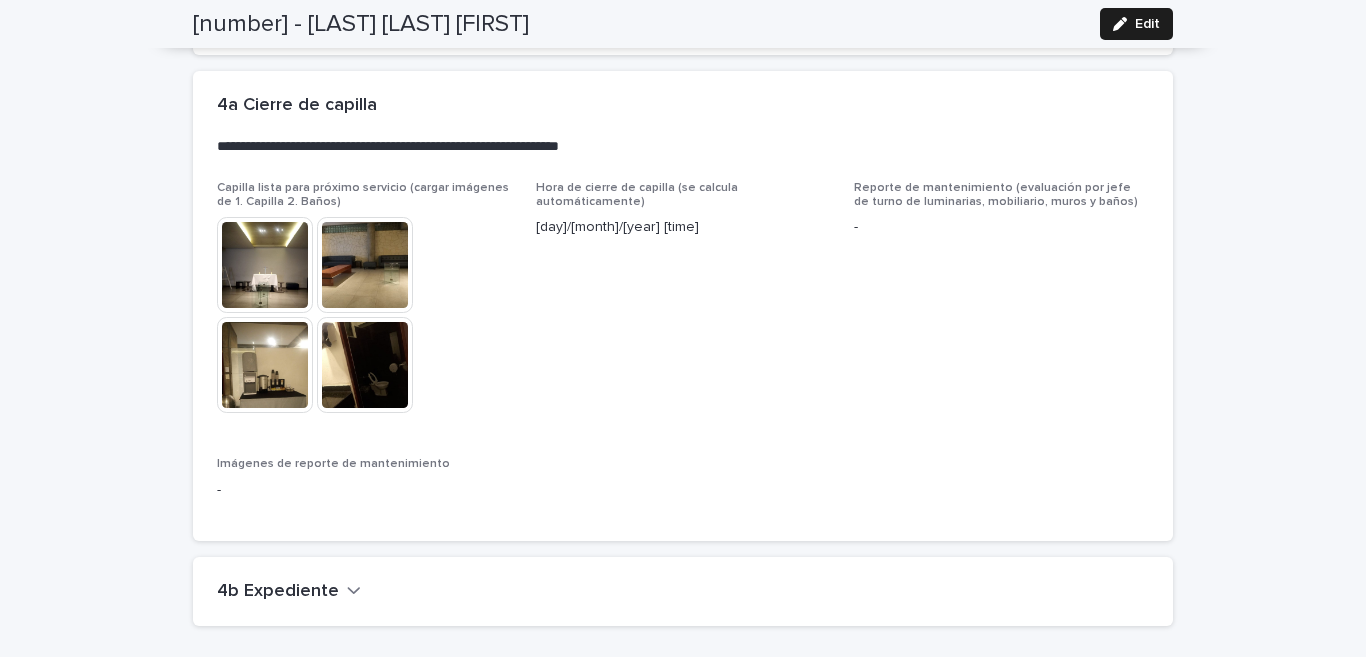 scroll, scrollTop: 5052, scrollLeft: 0, axis: vertical 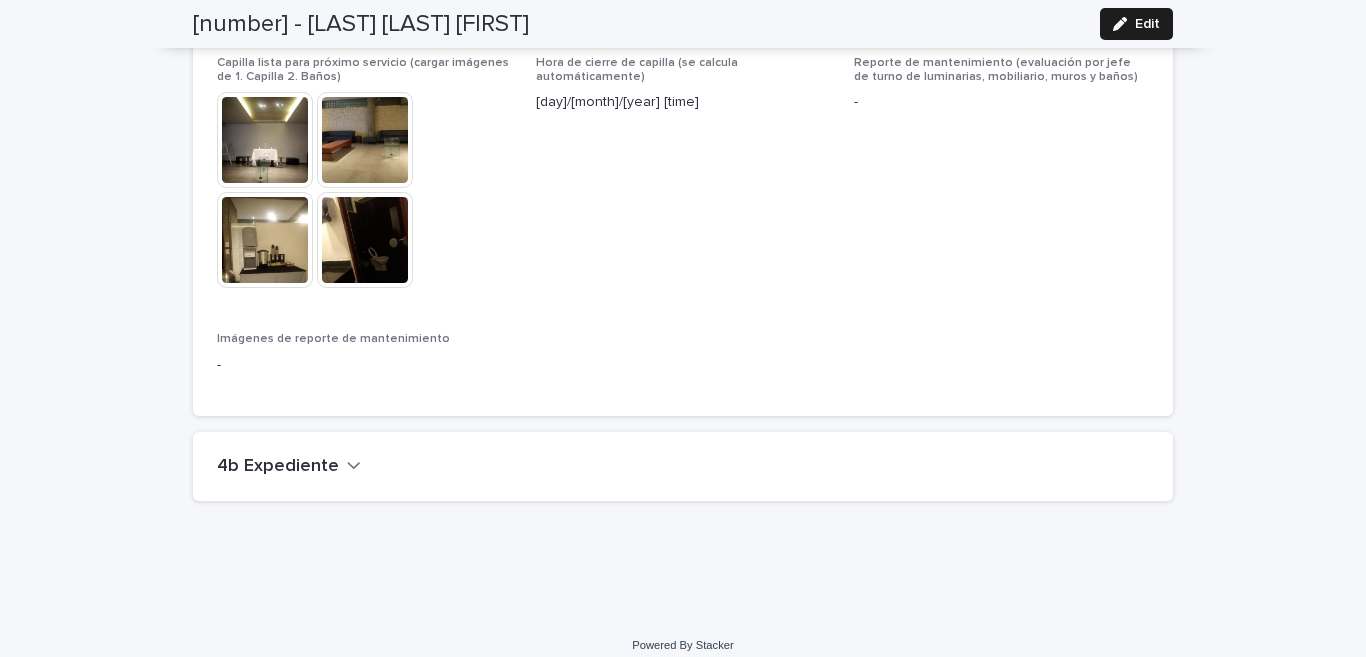 click on "4b Expediente" at bounding box center [289, 467] 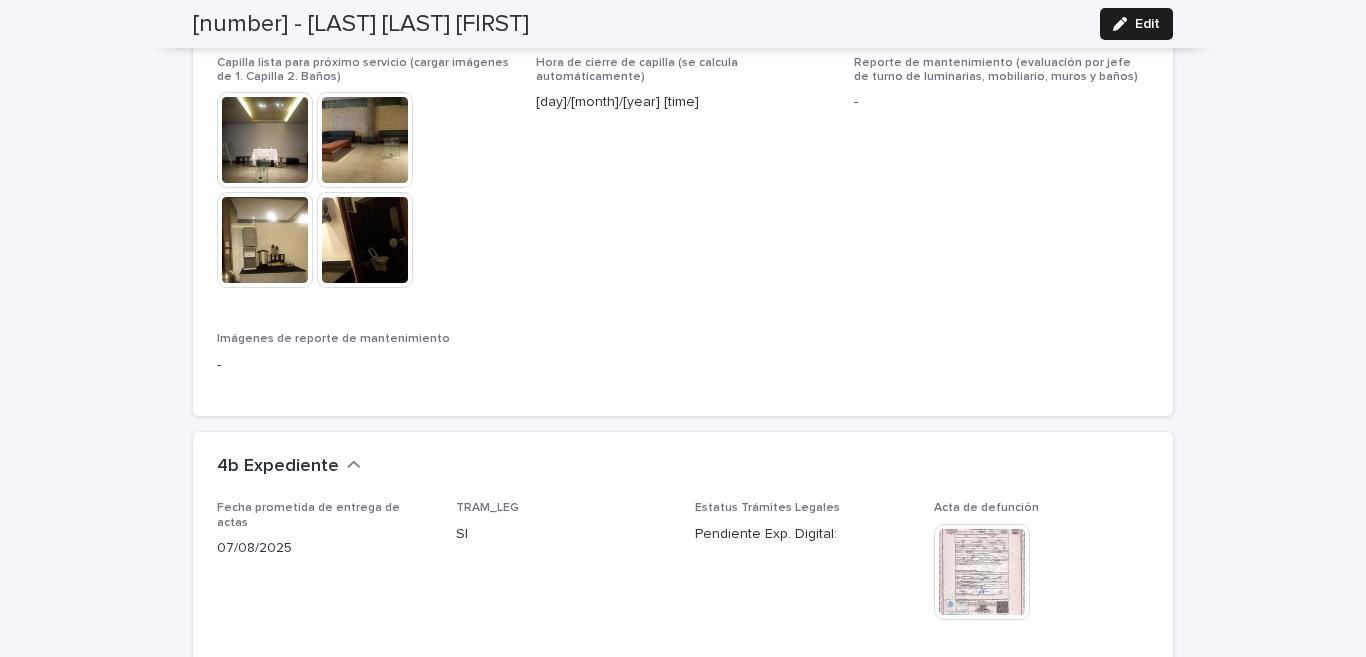 click at bounding box center [982, 572] 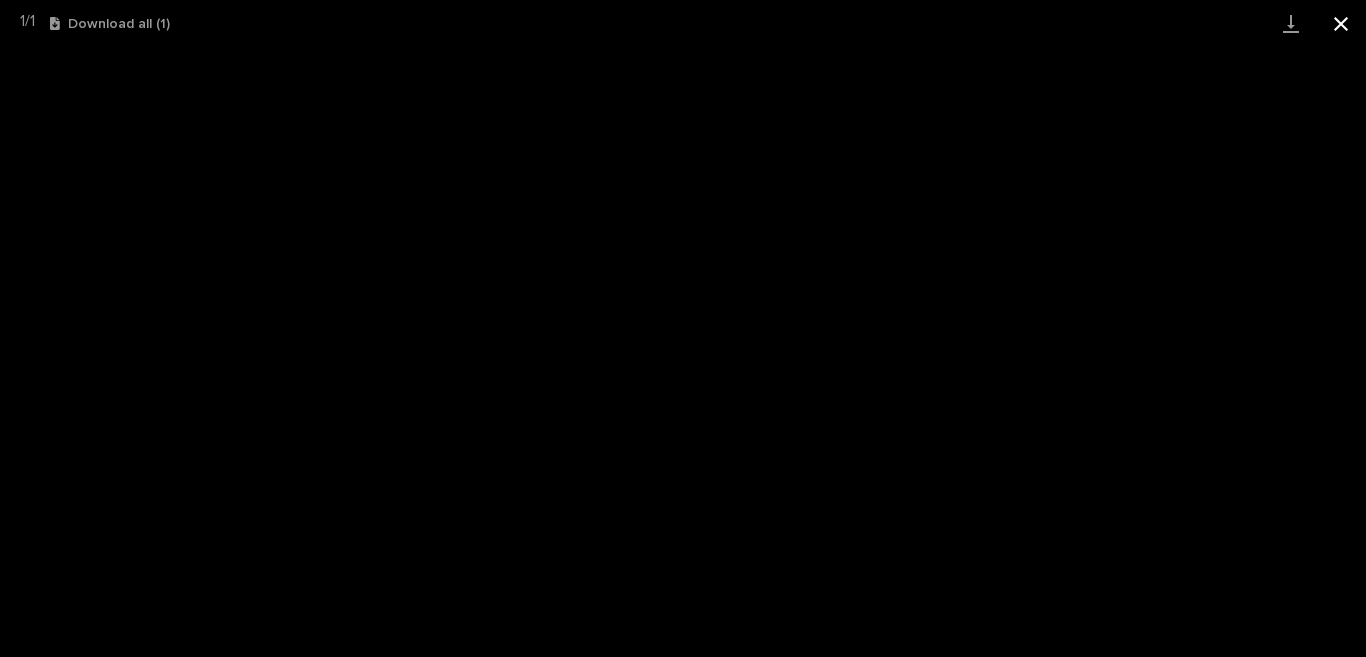 click at bounding box center (1341, 23) 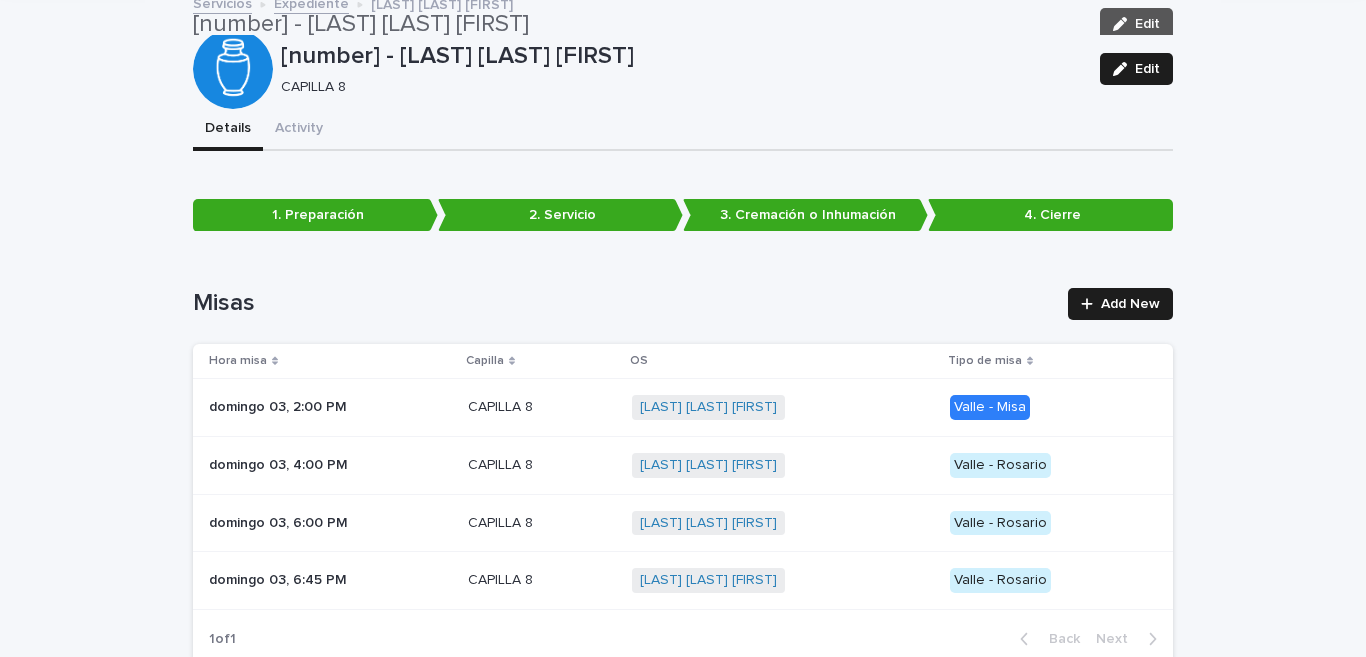 scroll, scrollTop: 0, scrollLeft: 0, axis: both 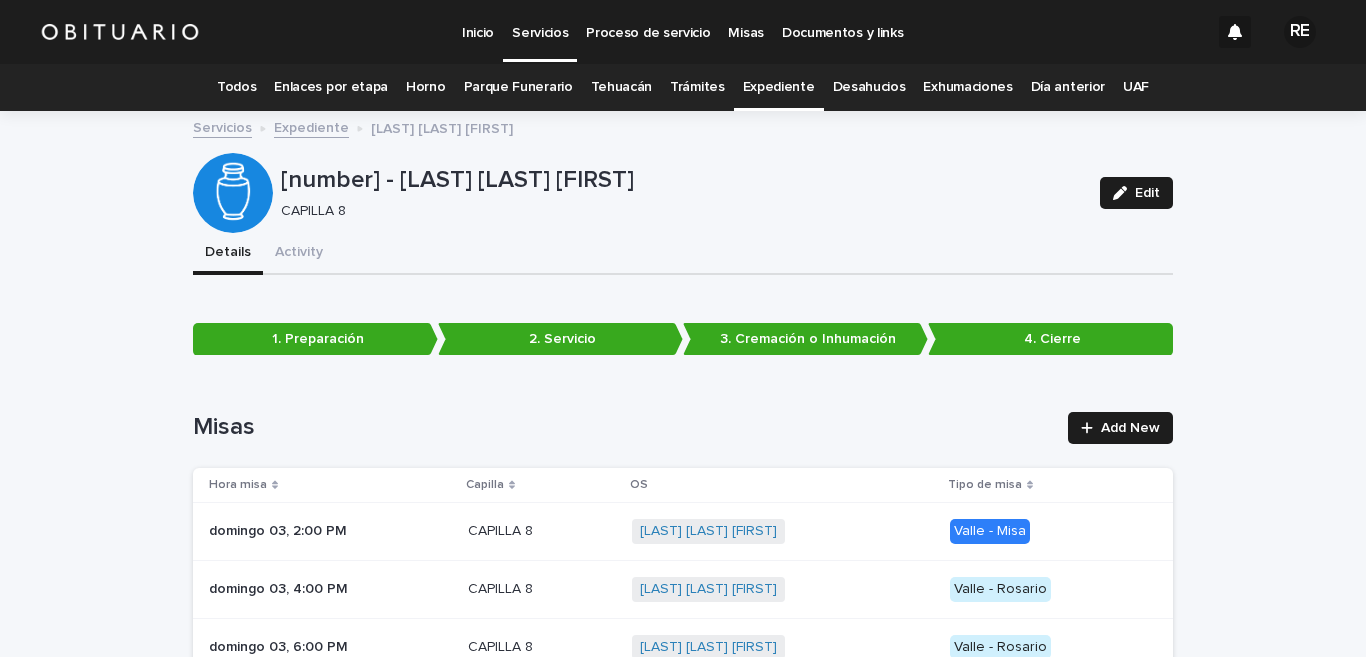 click on "Expediente" at bounding box center [779, 87] 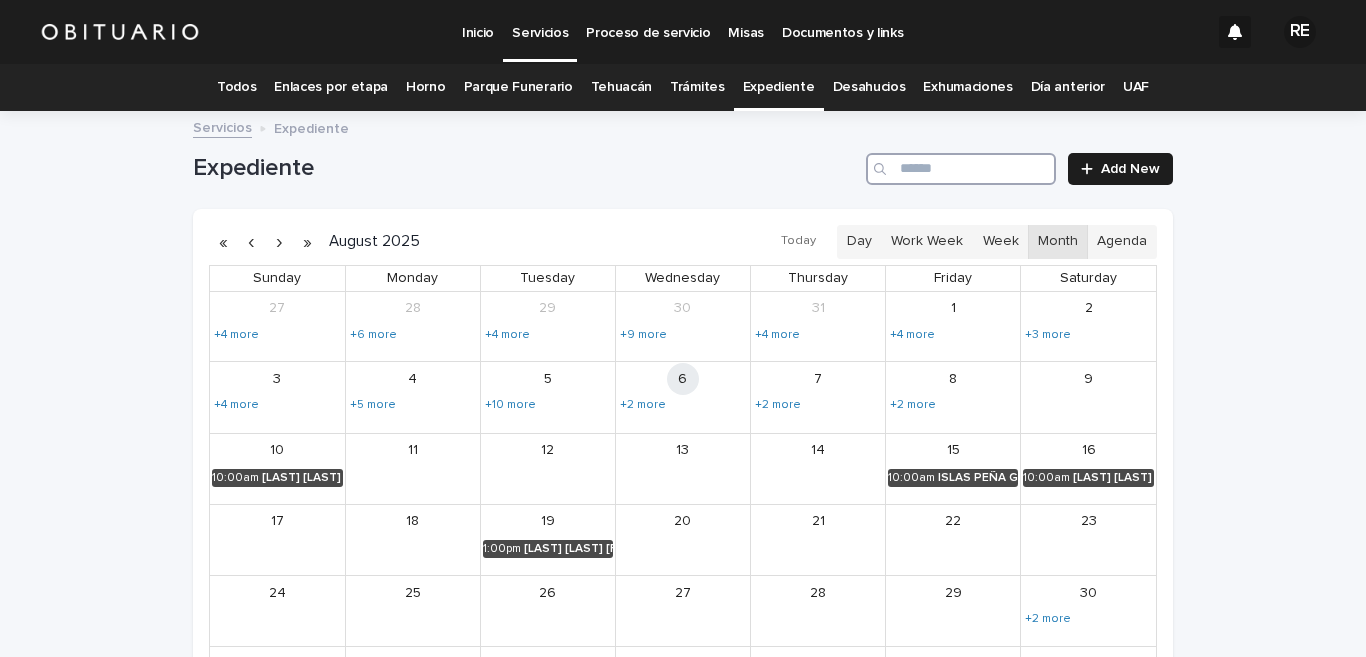 click at bounding box center (961, 169) 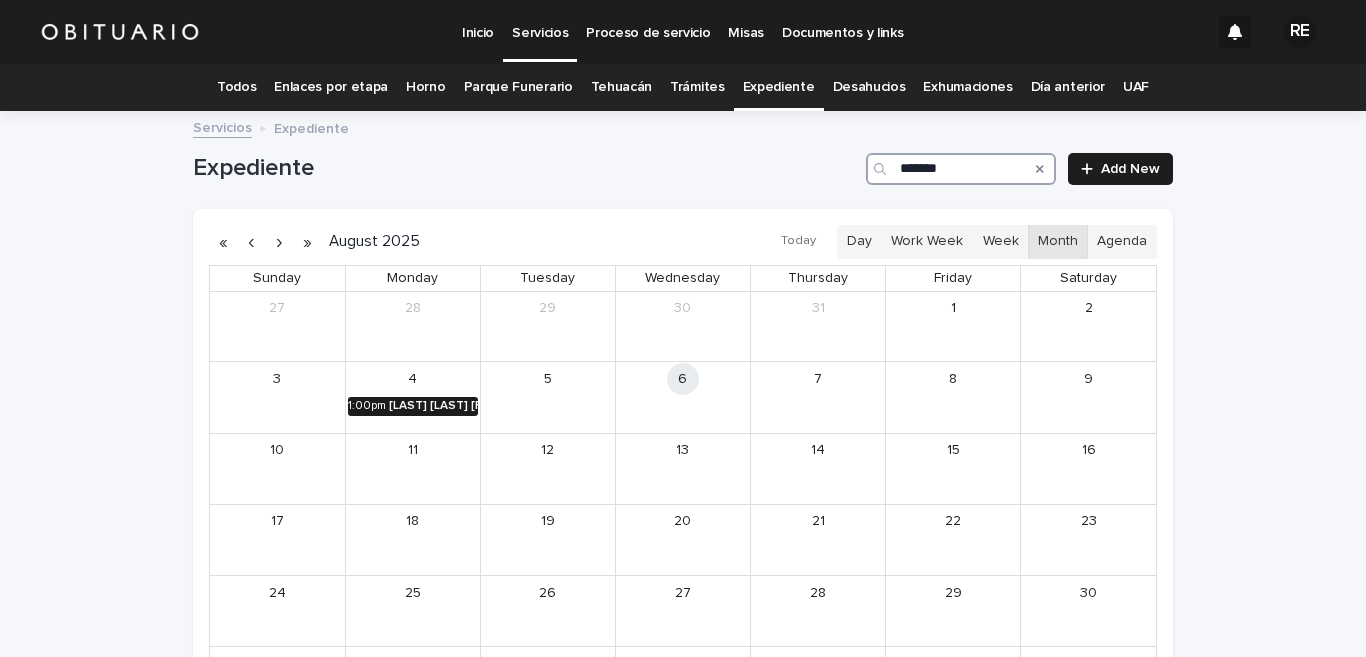 click on "[LAST] [LAST] [FIRST] [FIRST]" at bounding box center [433, 406] 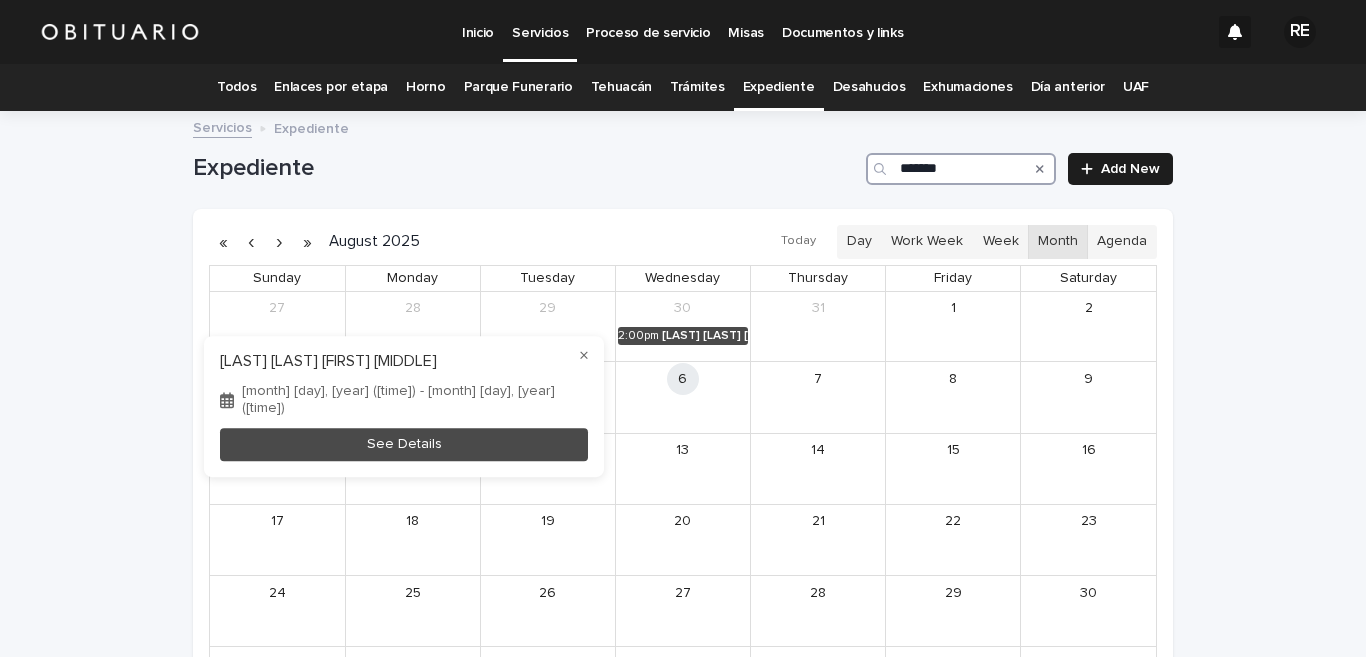 type on "*******" 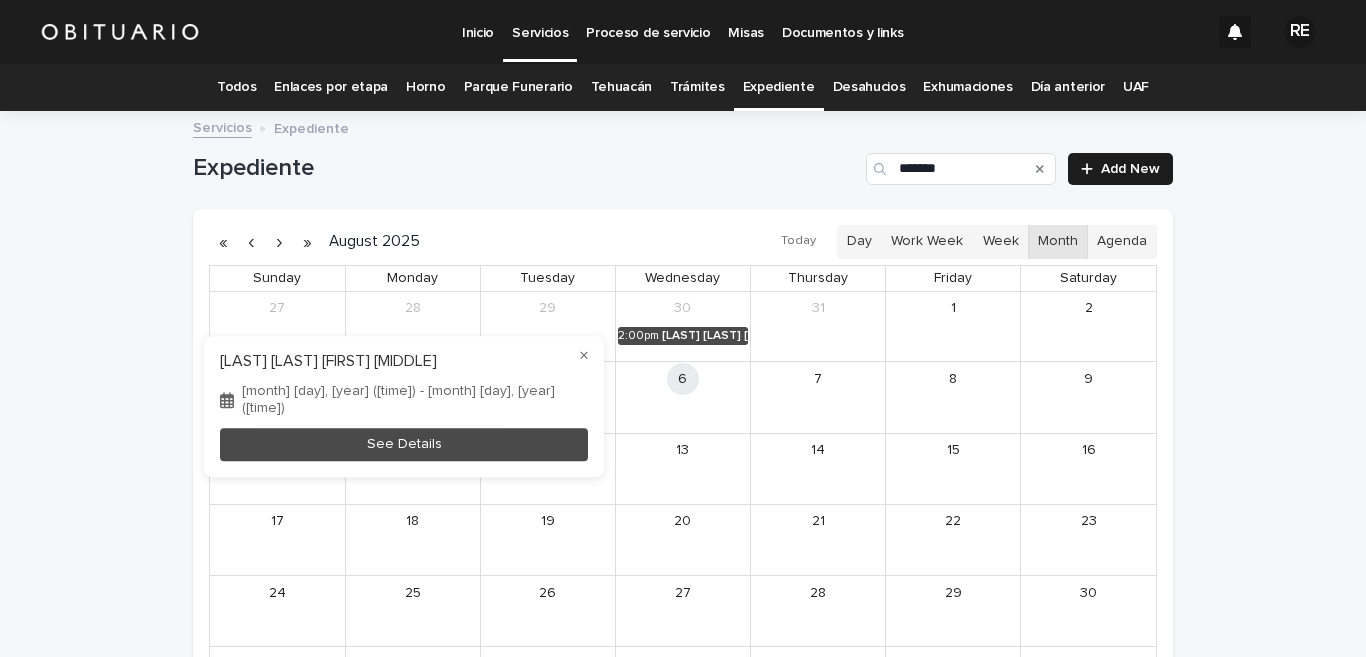 click at bounding box center [683, 328] 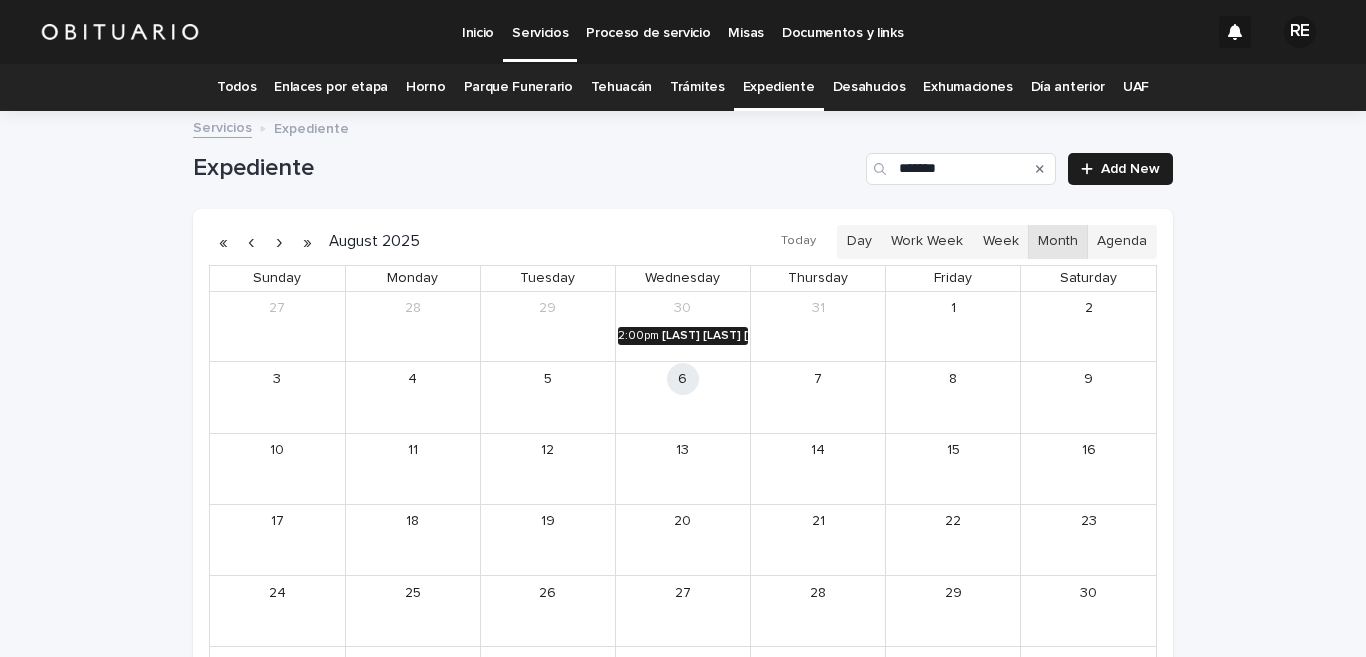 click on "[LAST] [LAST] [FIRST] [LAST]" at bounding box center (705, 336) 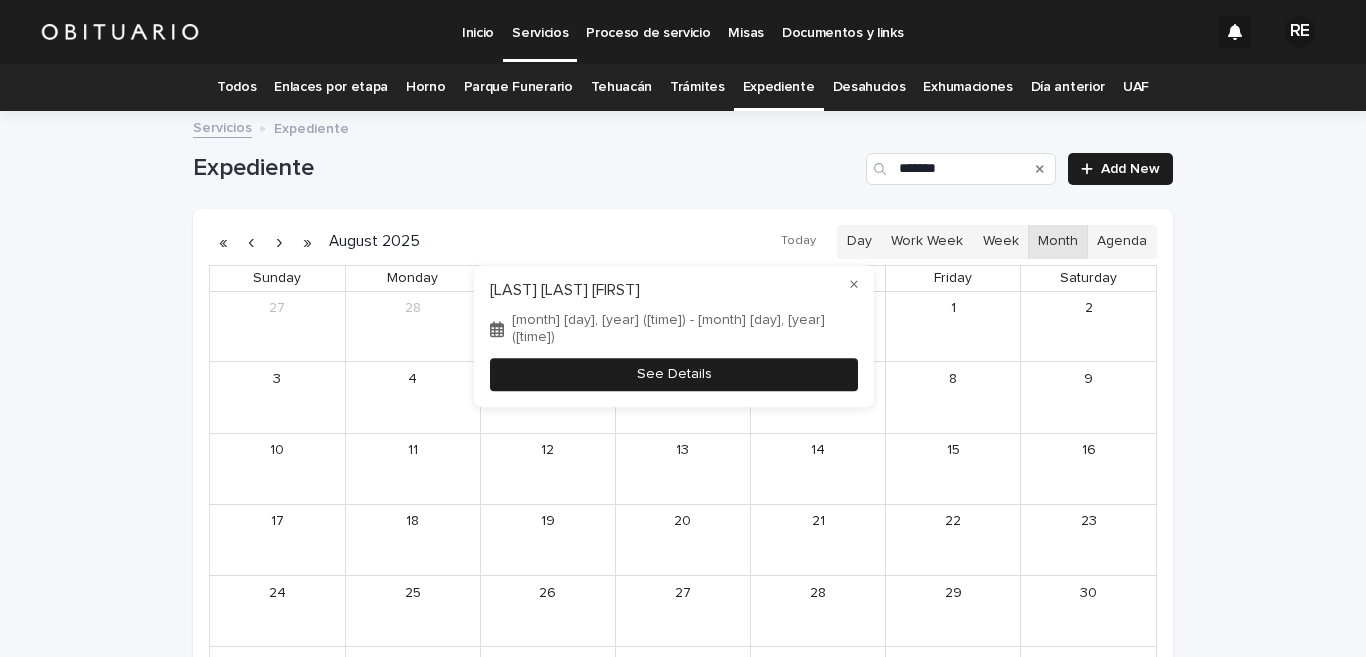 click on "See Details" at bounding box center (674, 374) 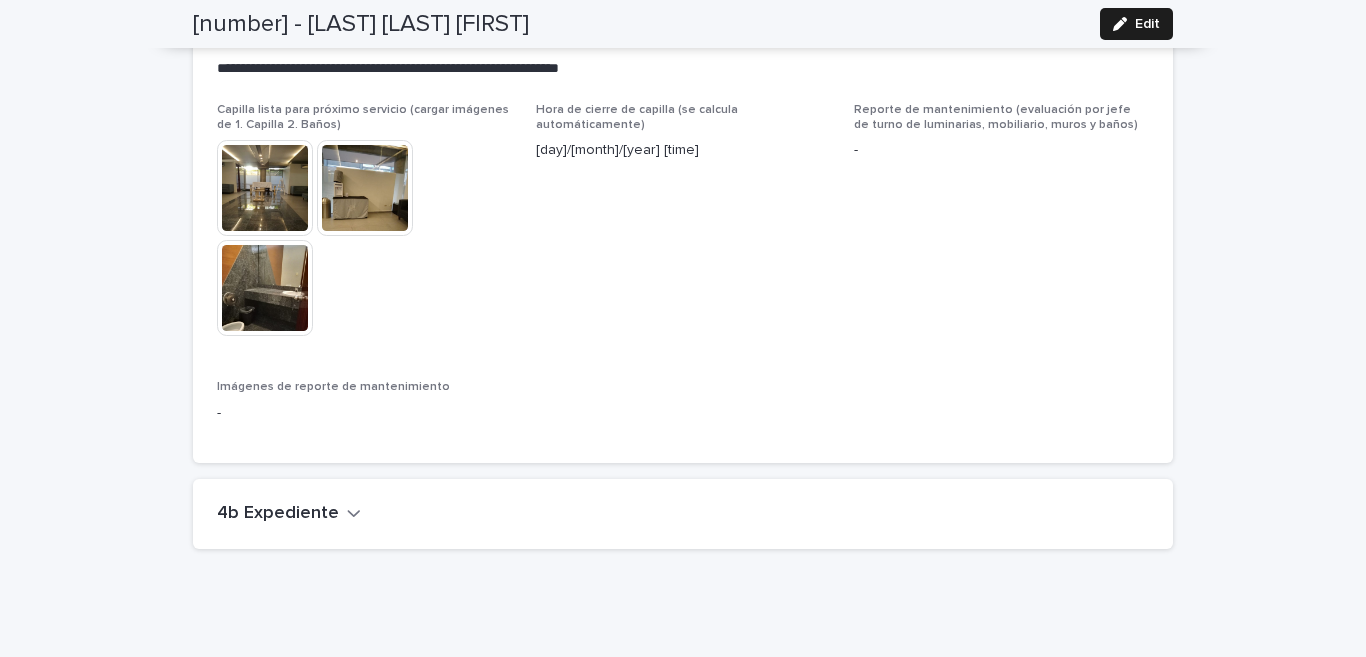 scroll, scrollTop: 4778, scrollLeft: 0, axis: vertical 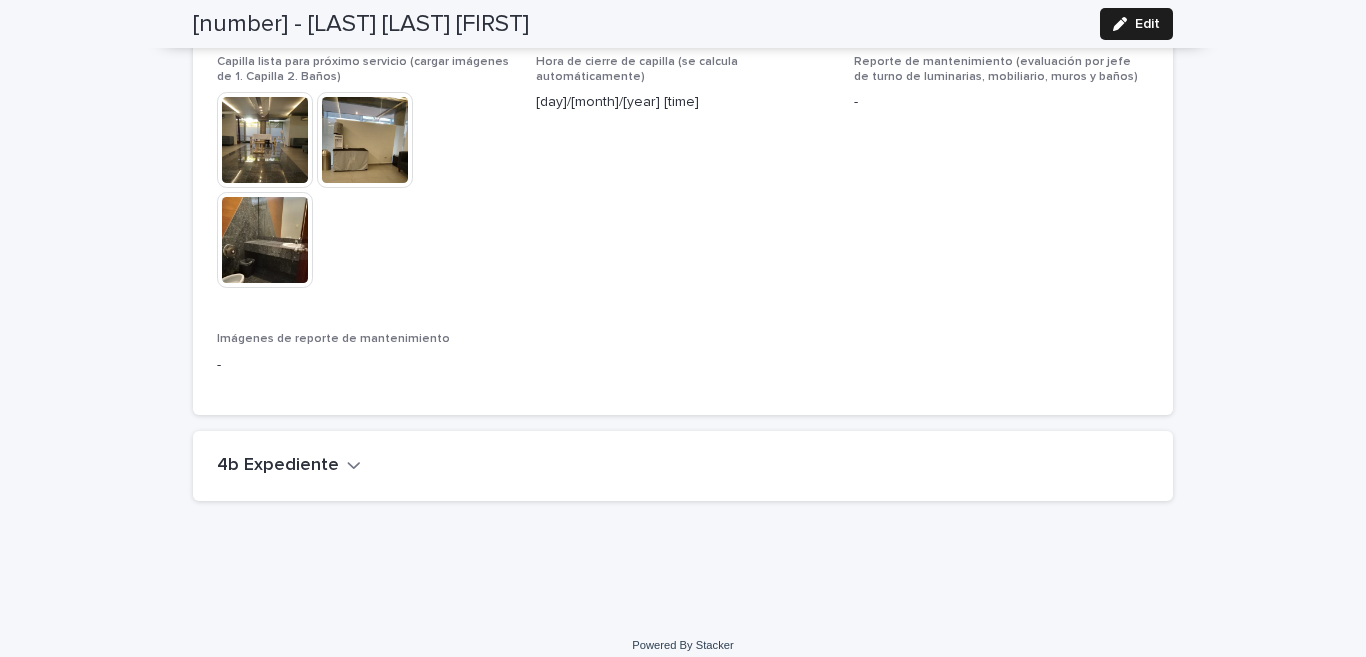 click 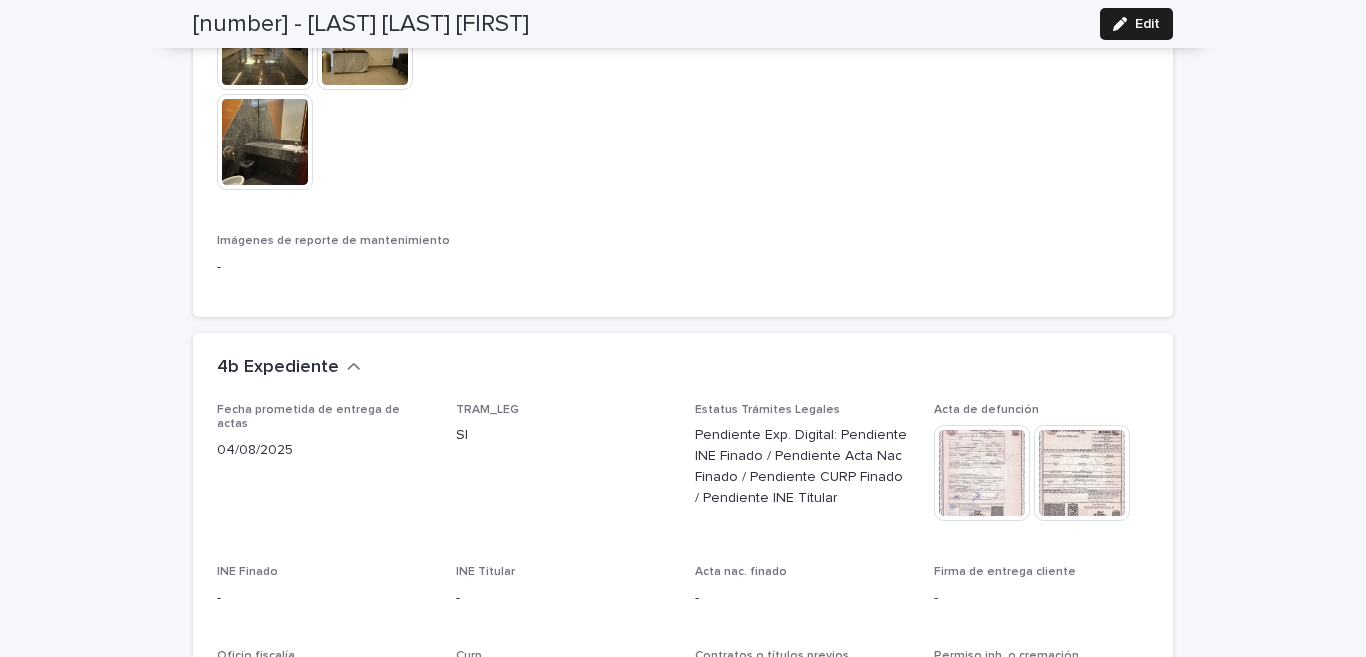 scroll, scrollTop: 4975, scrollLeft: 0, axis: vertical 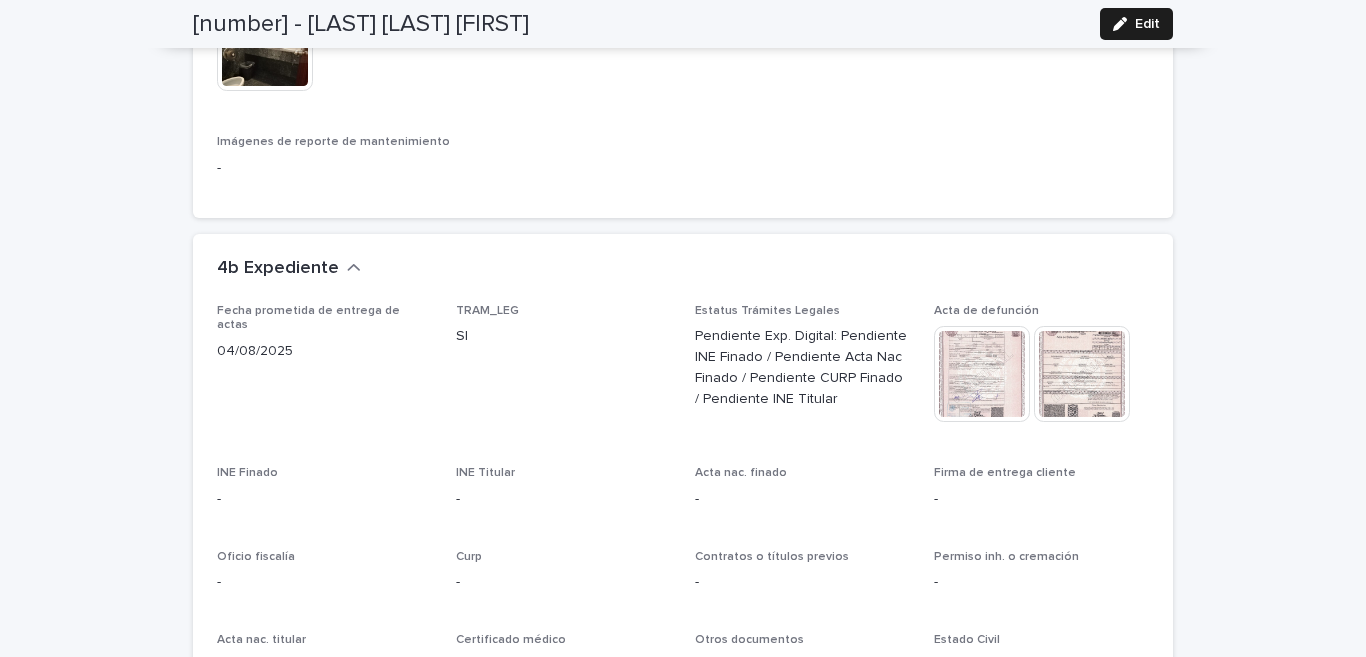 click at bounding box center [1082, 374] 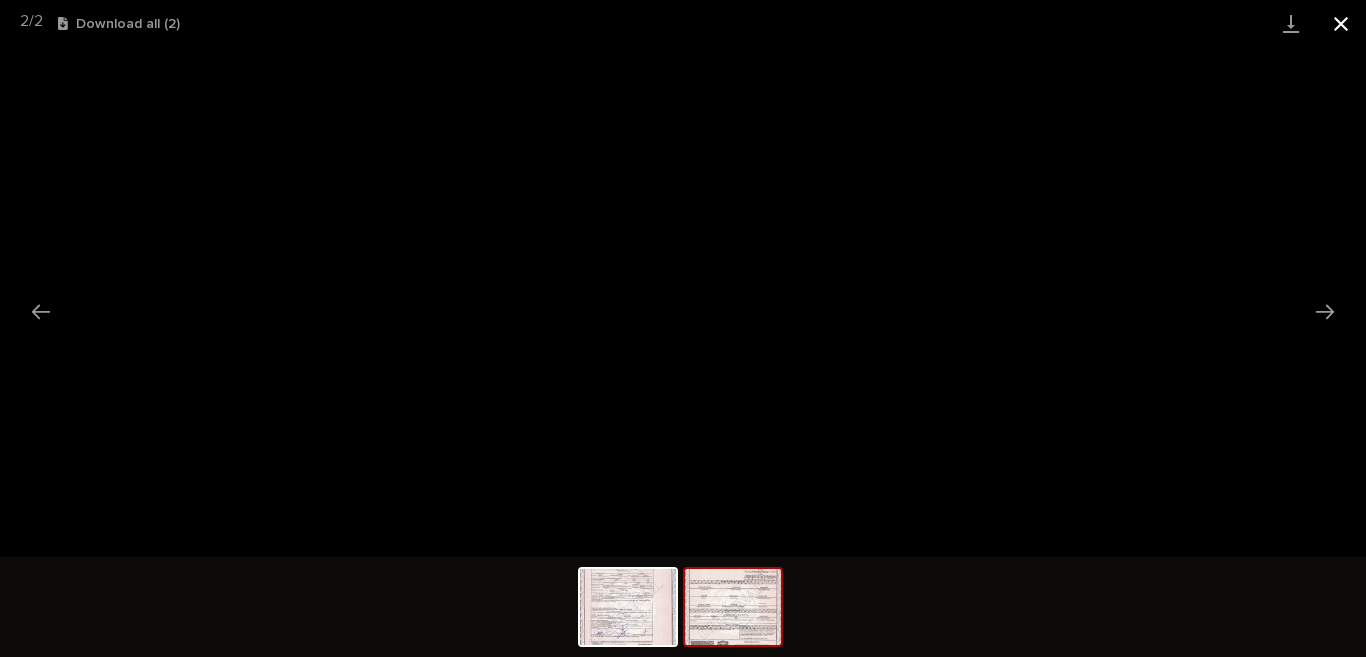 click at bounding box center (1341, 23) 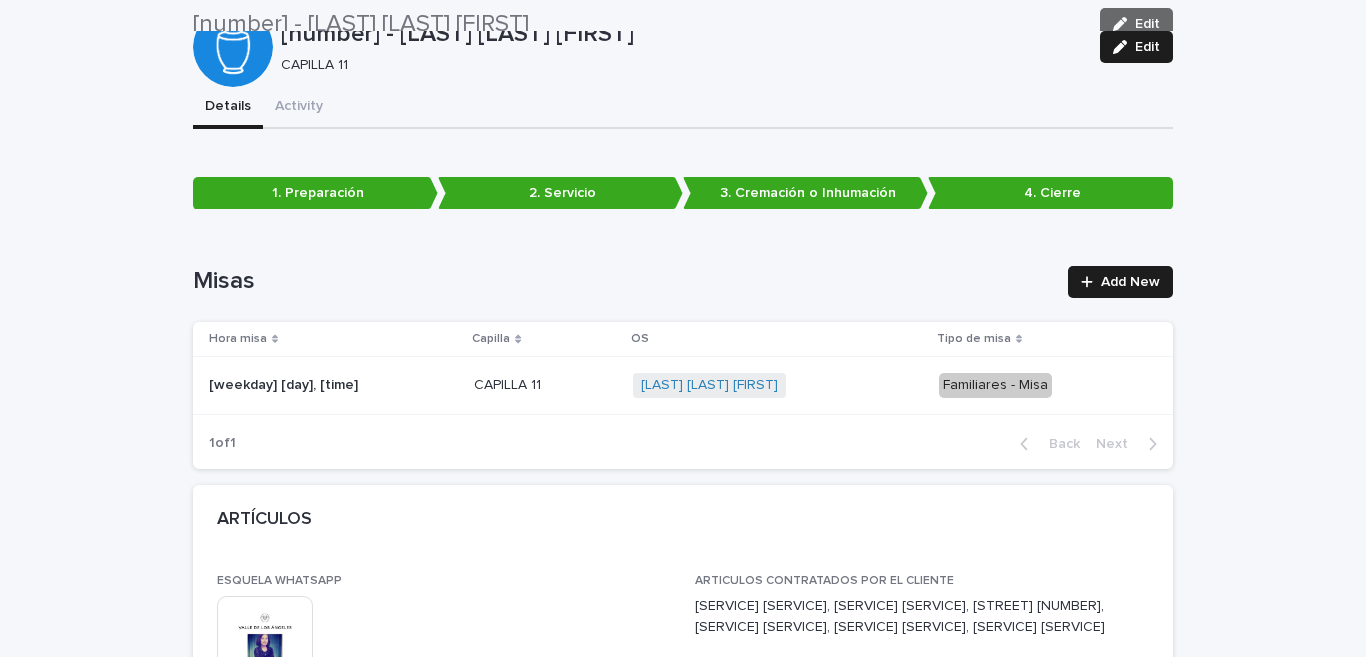 scroll, scrollTop: 0, scrollLeft: 0, axis: both 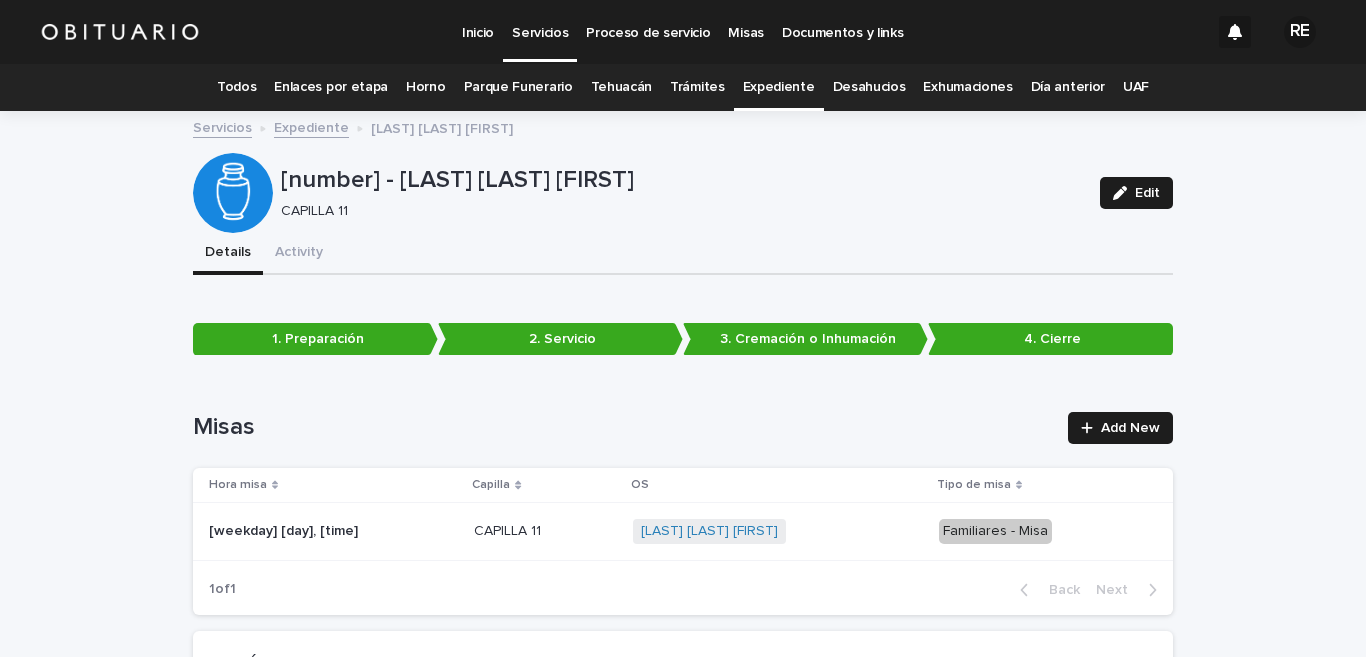 click on "Expediente" at bounding box center [779, 87] 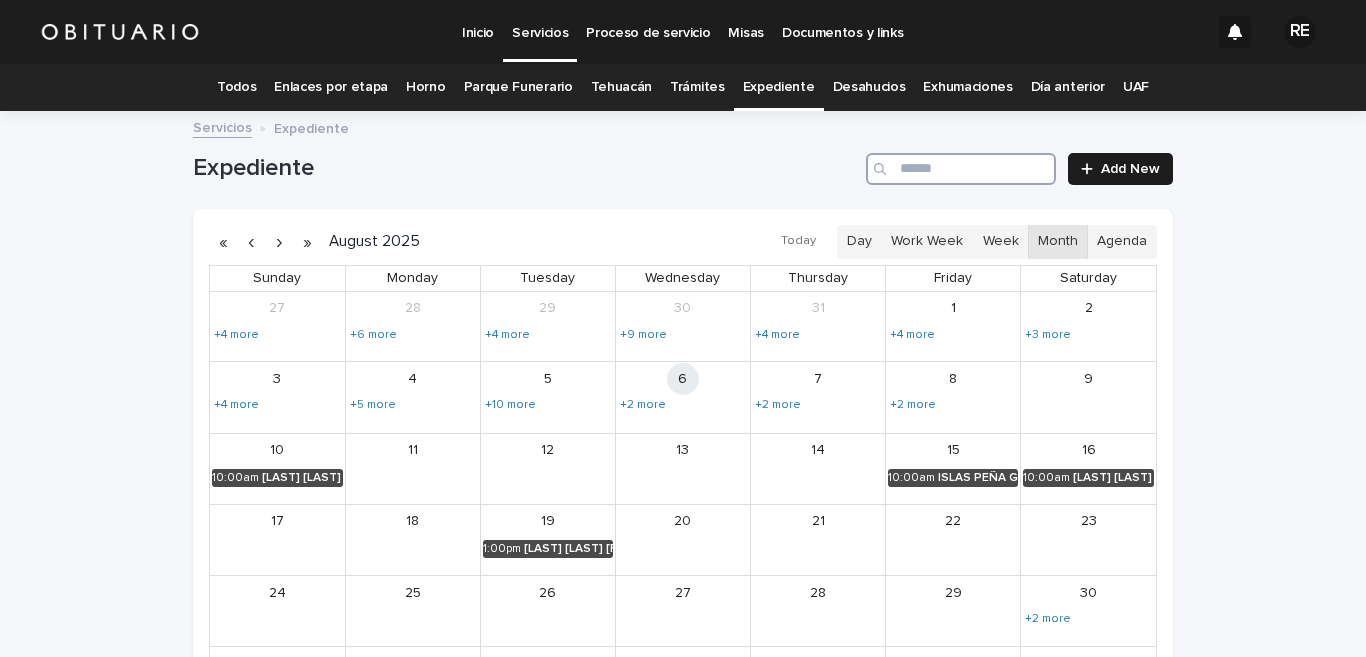 click at bounding box center (961, 169) 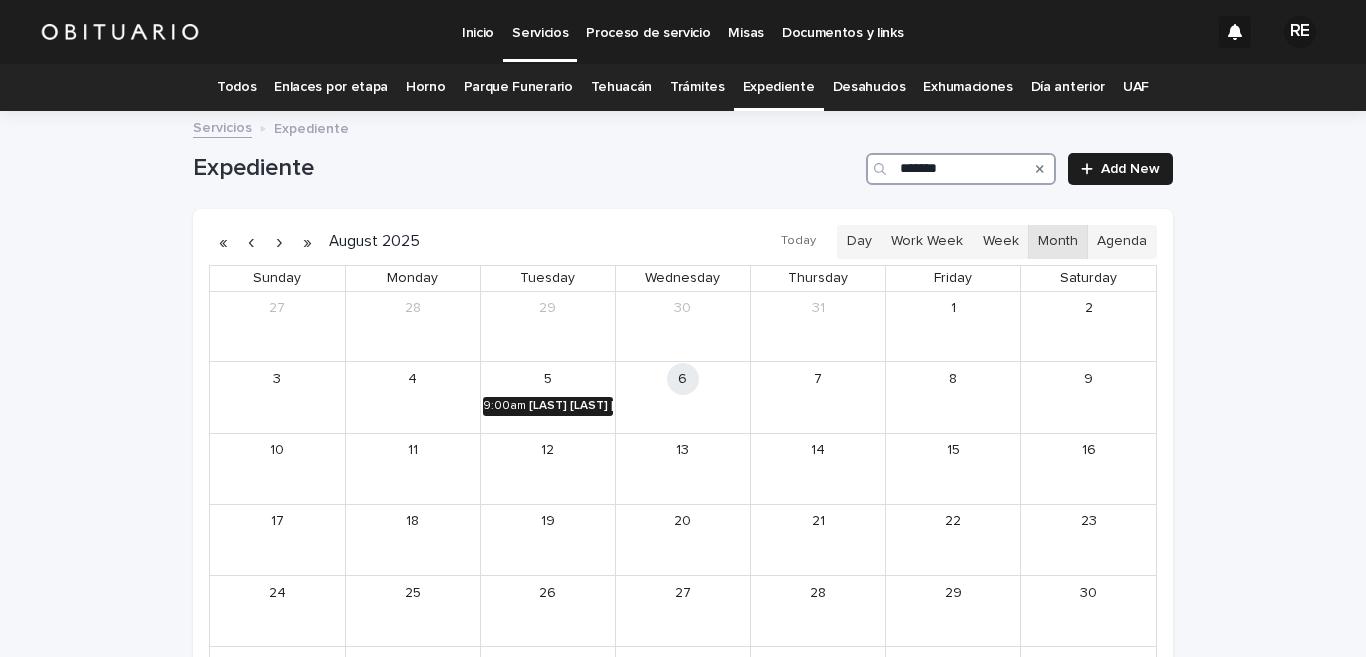 click on "9:00am" at bounding box center [504, 406] 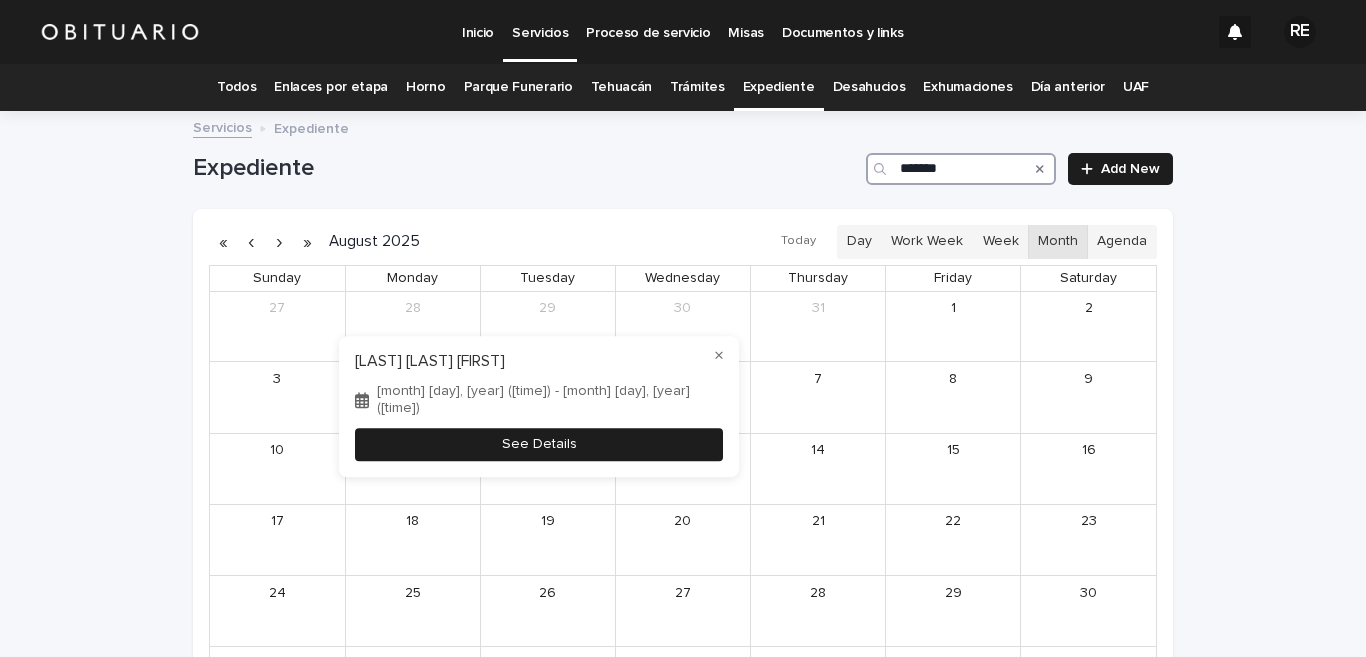 type on "*******" 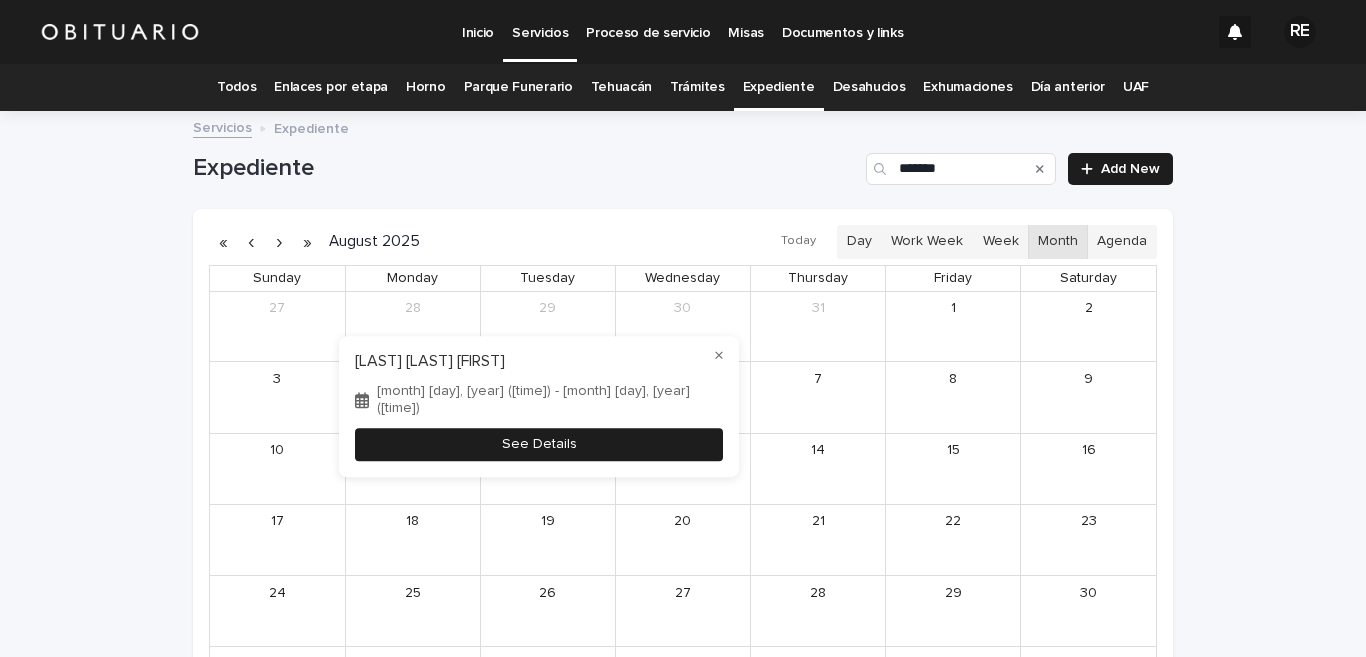 click on "See Details" at bounding box center [539, 445] 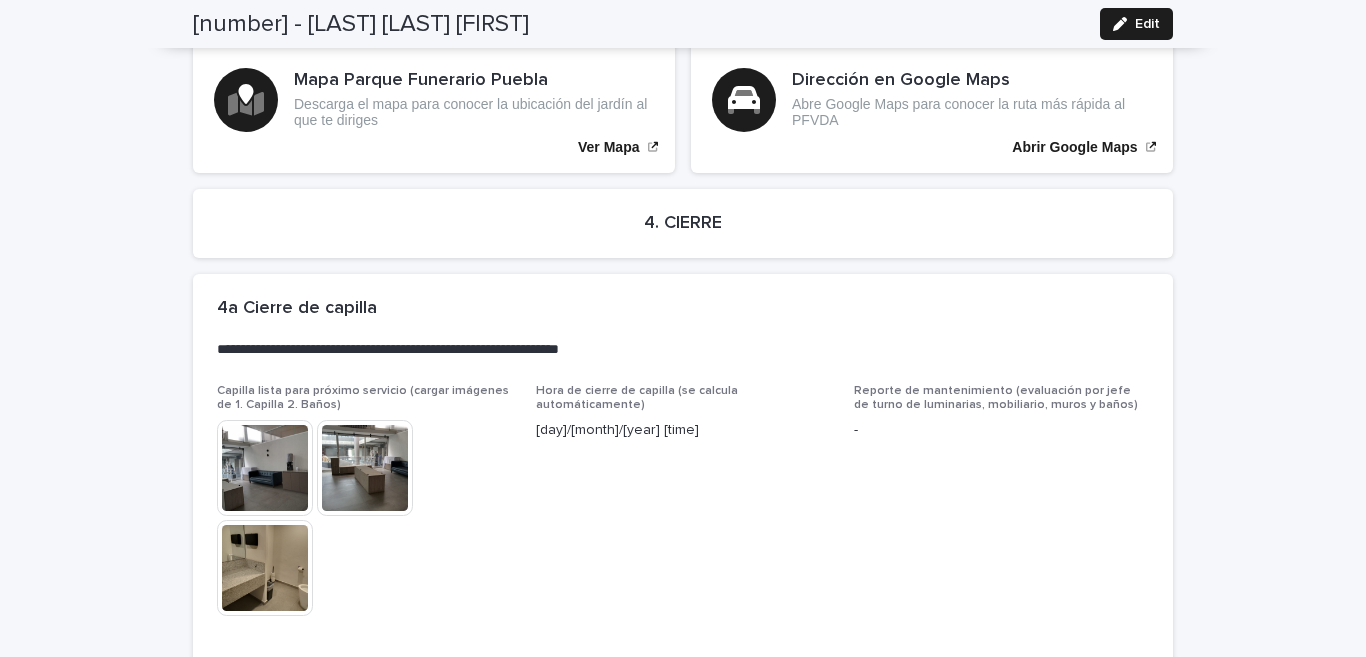 scroll, scrollTop: 4820, scrollLeft: 0, axis: vertical 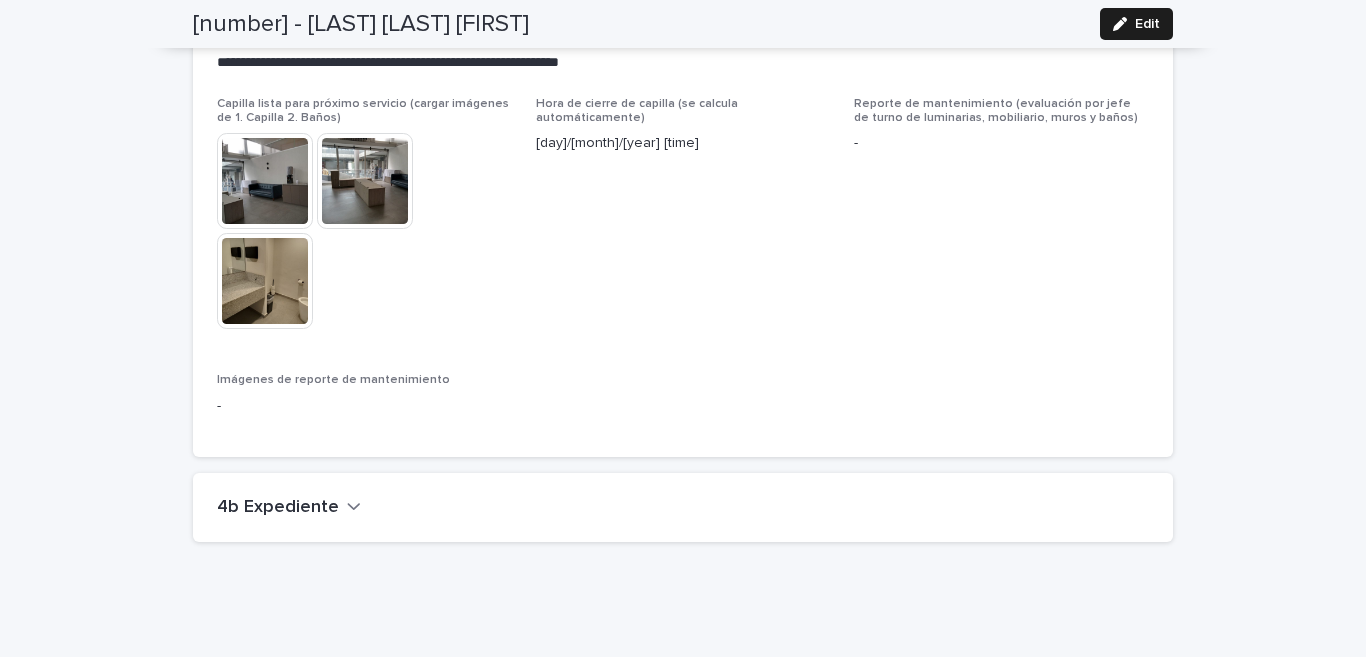 click 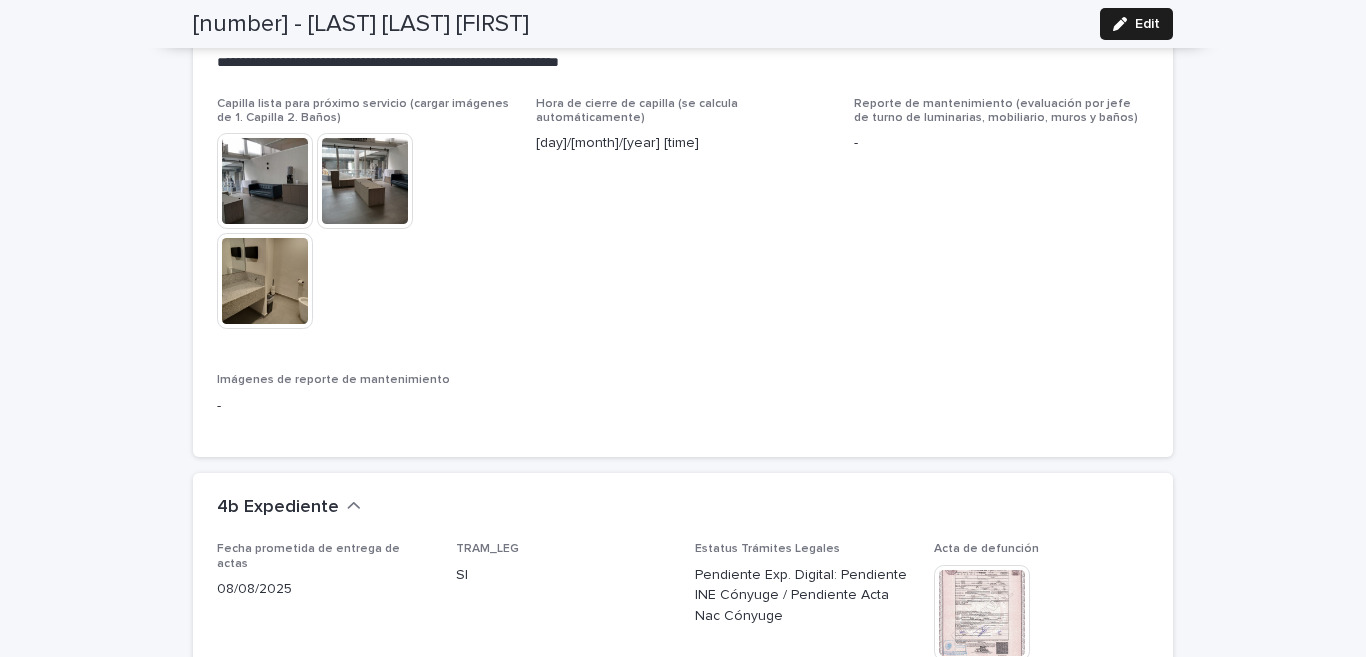 scroll, scrollTop: 5115, scrollLeft: 0, axis: vertical 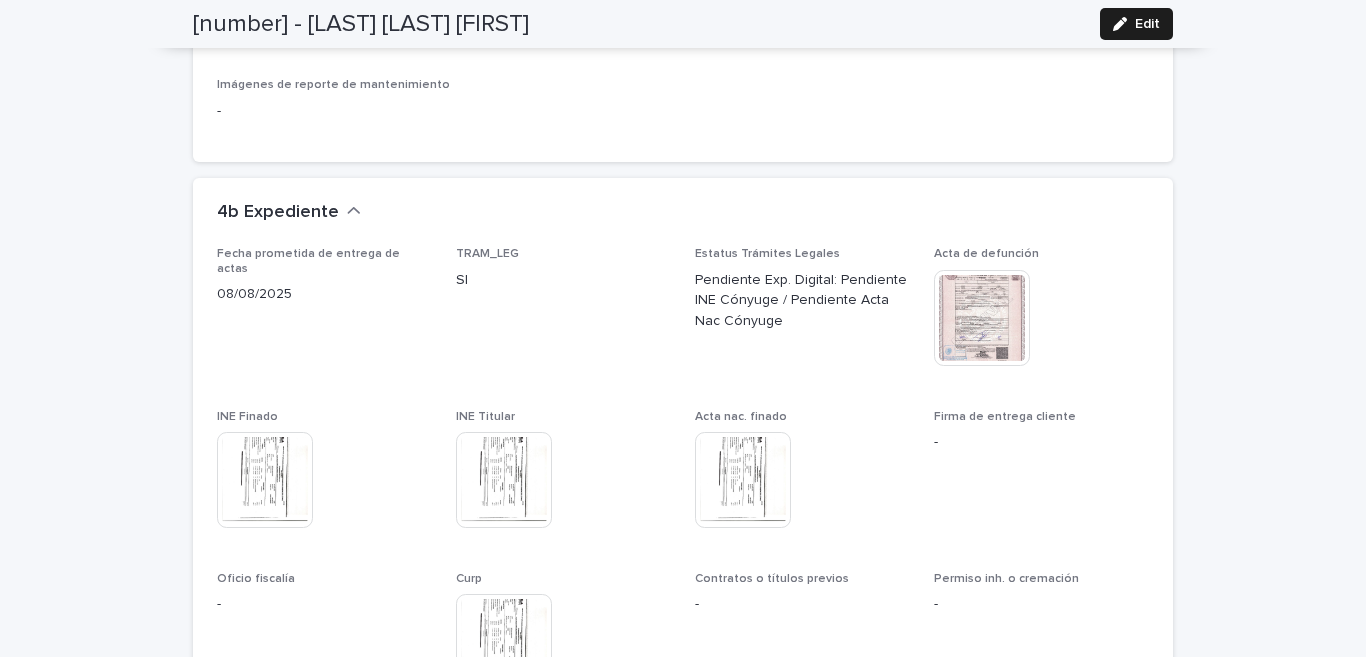 click at bounding box center (265, 480) 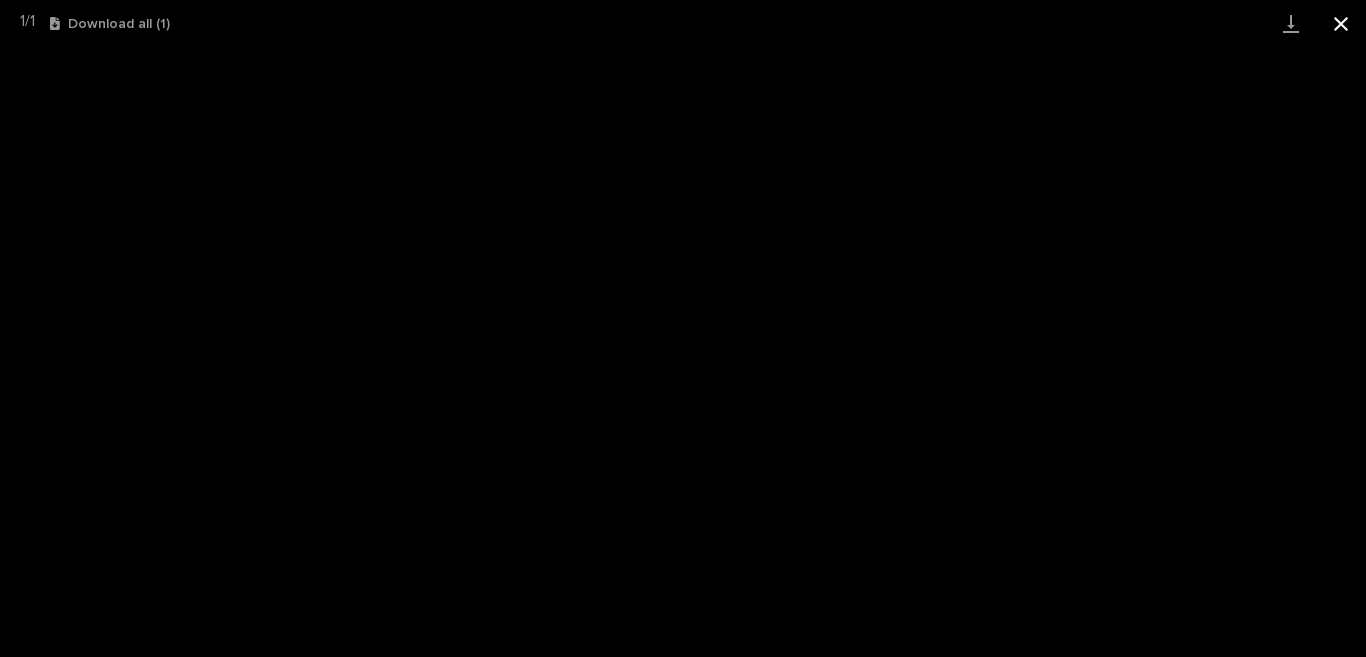 click at bounding box center [1341, 23] 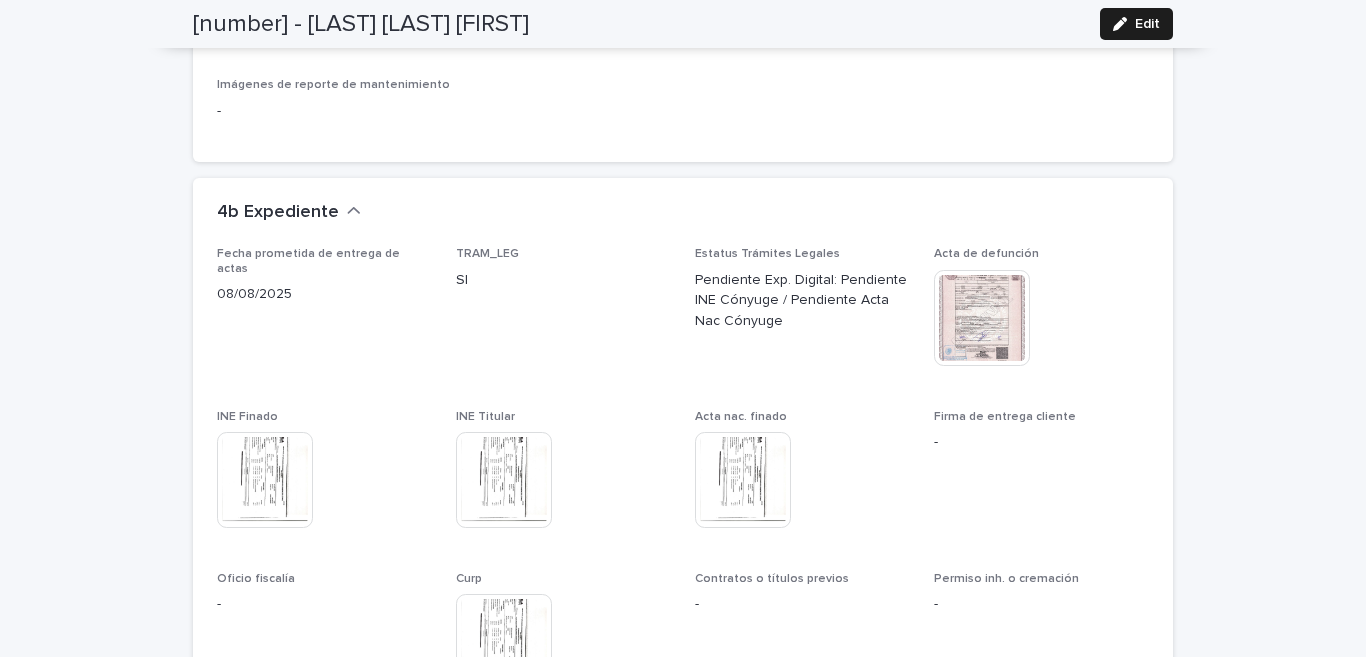 scroll, scrollTop: 5312, scrollLeft: 0, axis: vertical 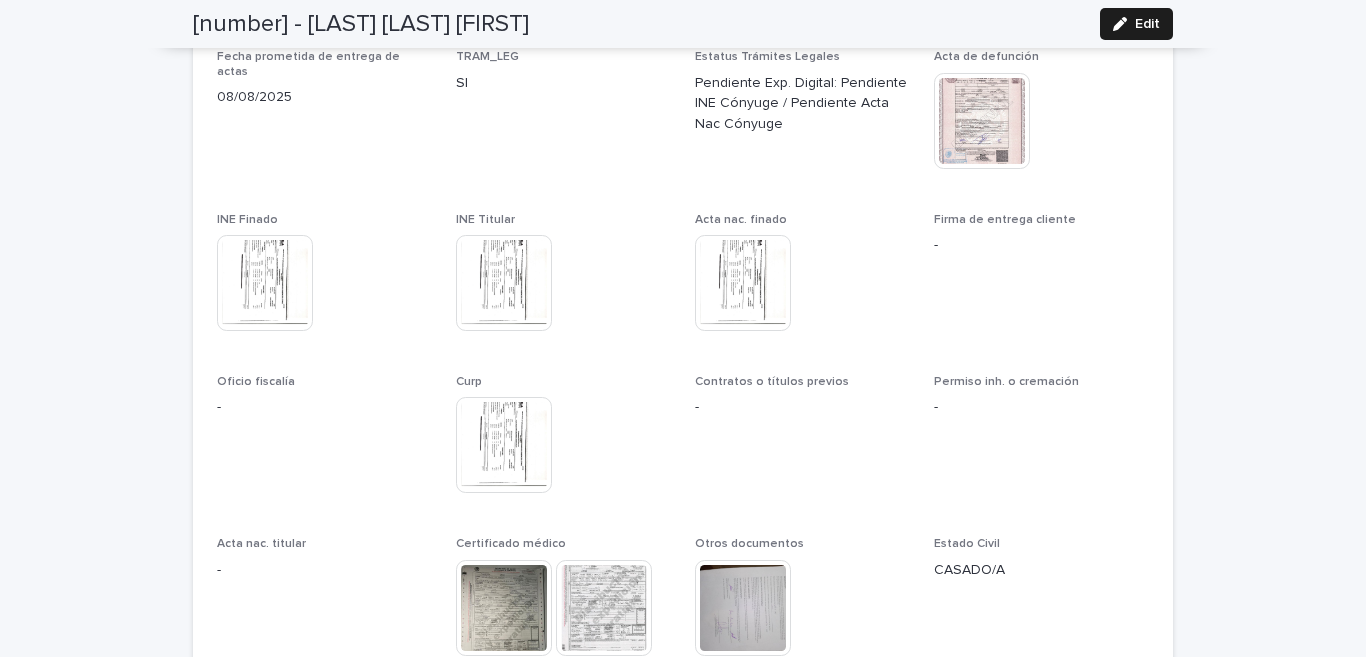 click at bounding box center [504, 608] 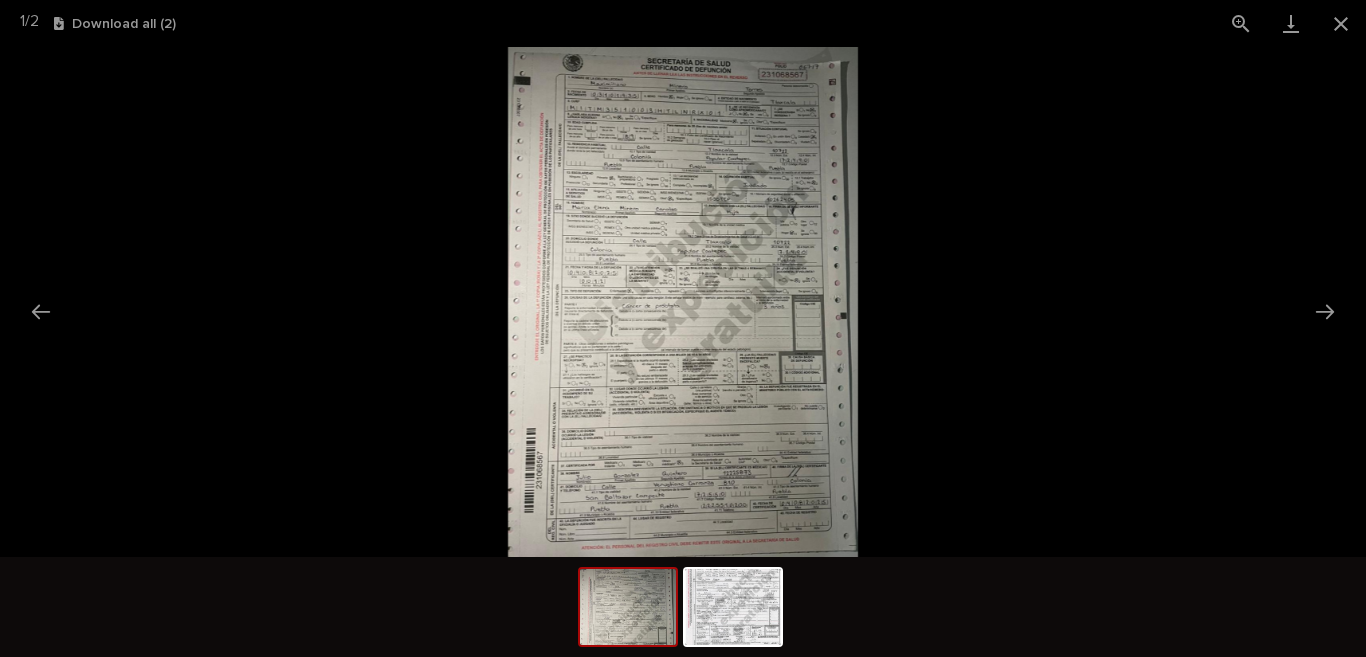 click at bounding box center [682, 302] 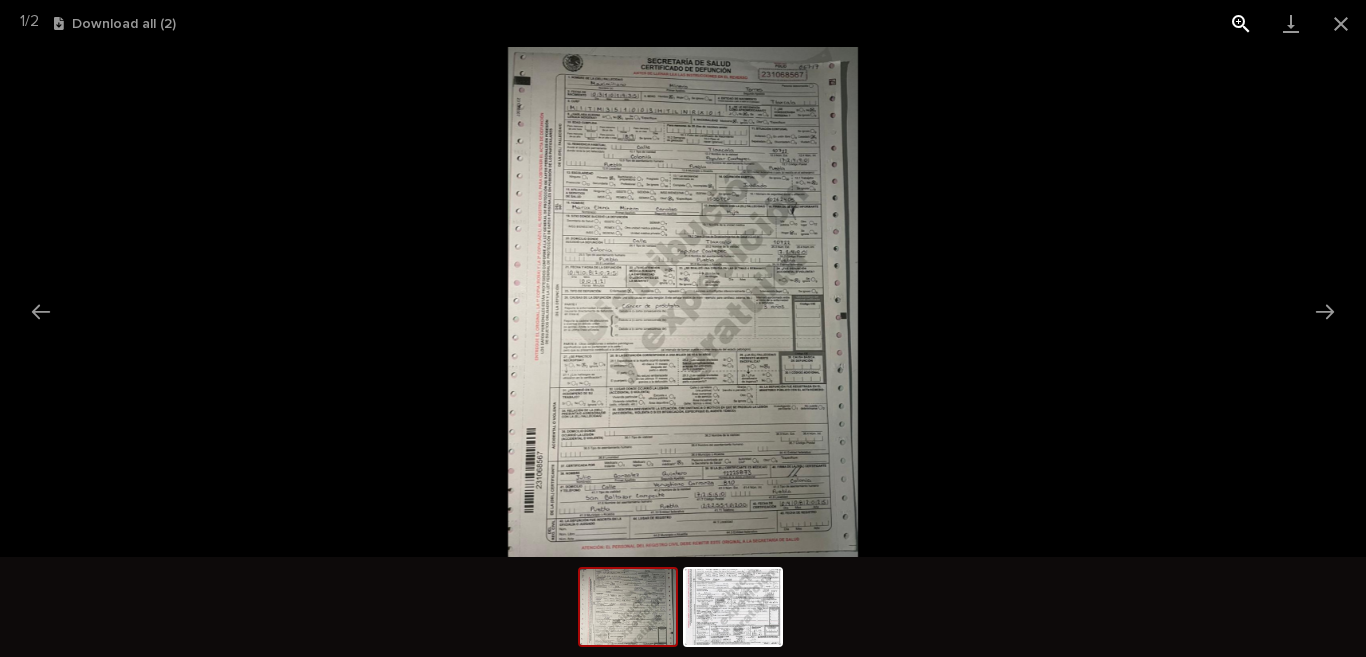click at bounding box center [1241, 23] 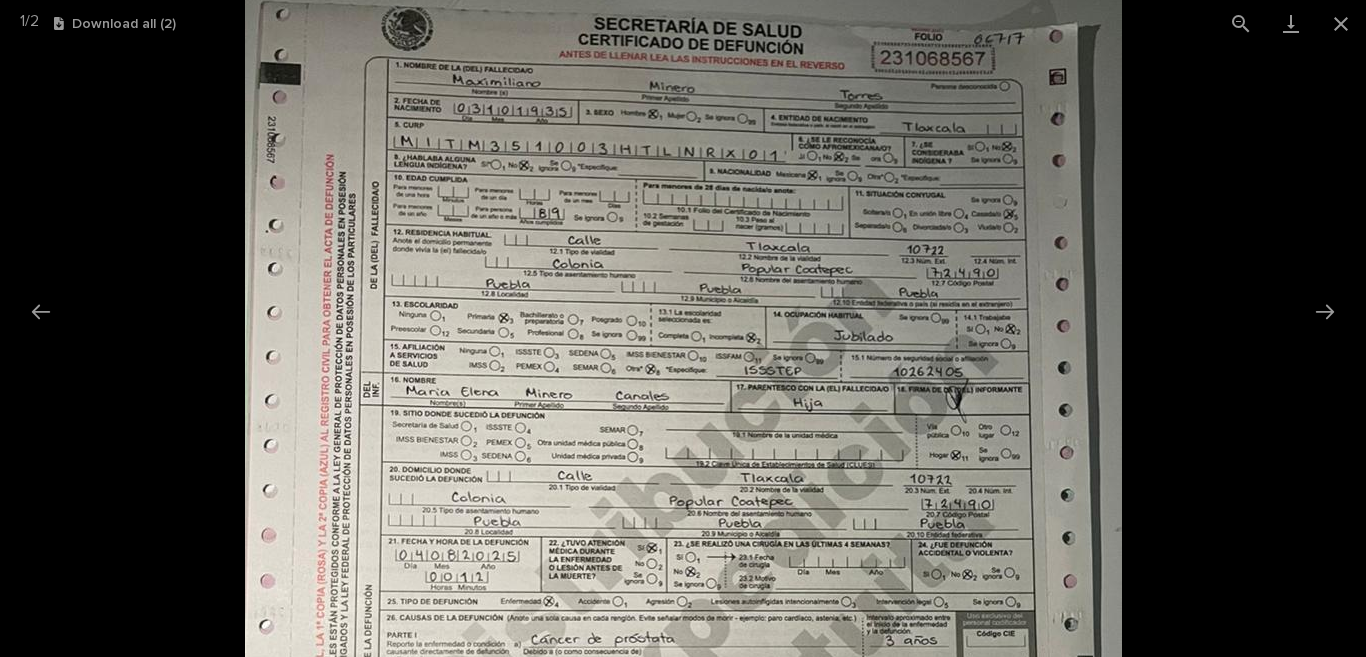 drag, startPoint x: 794, startPoint y: 141, endPoint x: 754, endPoint y: 468, distance: 329.4374 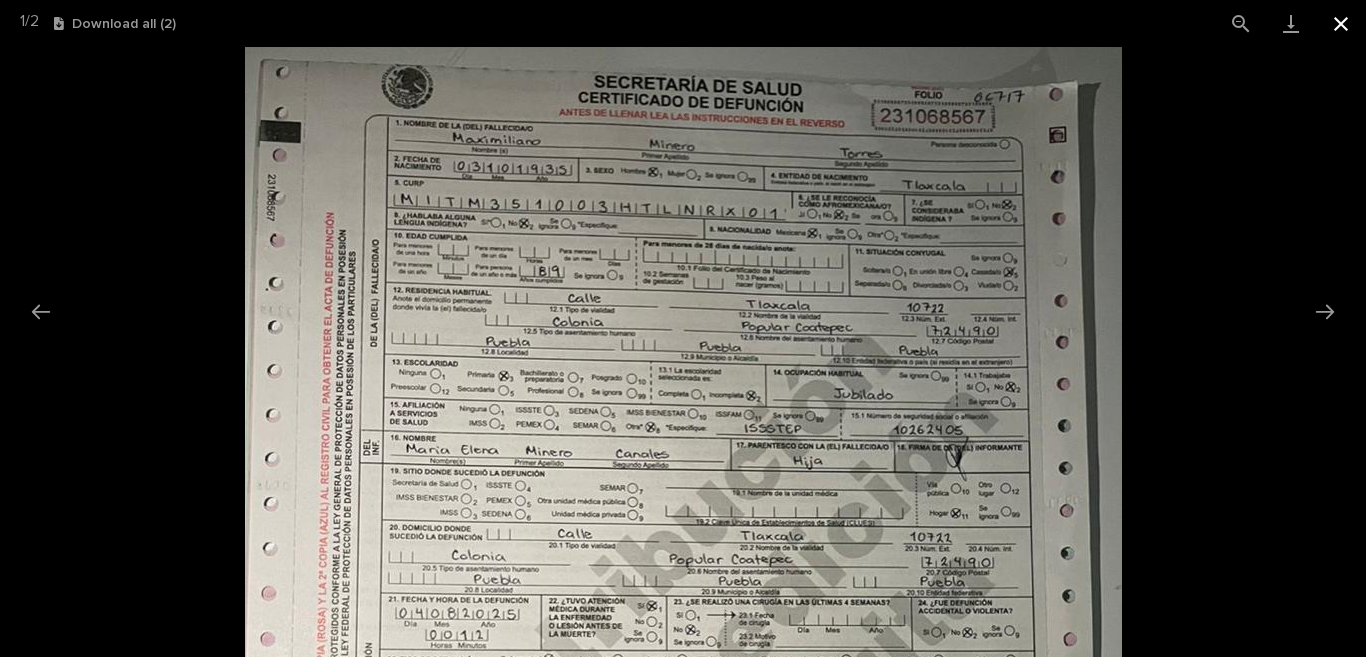 click at bounding box center (1341, 23) 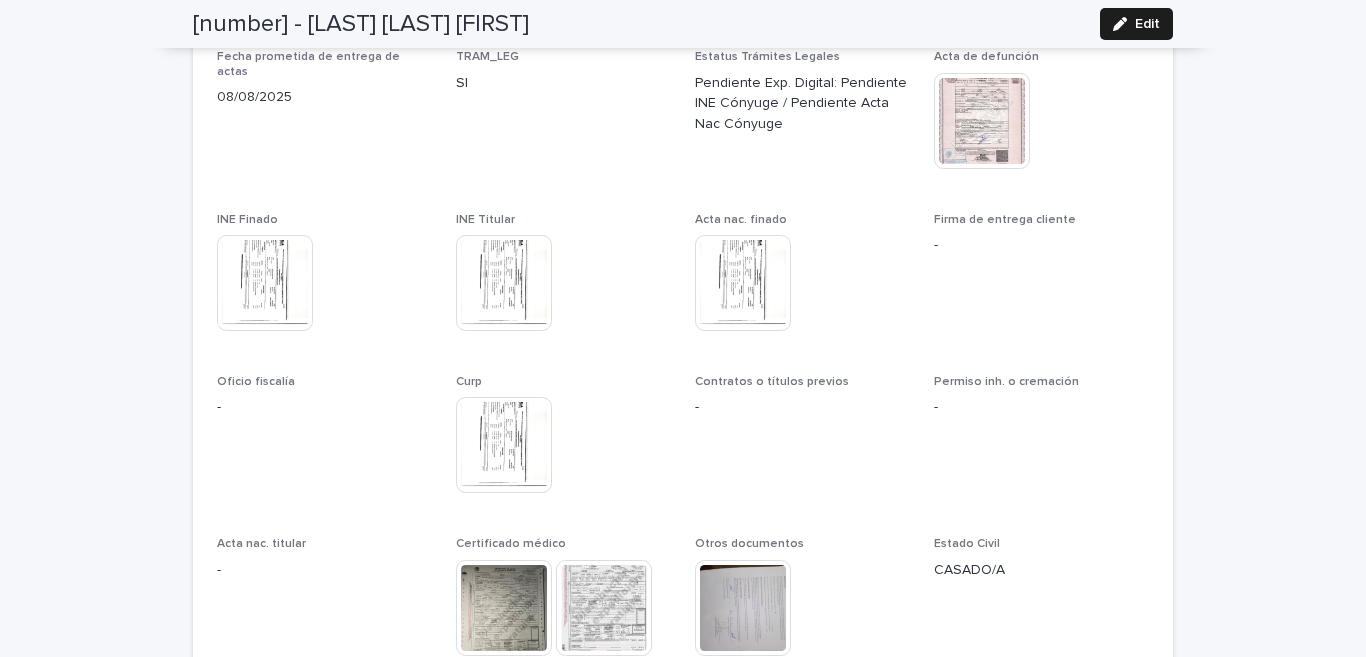 scroll, scrollTop: 5115, scrollLeft: 0, axis: vertical 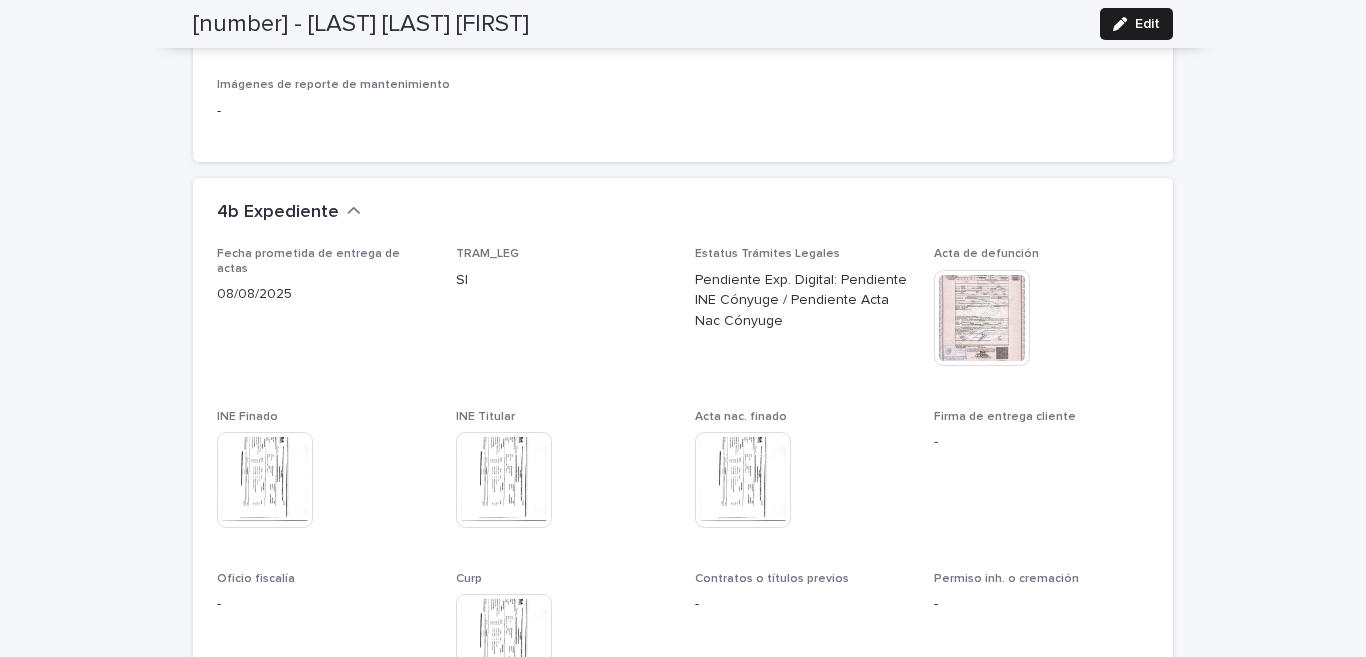 click at bounding box center [982, 318] 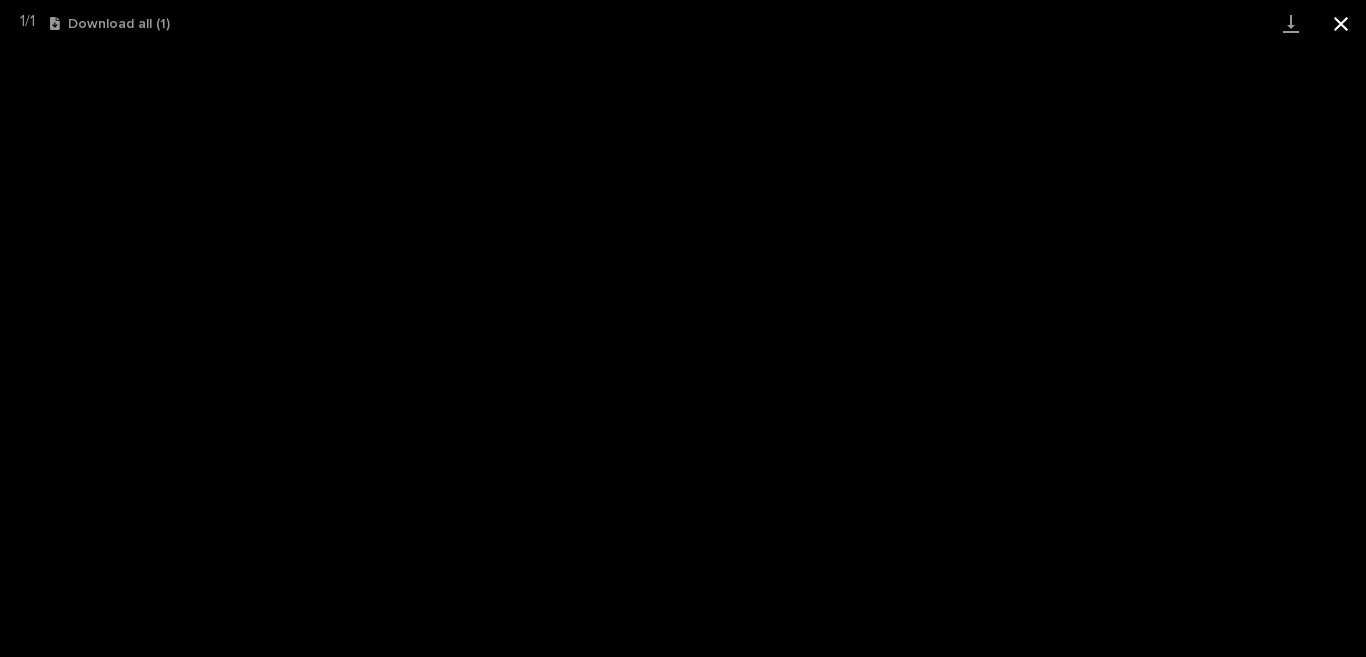 click at bounding box center [1341, 23] 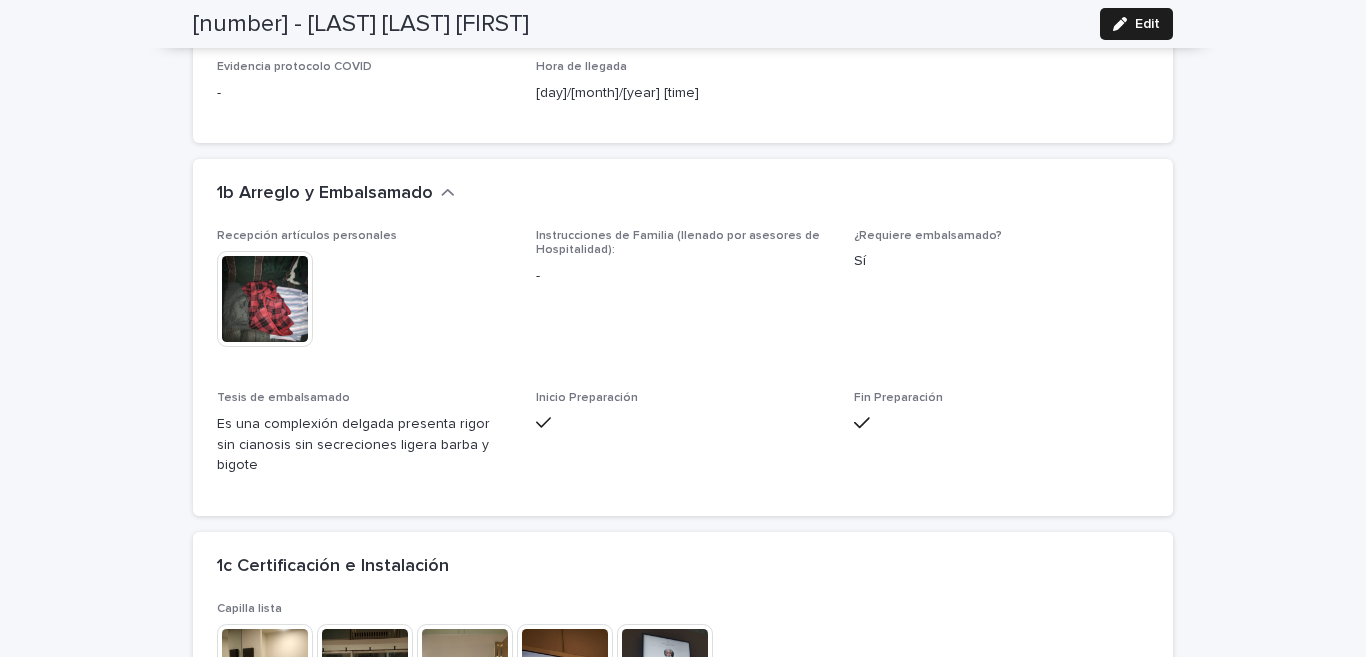 scroll, scrollTop: 1863, scrollLeft: 0, axis: vertical 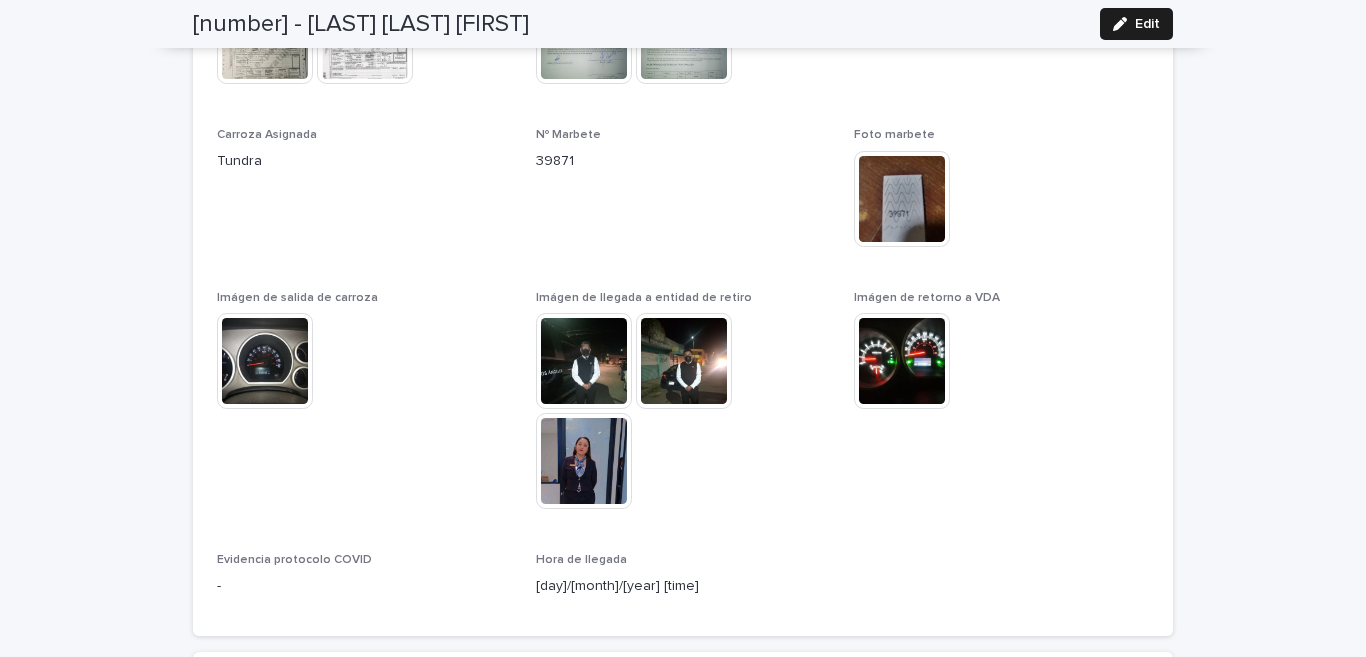click at bounding box center [584, 461] 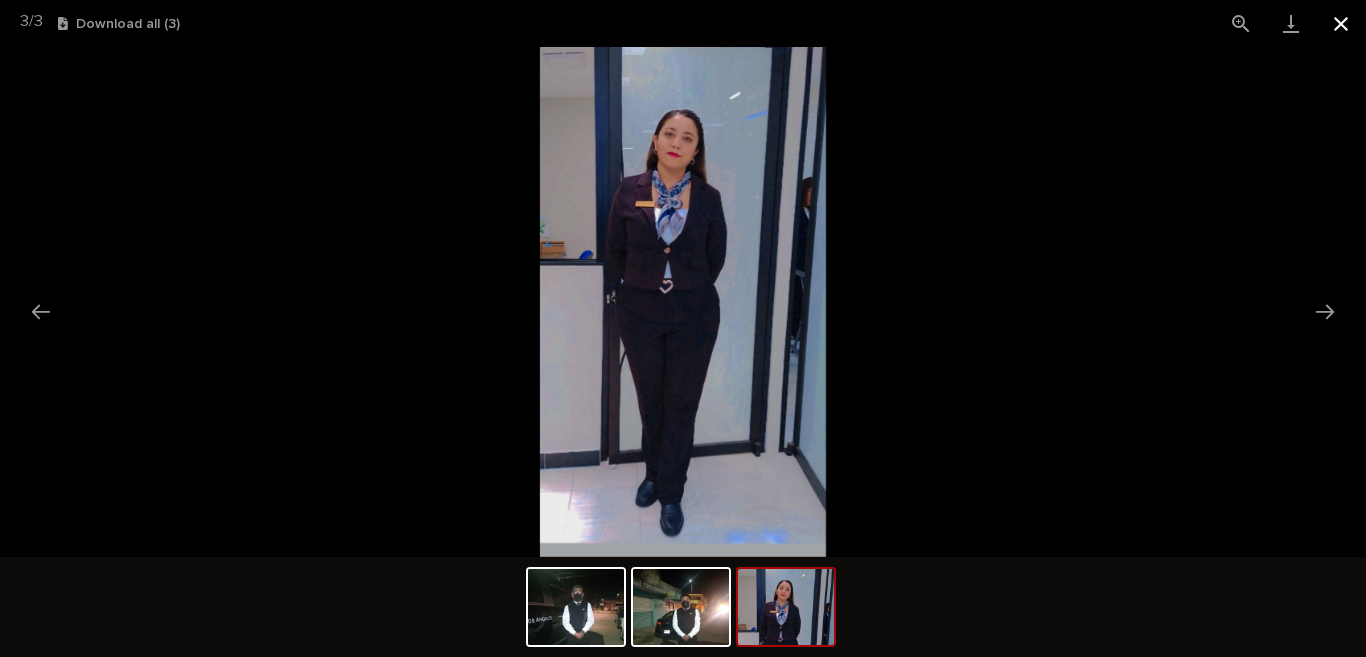 click at bounding box center [1341, 23] 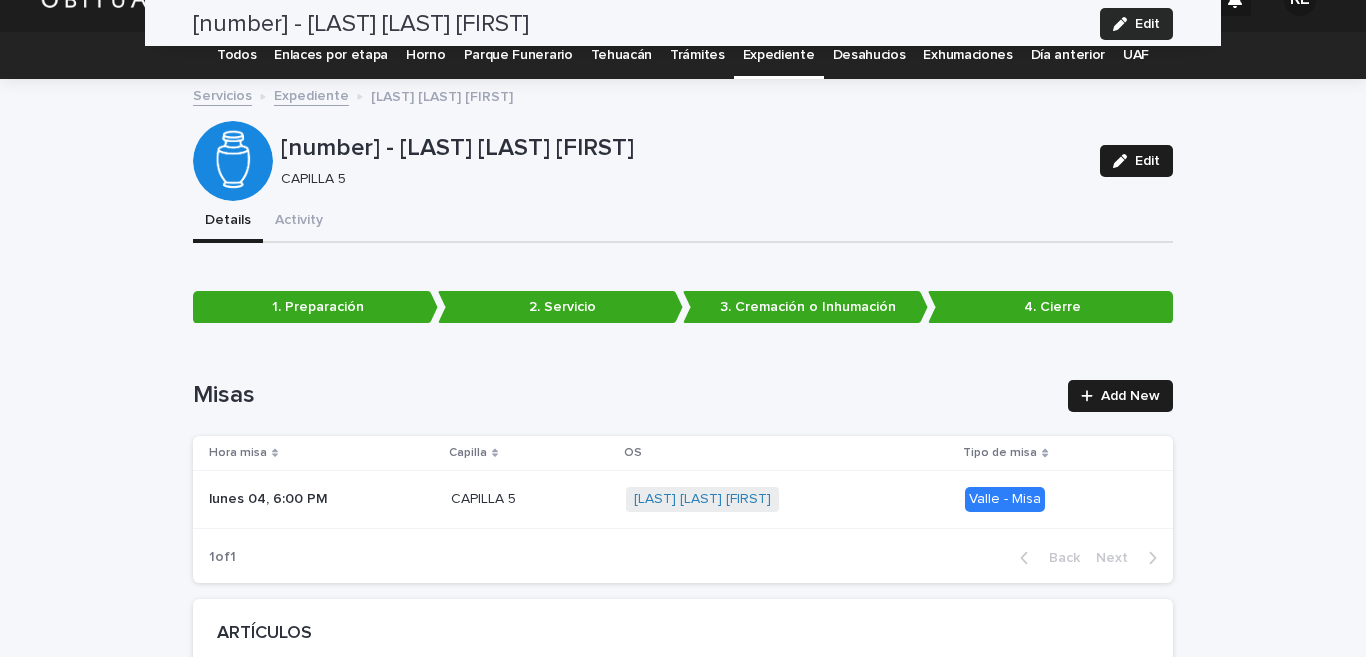 scroll, scrollTop: 0, scrollLeft: 0, axis: both 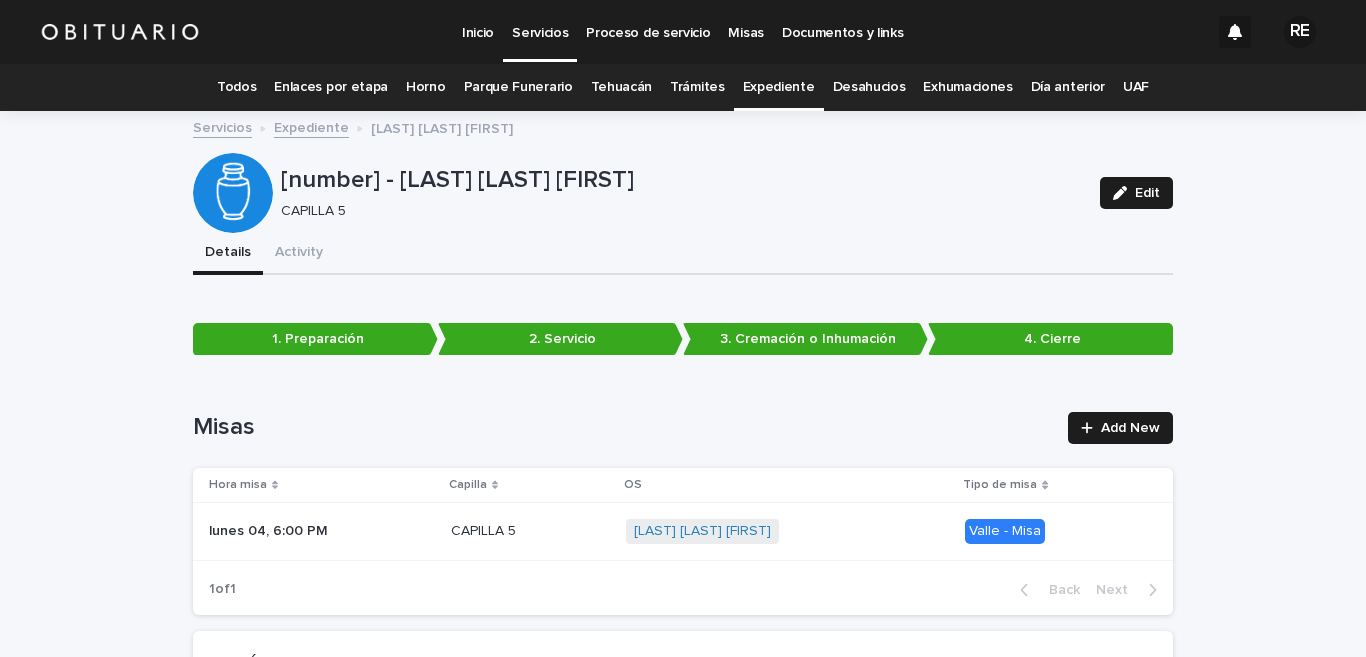 click on "Todos" at bounding box center (236, 87) 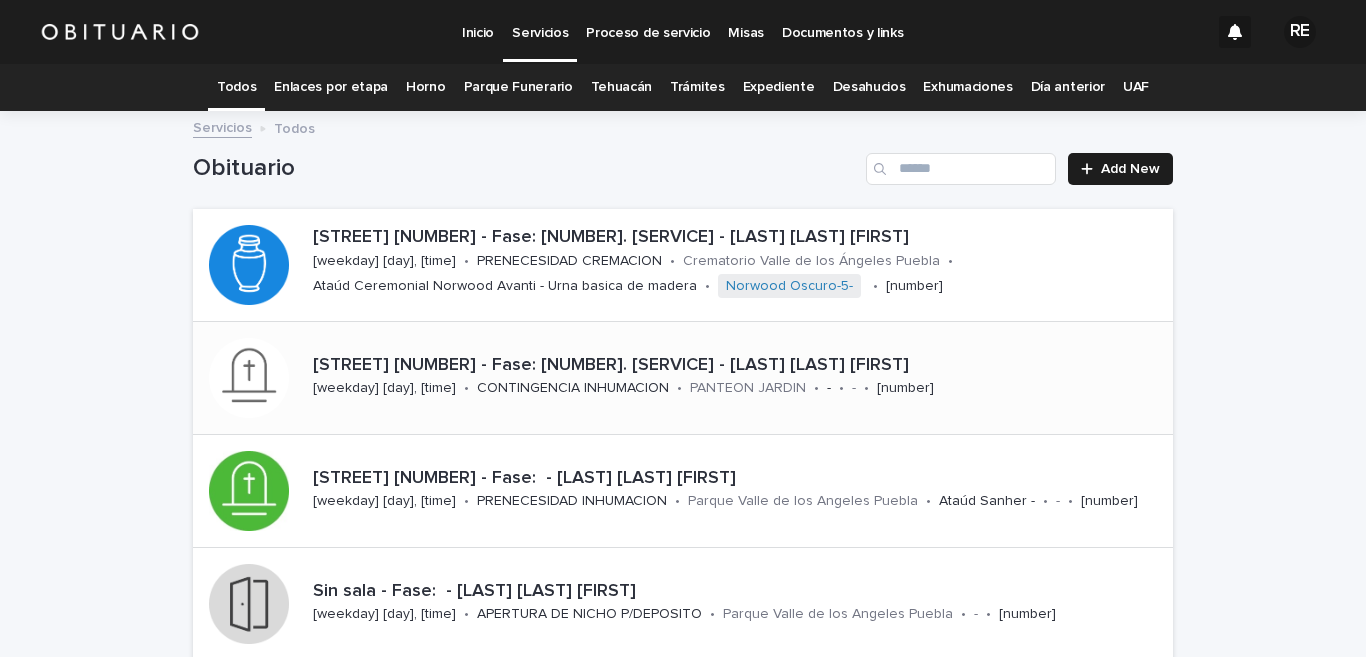 click on "CAPILLA 12 - Fase: 2. Servicio - [LAST] [LAST] [FIRST]" at bounding box center [739, 366] 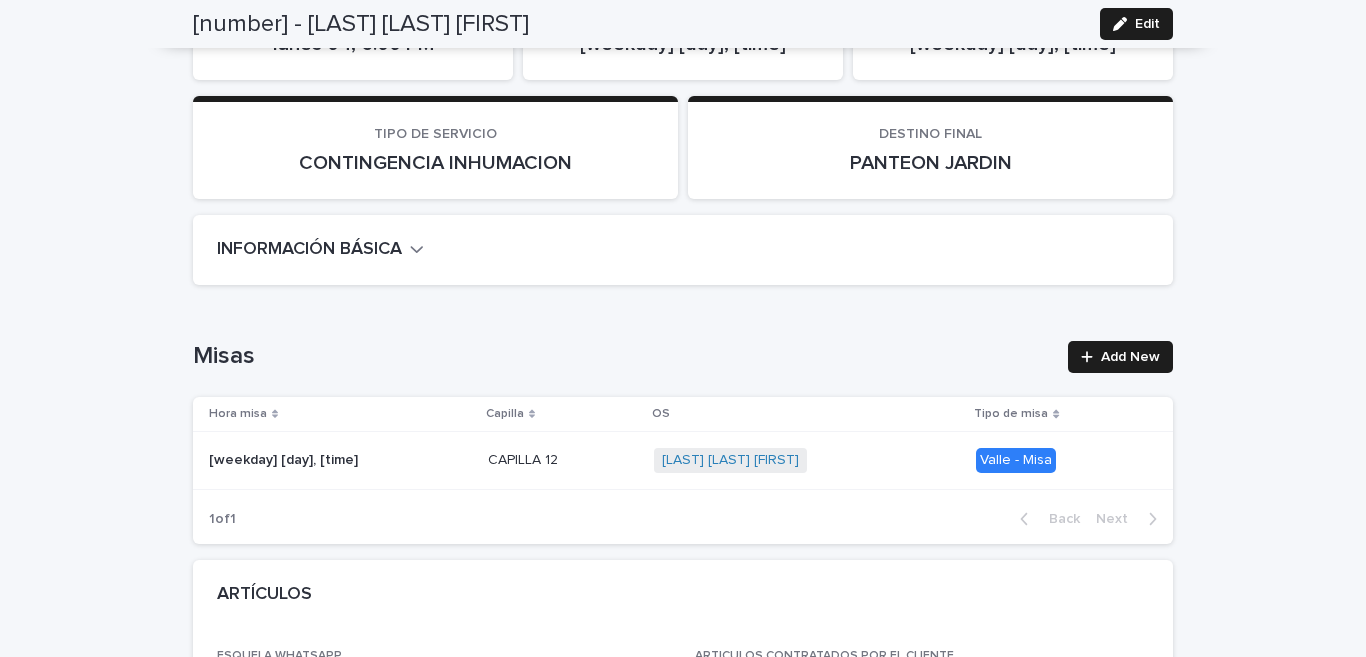 scroll, scrollTop: 0, scrollLeft: 0, axis: both 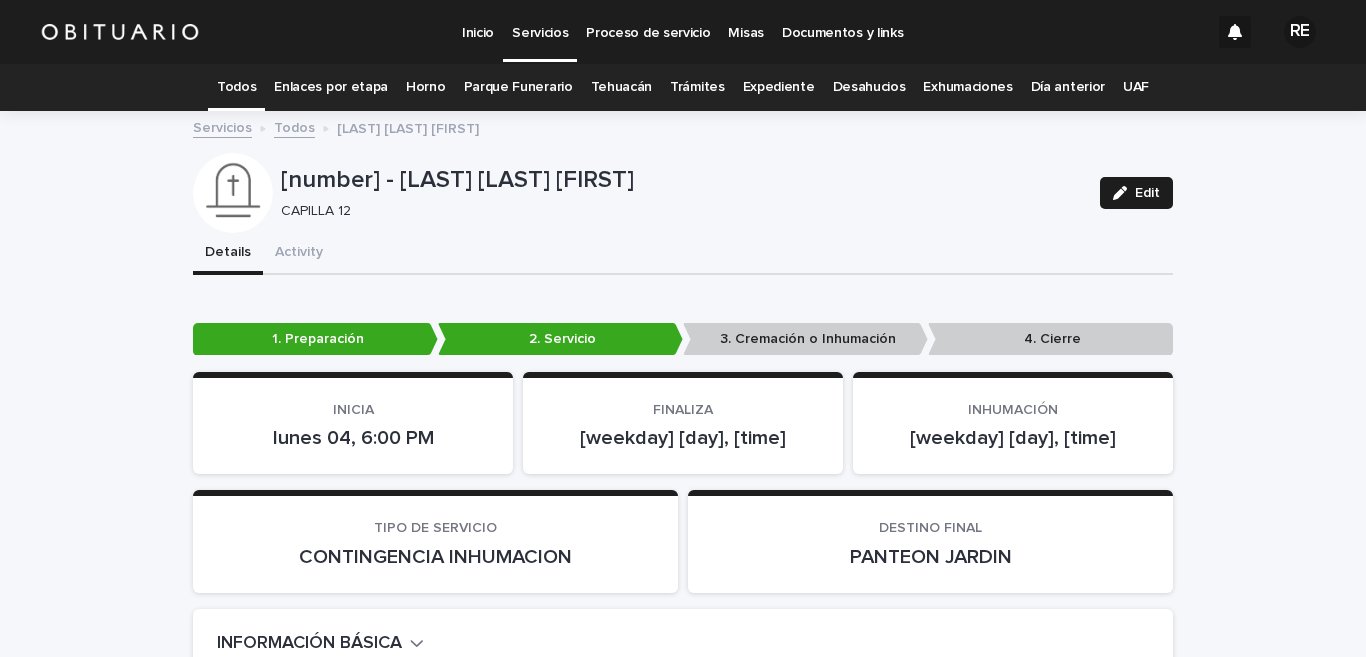 click on "Todos" at bounding box center [236, 87] 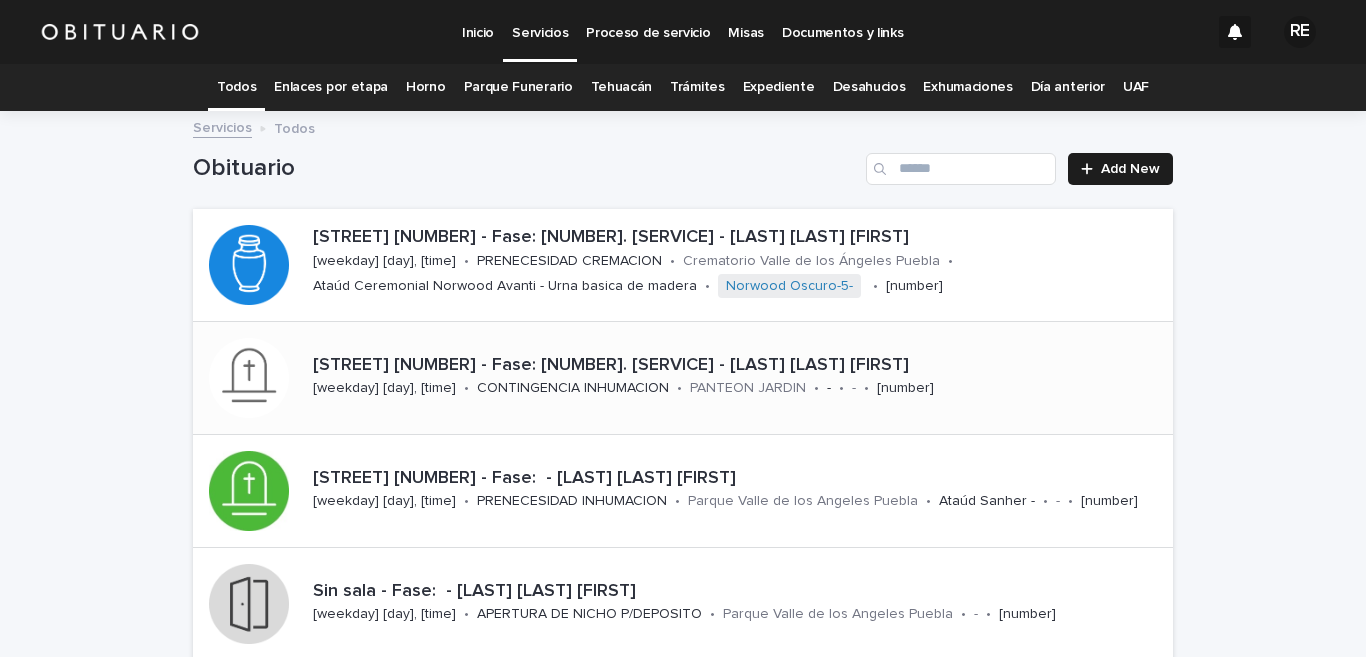 click on "CAPILLA 12 - Fase: 2. Servicio - [LAST] [LAST] [FIRST]" at bounding box center (739, 366) 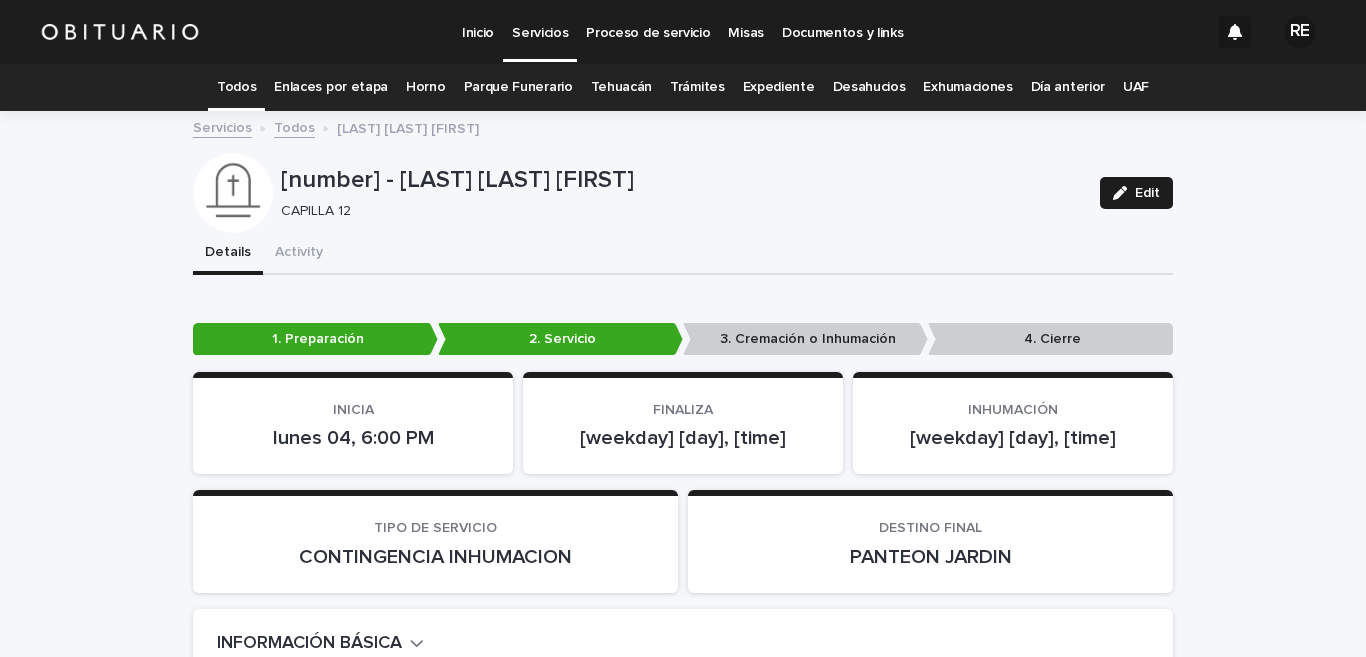 scroll, scrollTop: 64, scrollLeft: 0, axis: vertical 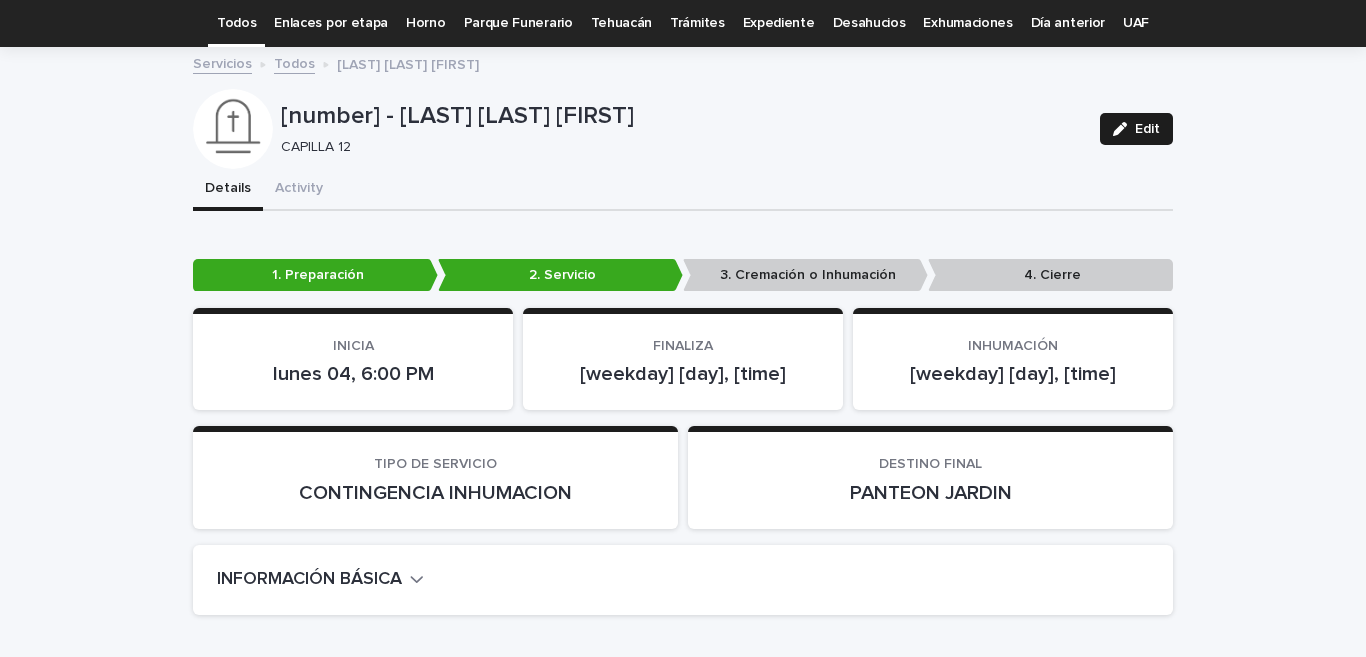 click on "Todos" at bounding box center (236, 23) 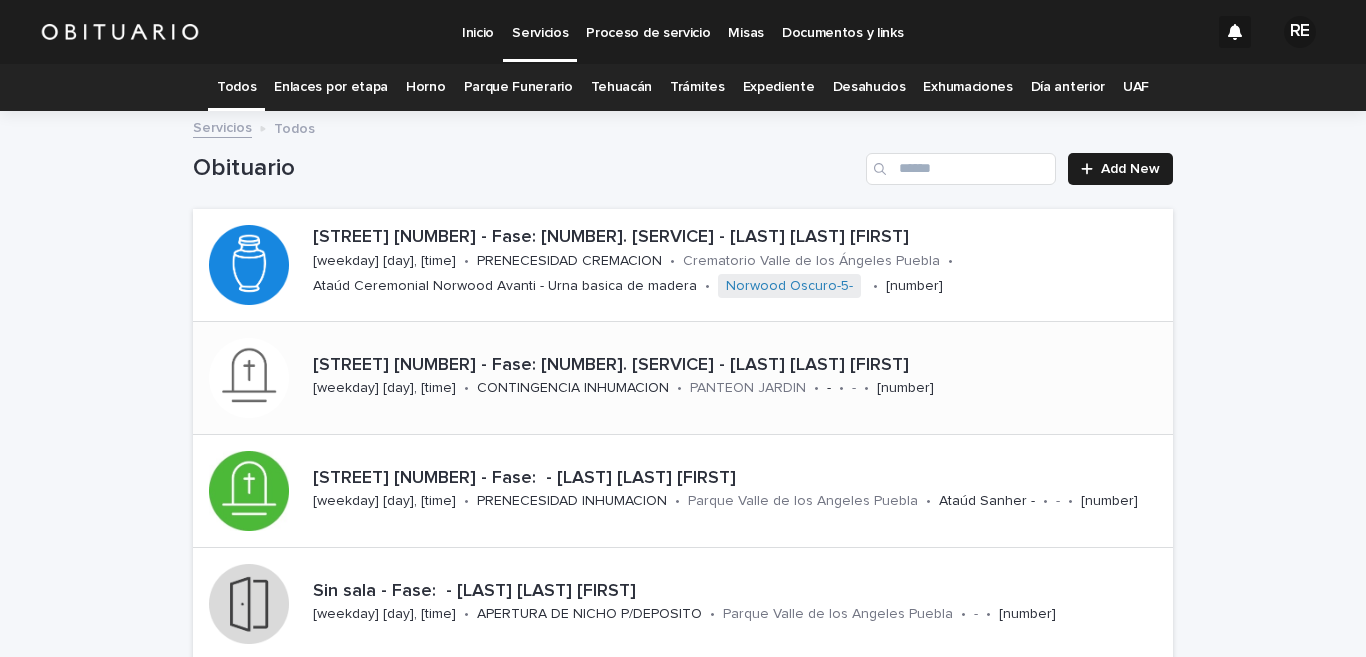 scroll, scrollTop: 0, scrollLeft: 0, axis: both 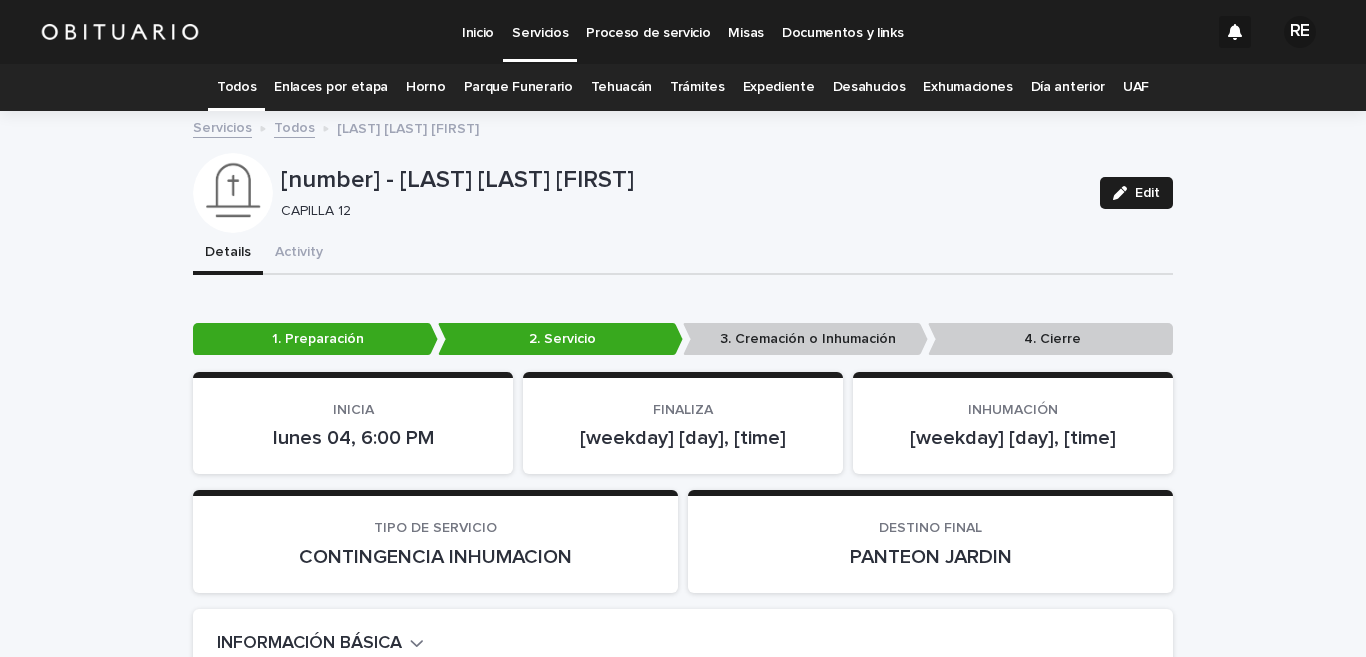 click on "Todos" at bounding box center (236, 87) 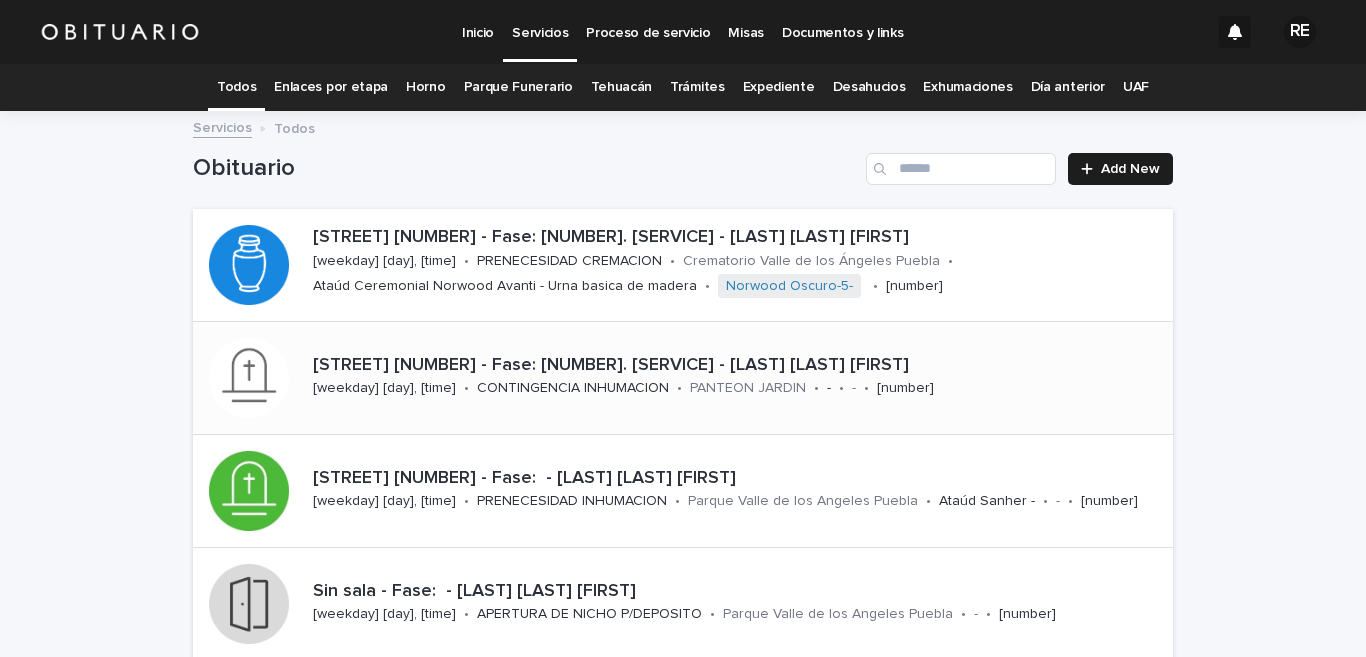 click on "CAPILLA 12 - Fase: 2. Servicio - [LAST] [LAST] [FIRST]" at bounding box center [739, 366] 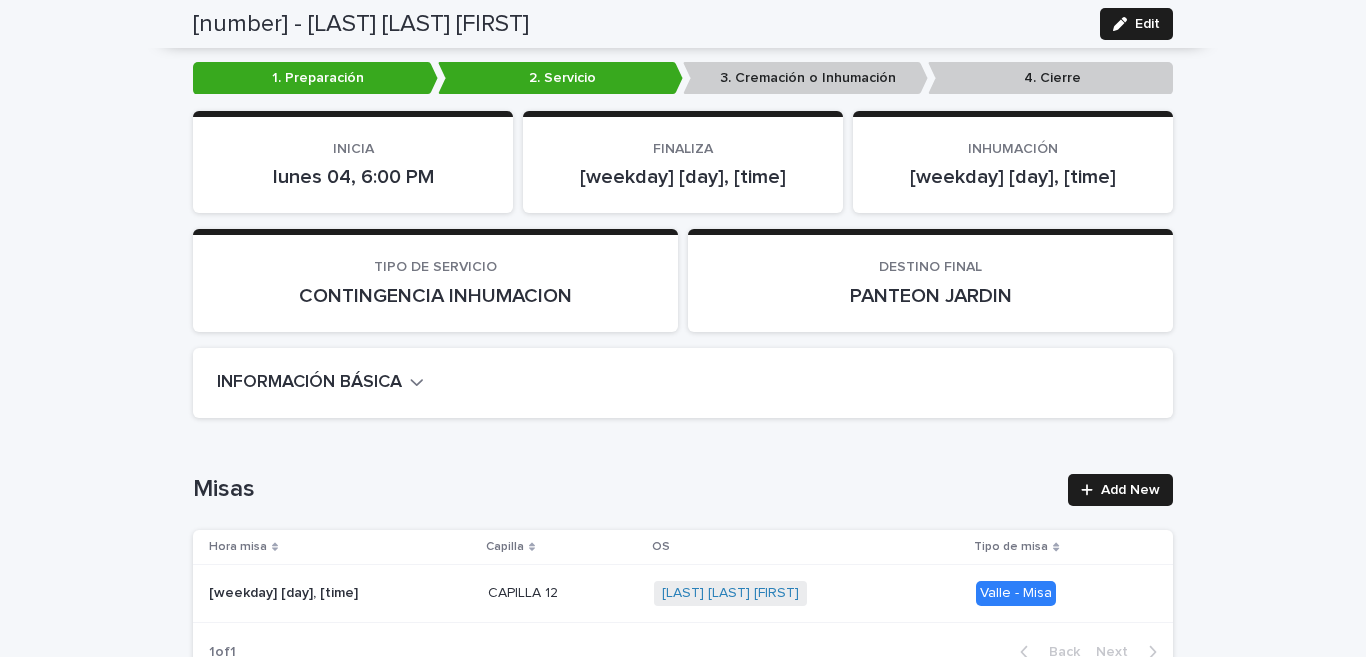 scroll, scrollTop: 753, scrollLeft: 0, axis: vertical 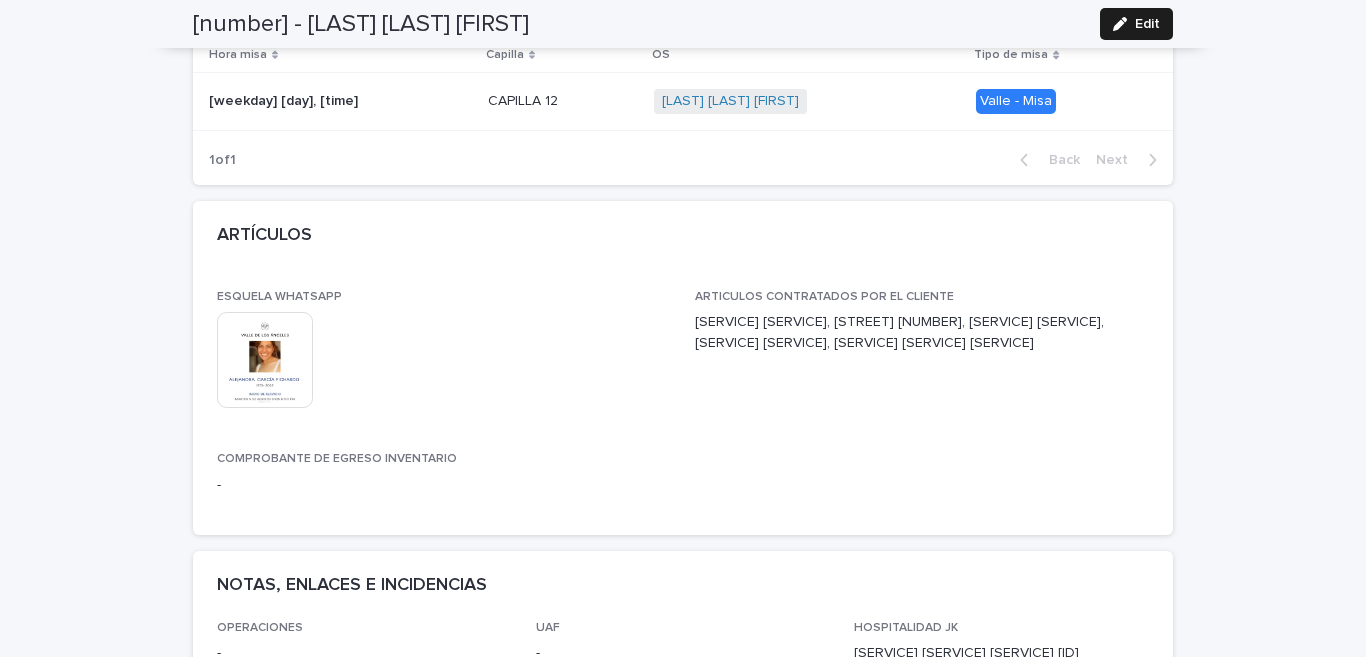 click at bounding box center (265, 360) 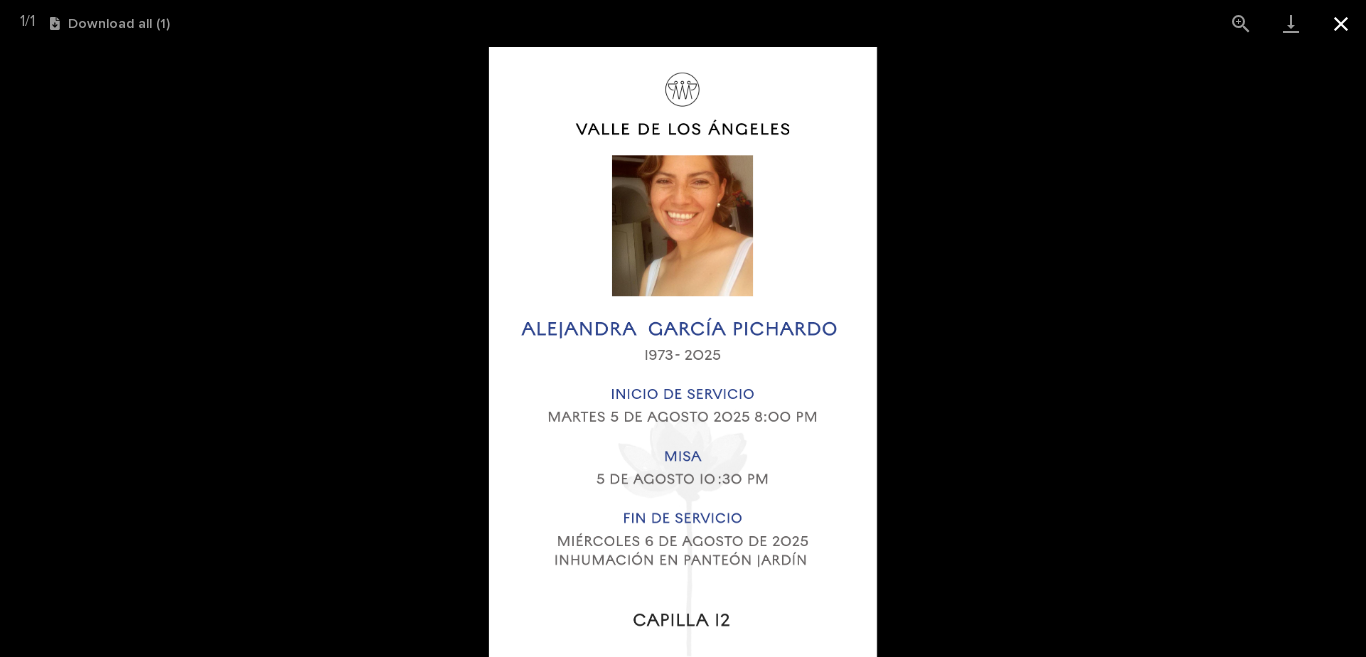 click at bounding box center (1341, 23) 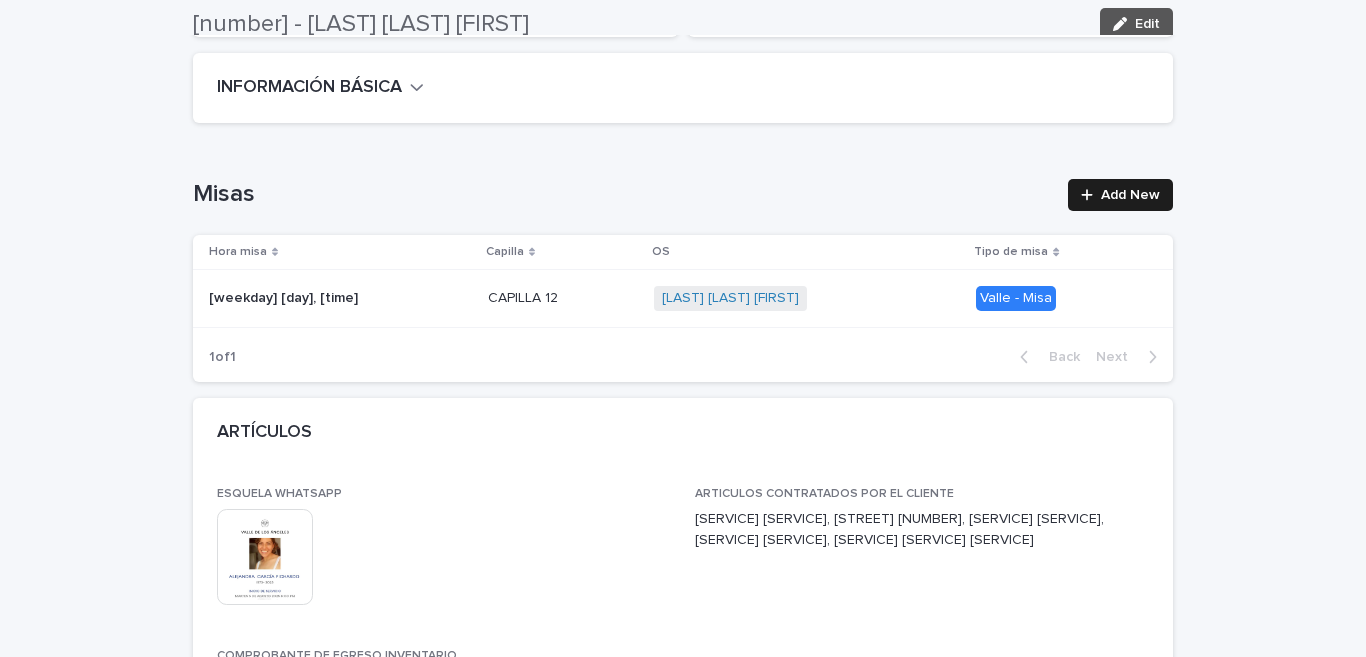 scroll, scrollTop: 0, scrollLeft: 0, axis: both 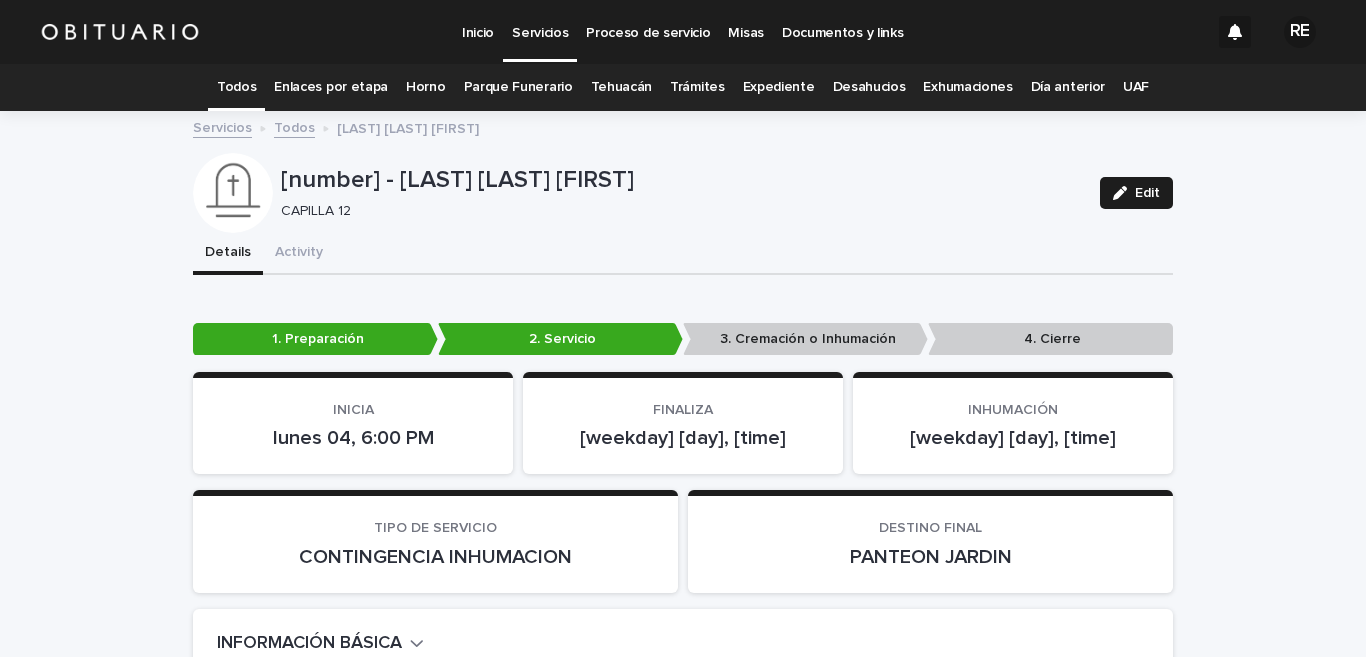 click on "Todos" at bounding box center [236, 87] 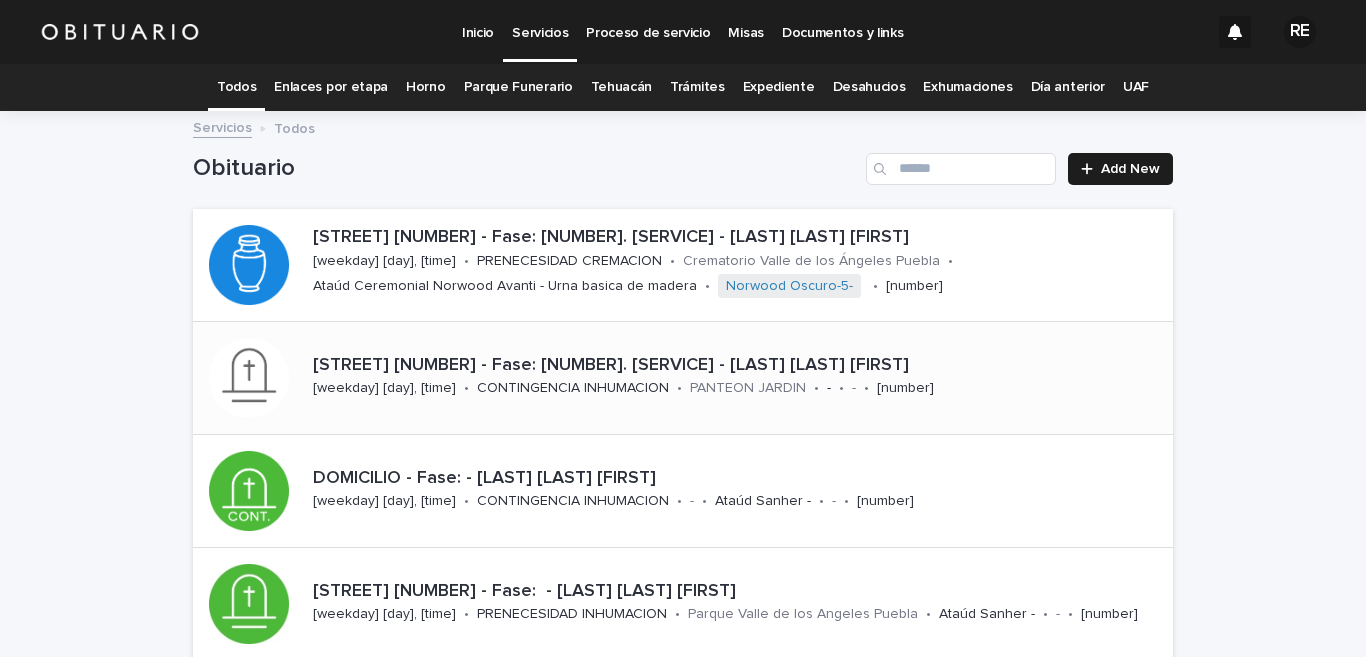 click on "CAPILLA 12 - Fase: 2. Servicio - [LAST] [LAST] [FIRST]" at bounding box center (739, 366) 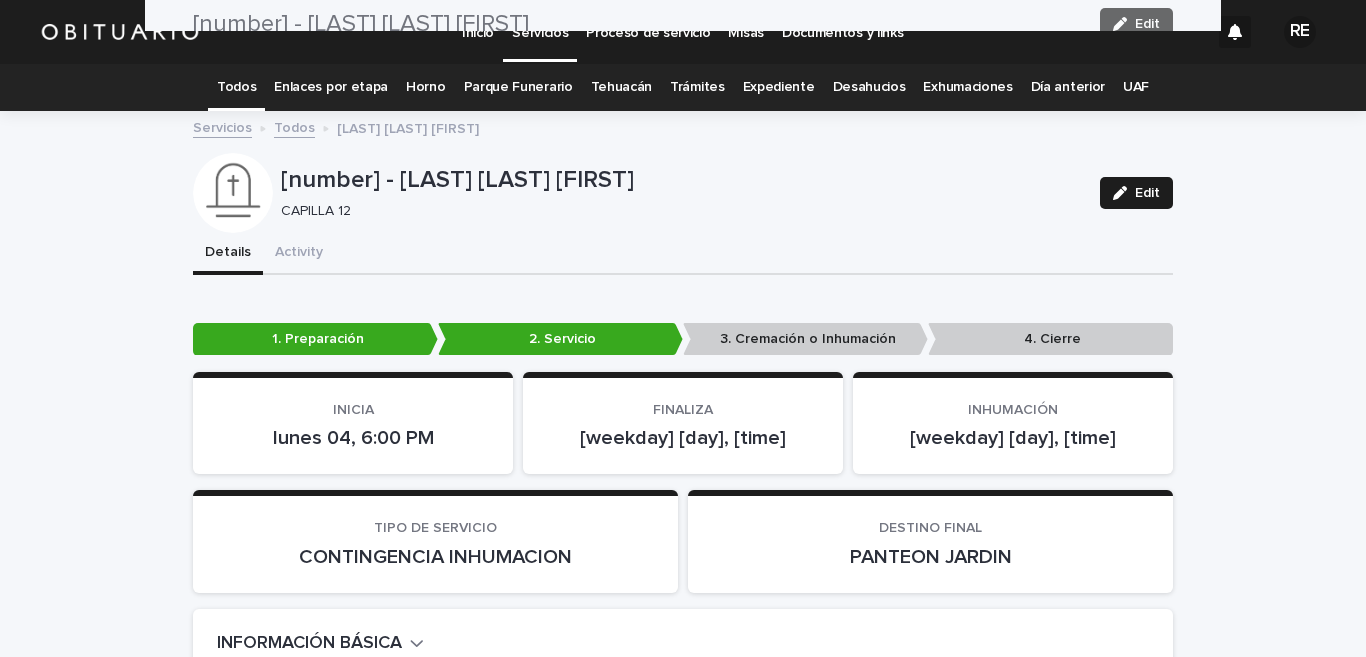 scroll, scrollTop: 0, scrollLeft: 0, axis: both 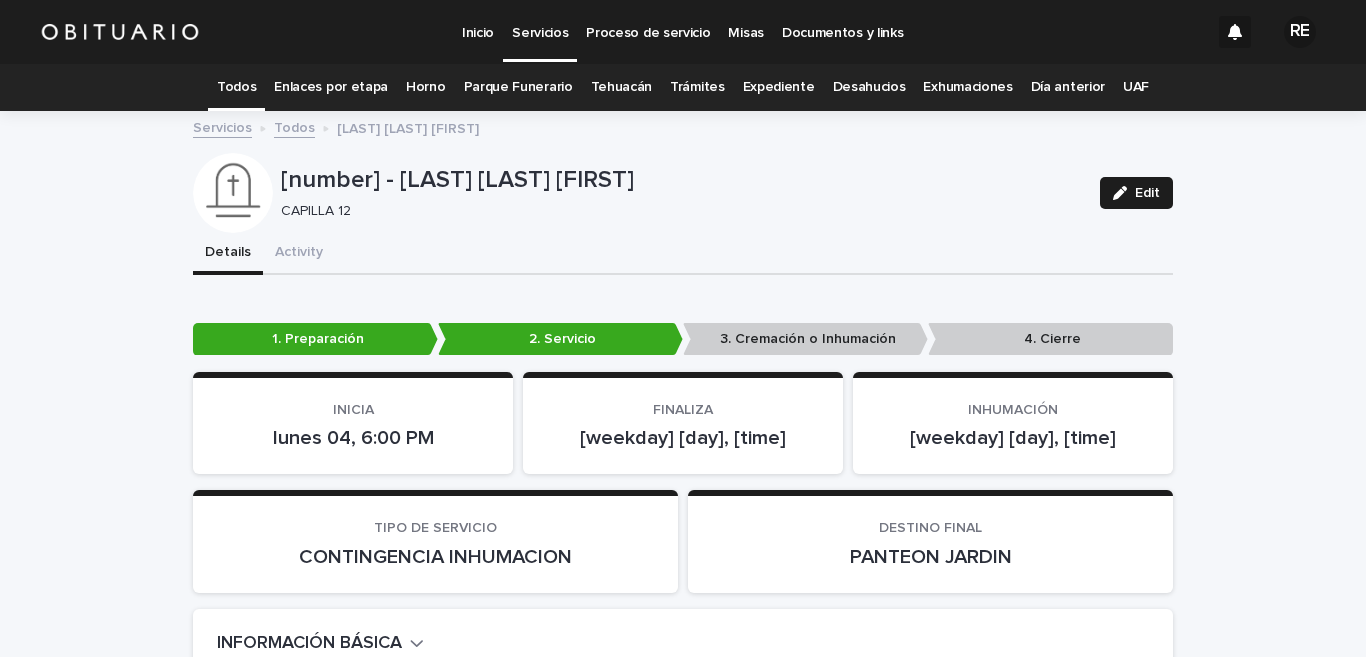 click on "Todos" at bounding box center (236, 87) 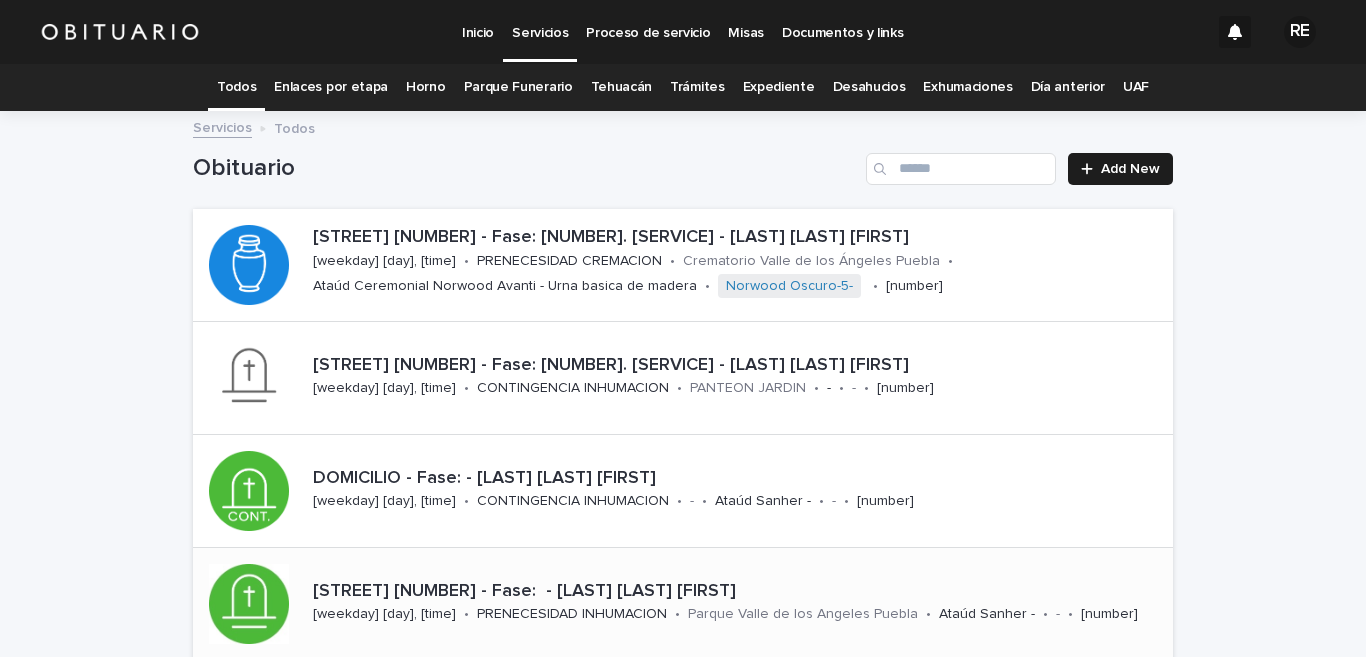 click on "[DAY] [DD], [HH]:[MM] [AM/PM]" at bounding box center [384, 614] 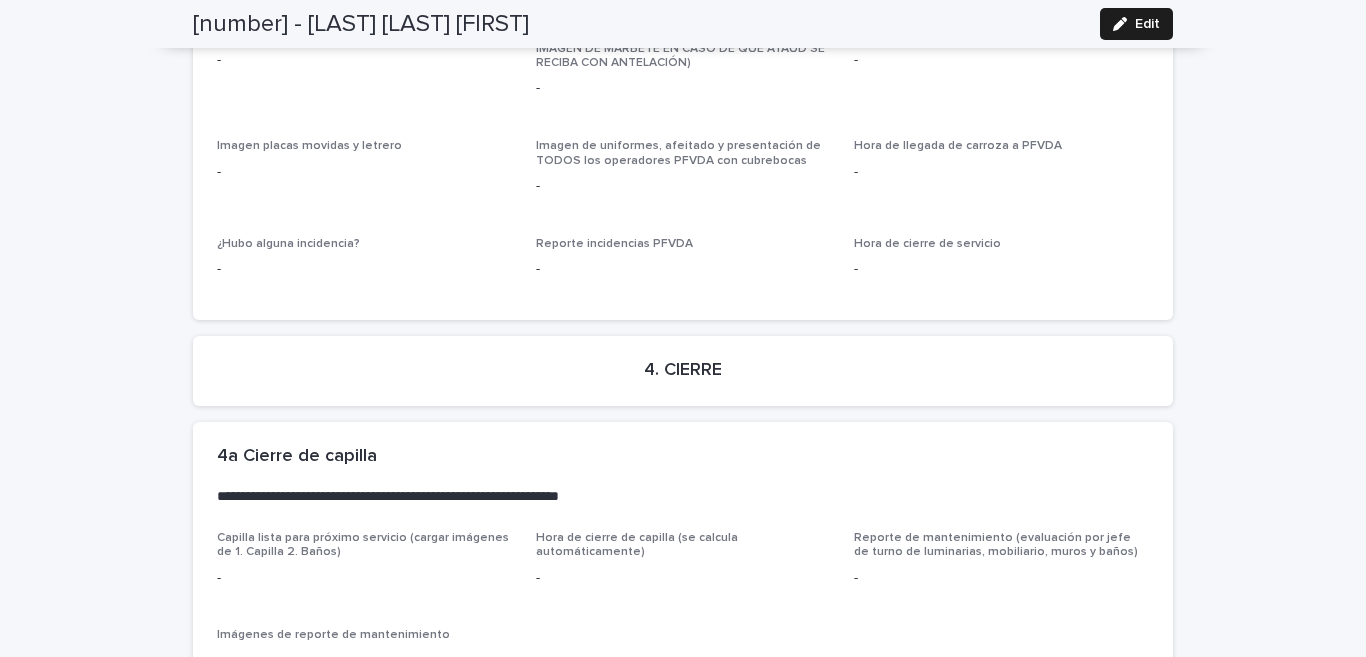 scroll, scrollTop: 5024, scrollLeft: 0, axis: vertical 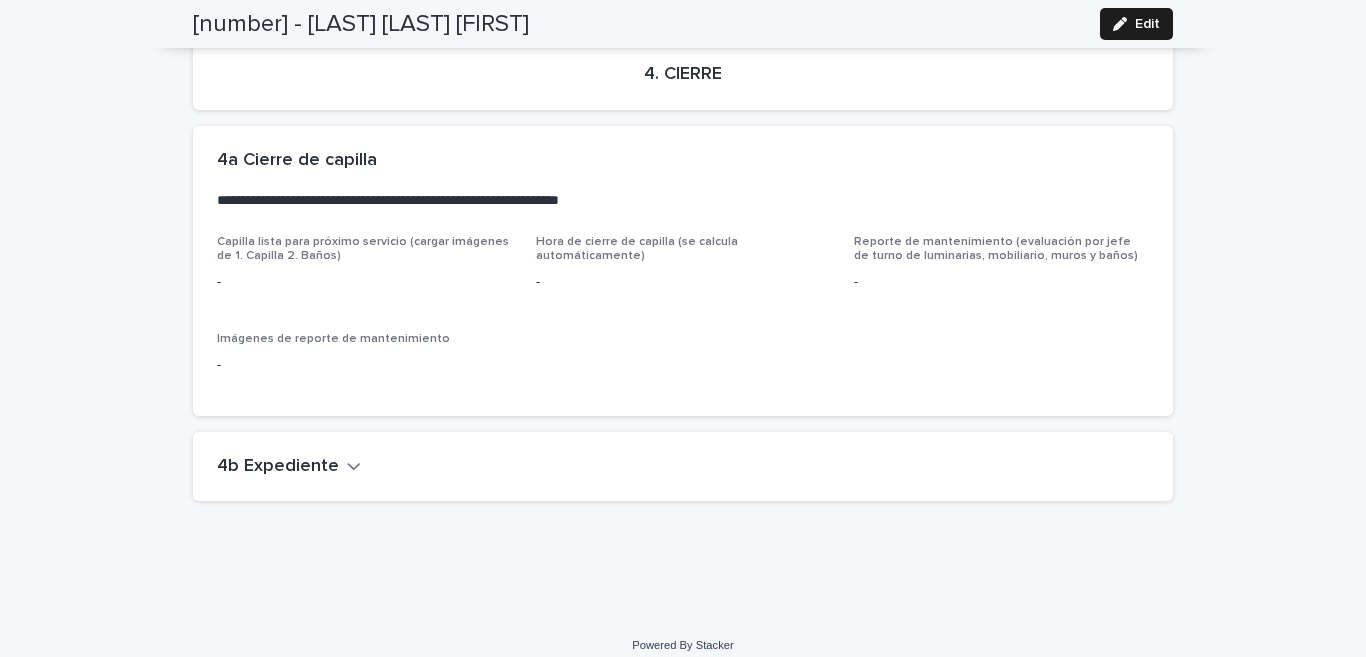click 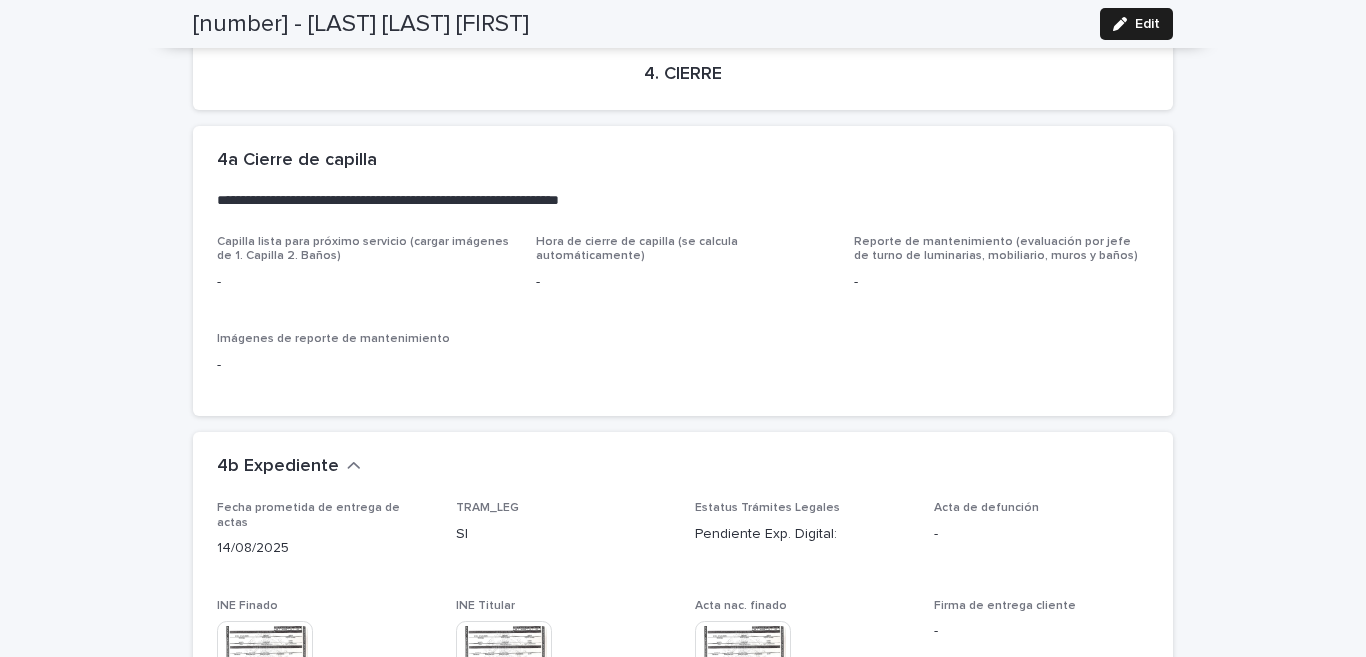 scroll, scrollTop: 5418, scrollLeft: 0, axis: vertical 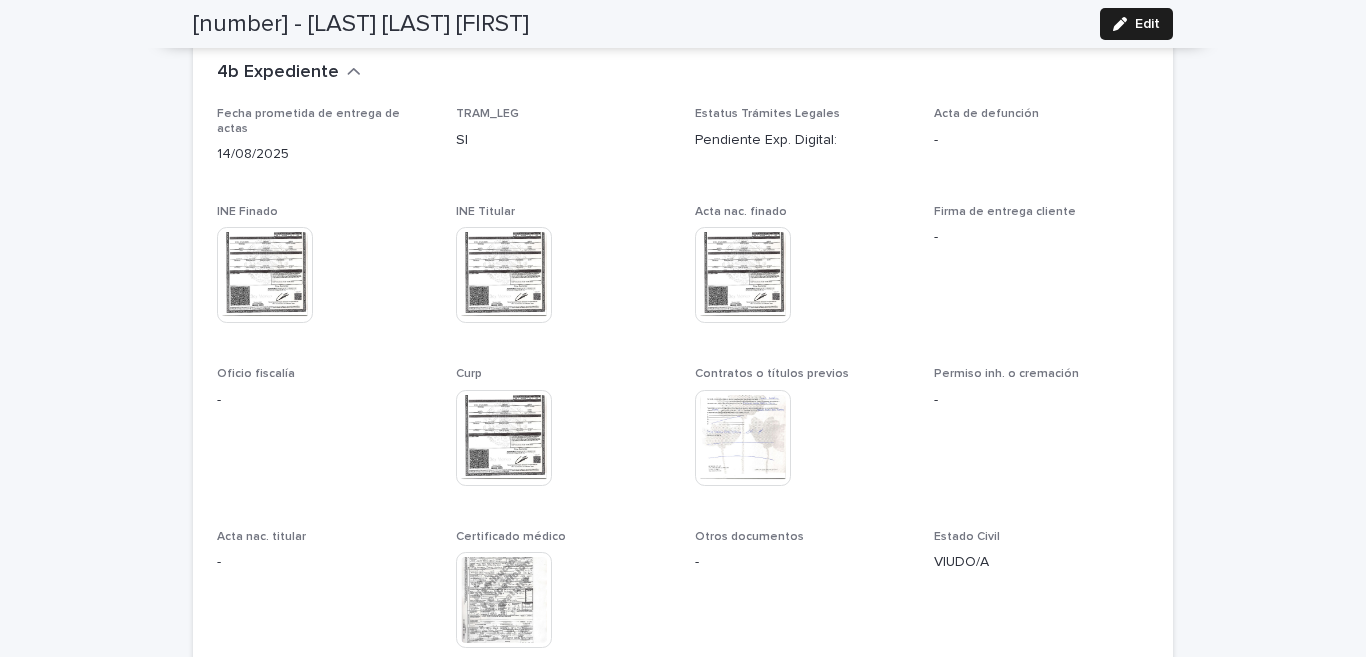 click at bounding box center (504, 600) 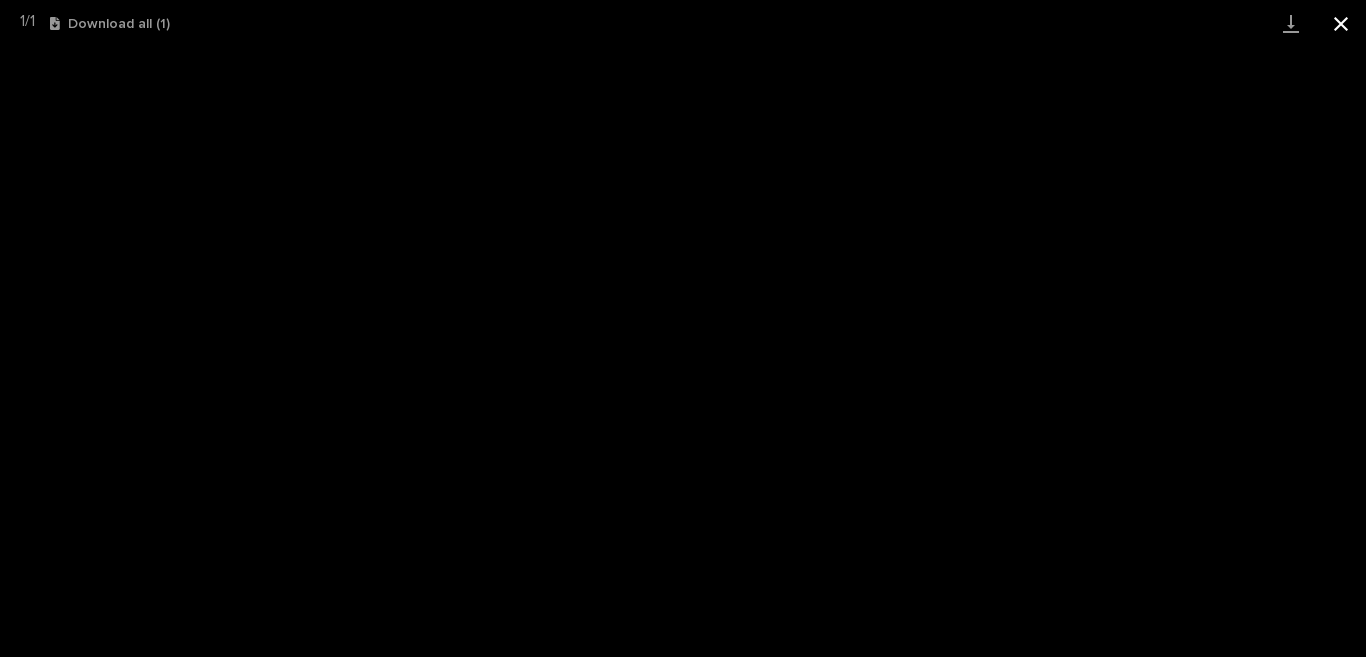 click at bounding box center [1341, 23] 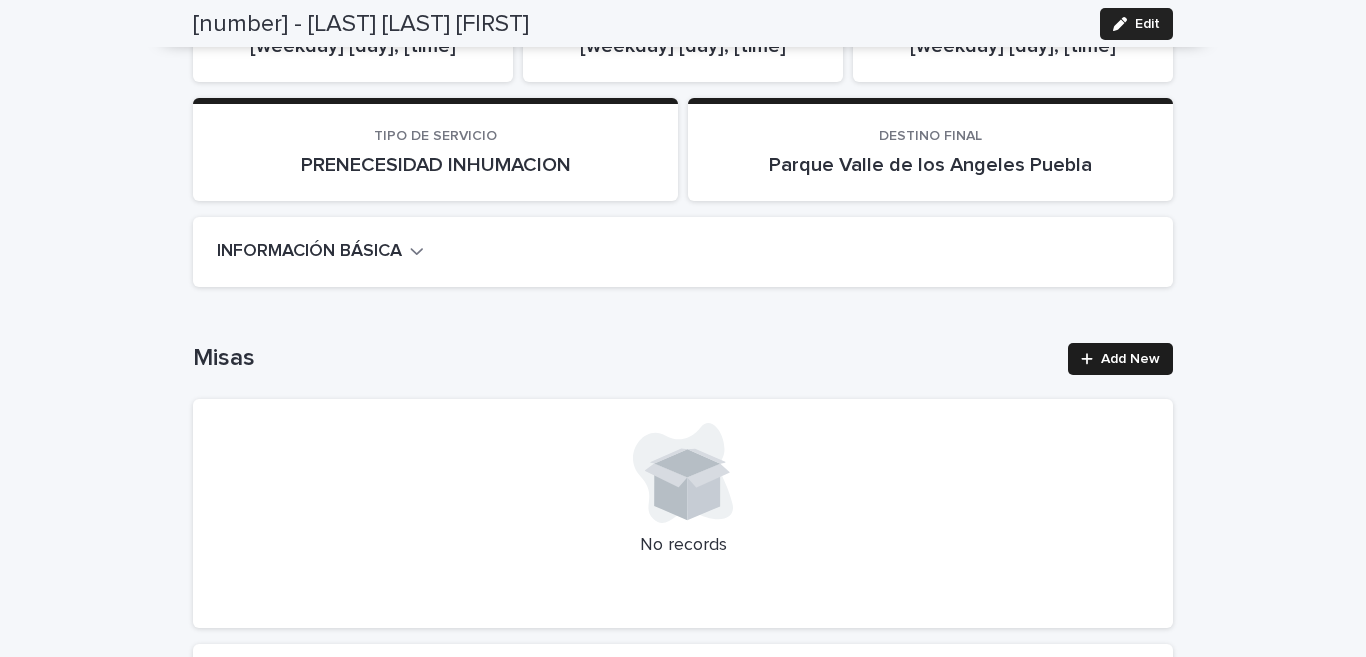 scroll, scrollTop: 0, scrollLeft: 0, axis: both 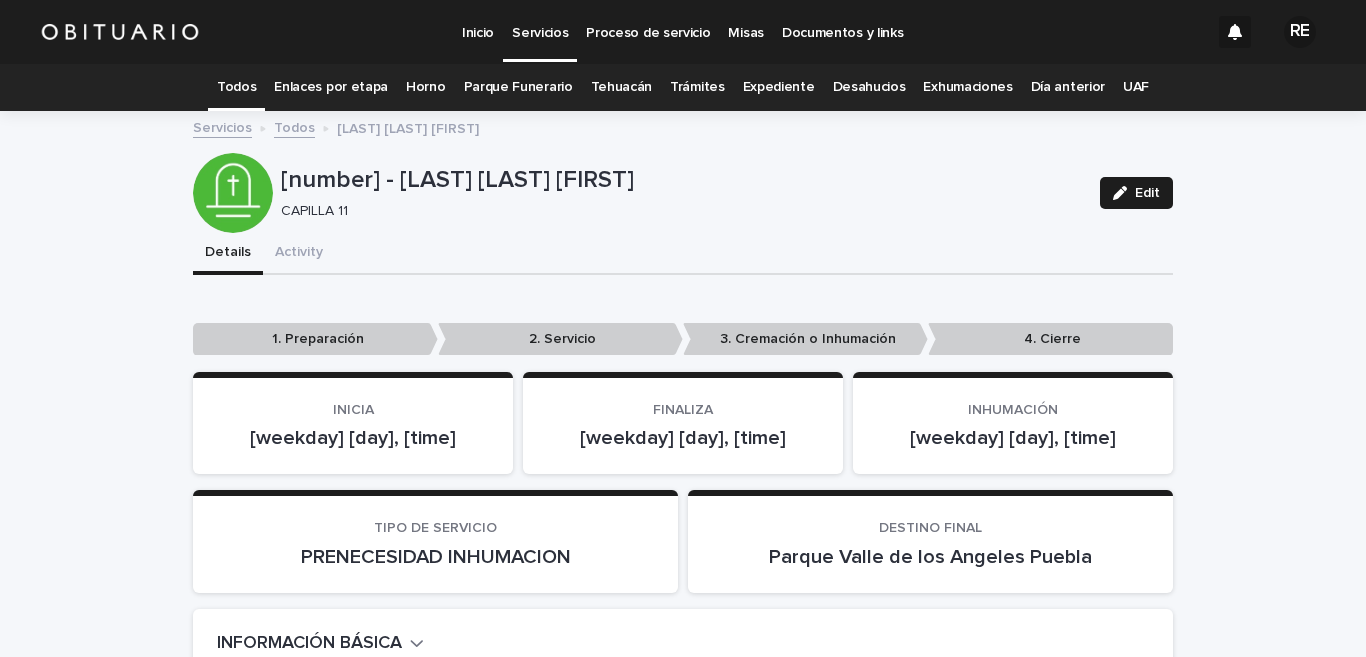 click on "Todos" at bounding box center [236, 87] 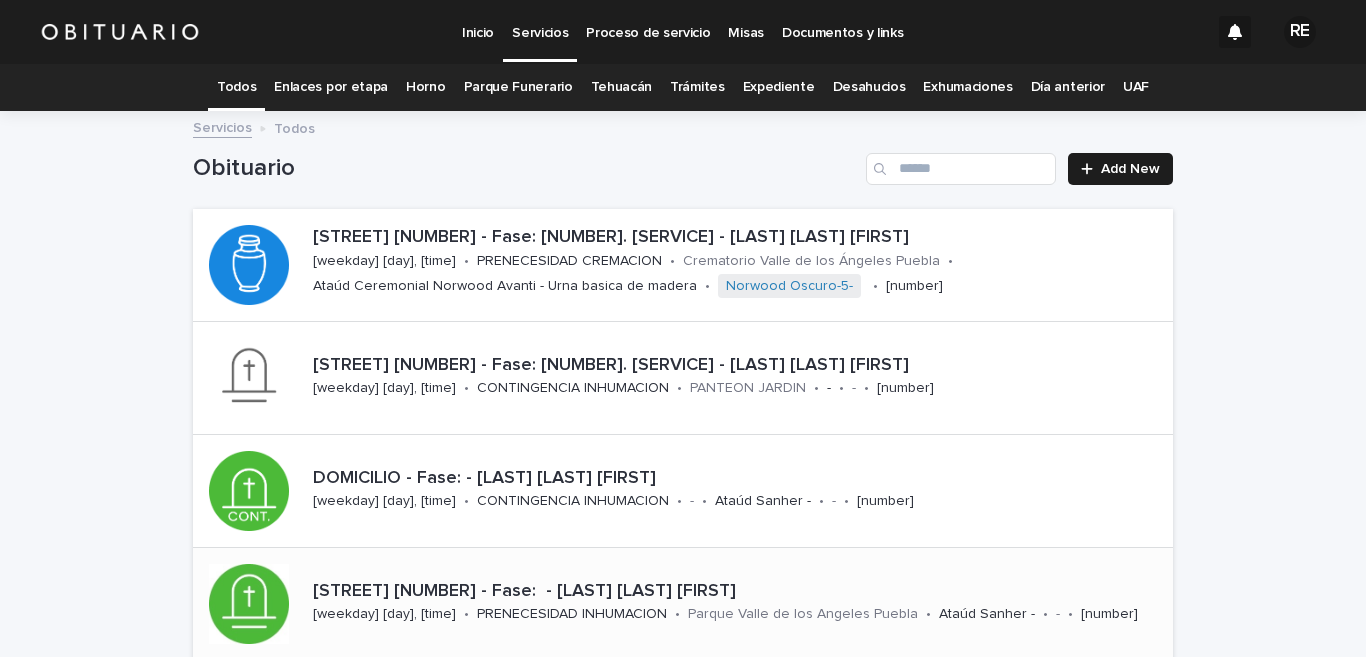 scroll, scrollTop: 0, scrollLeft: 0, axis: both 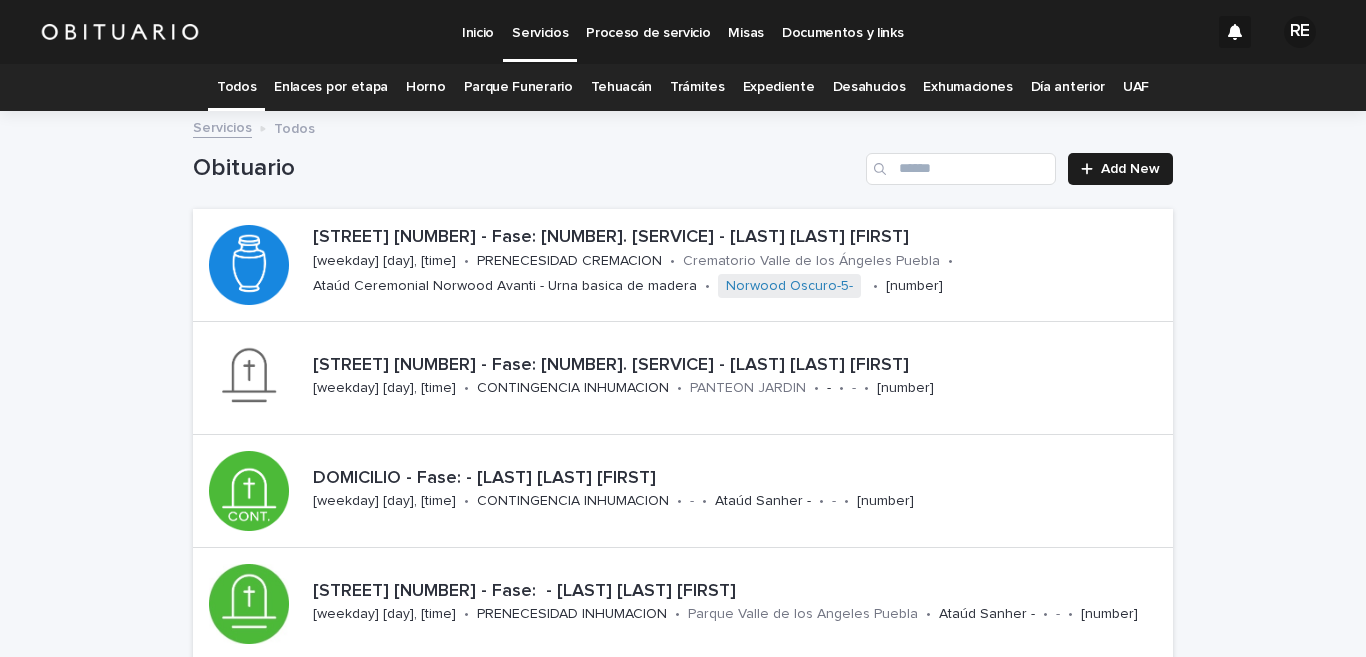 click on "Expediente" at bounding box center (779, 87) 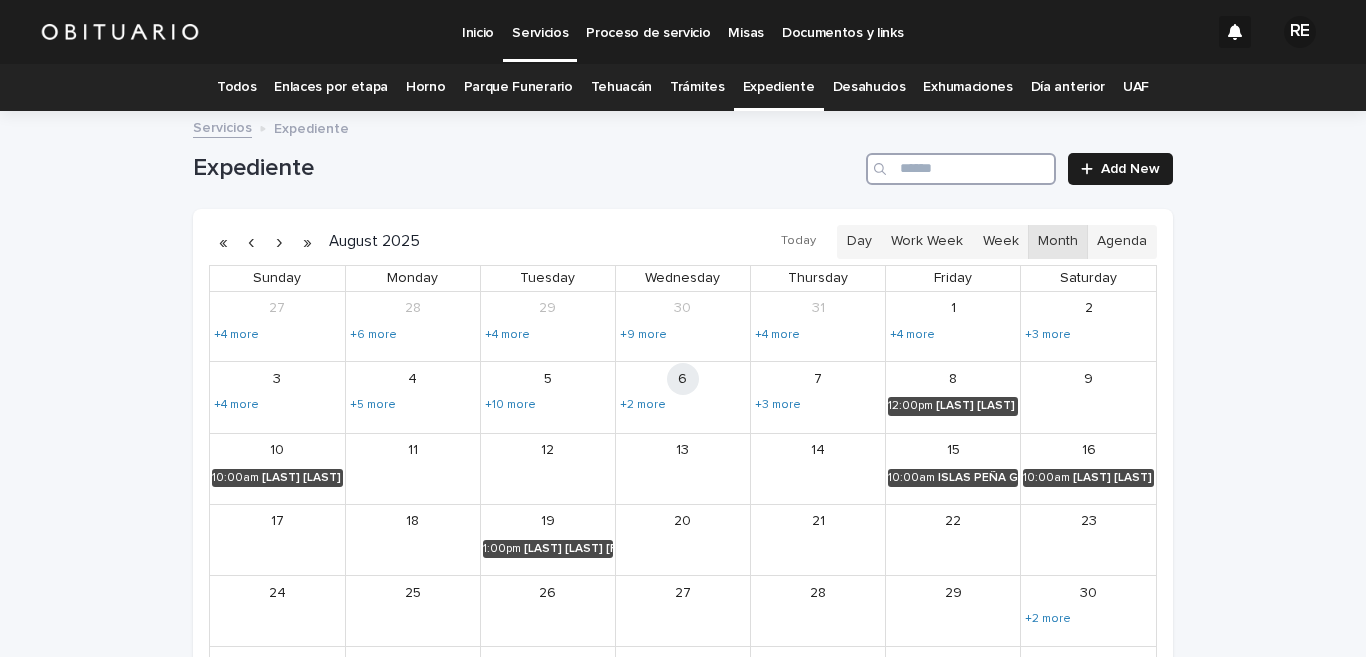click at bounding box center [961, 169] 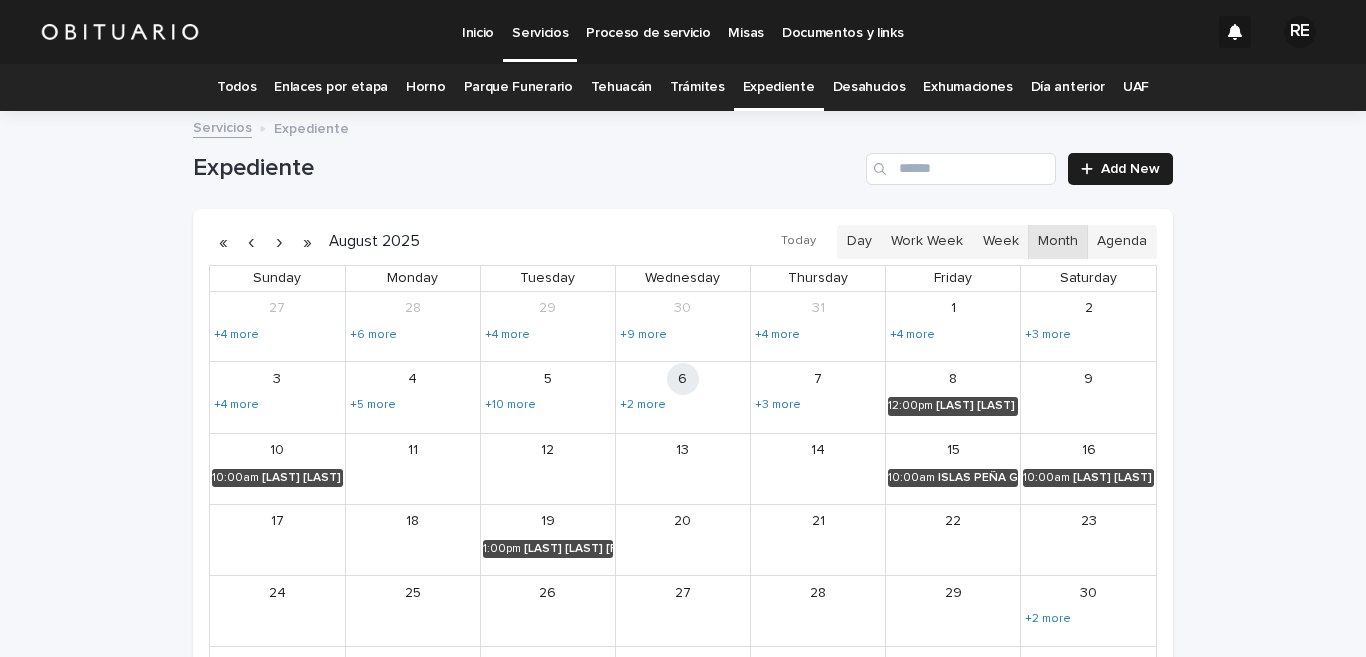 click on "Todos" at bounding box center [236, 87] 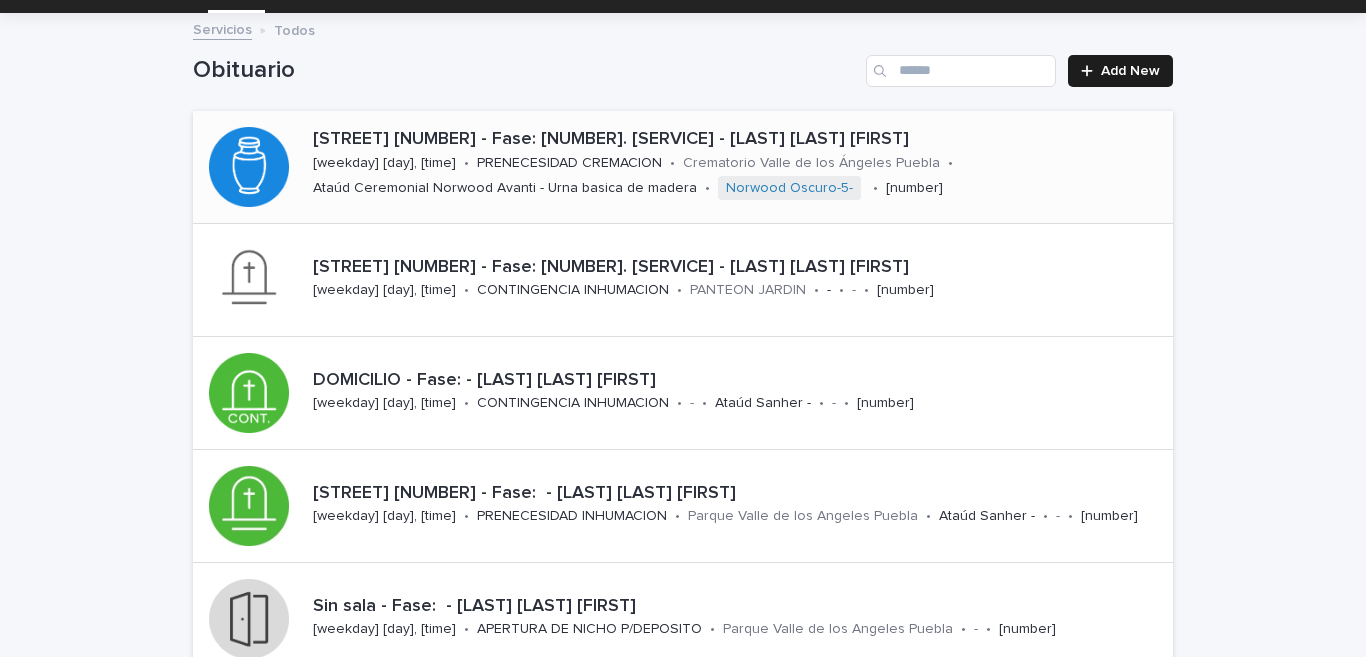 scroll, scrollTop: 0, scrollLeft: 0, axis: both 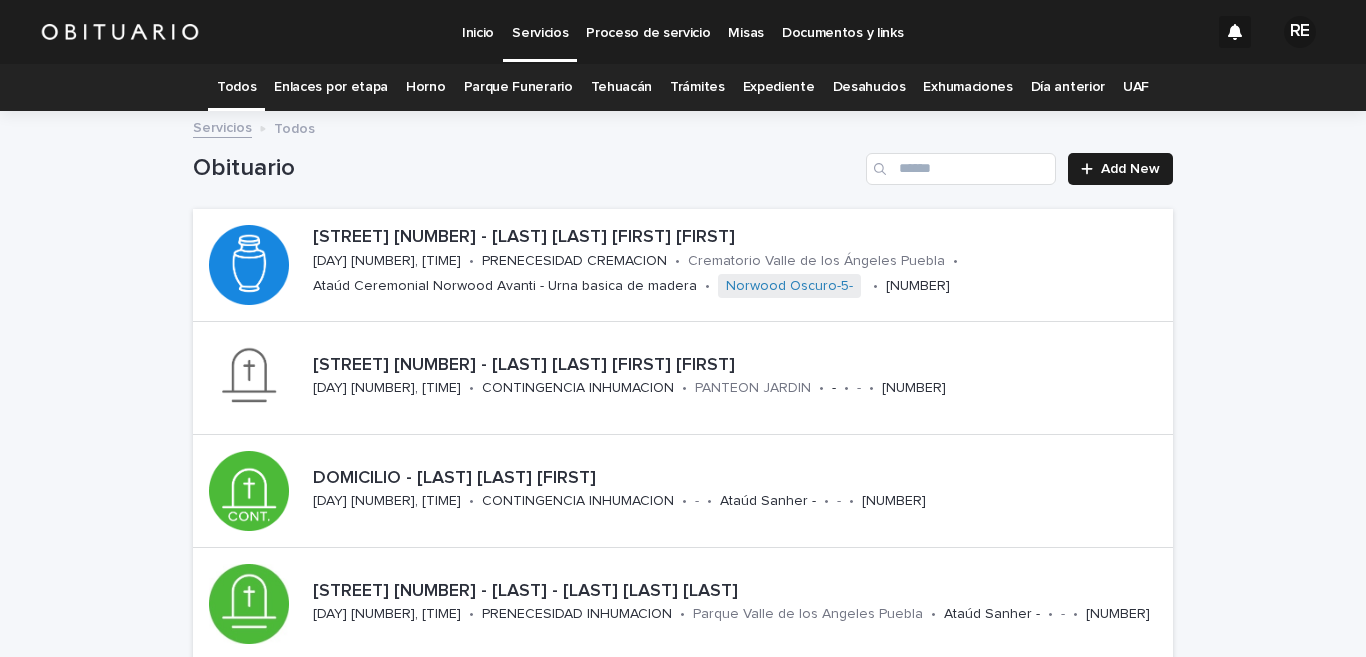 click on "Expediente" at bounding box center (779, 87) 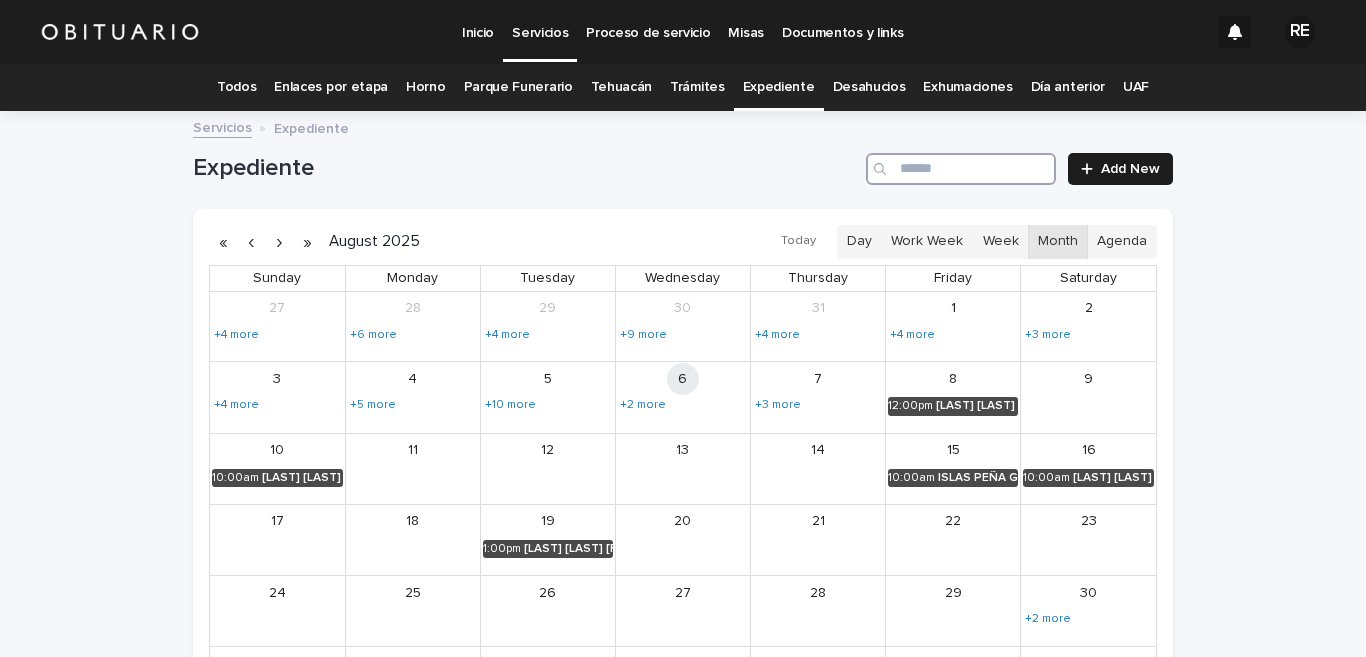 click at bounding box center [961, 169] 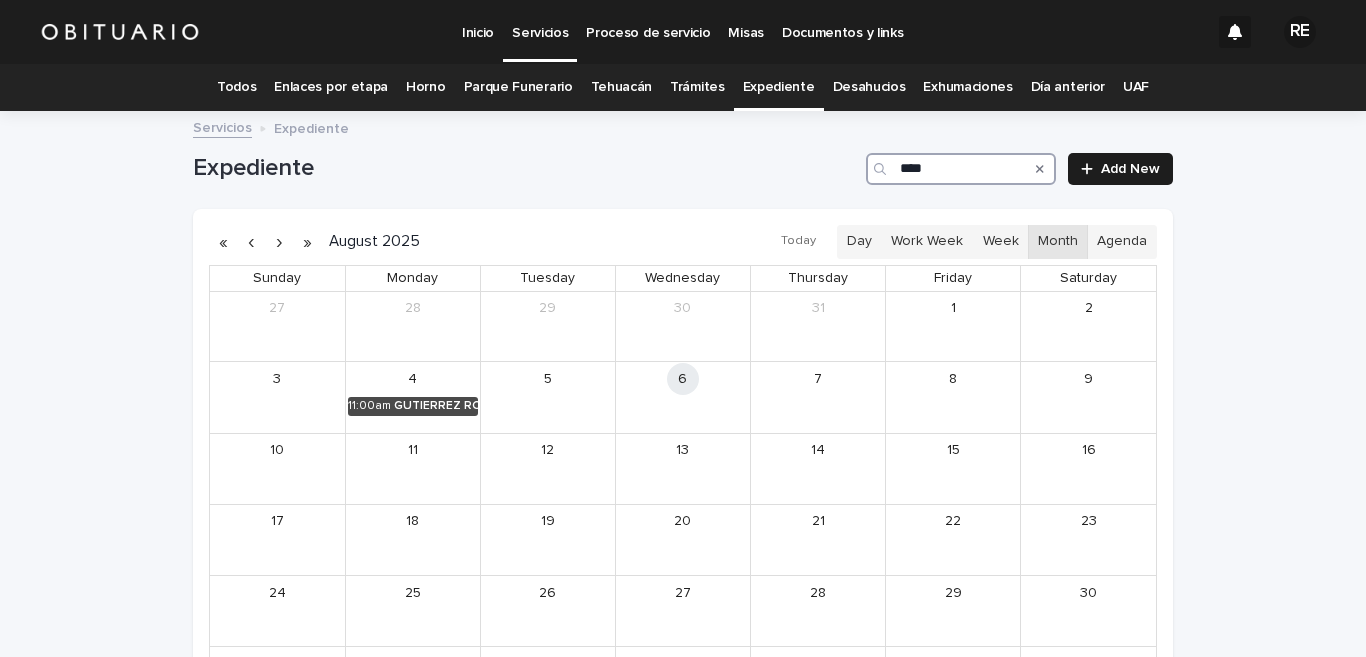 type on "****" 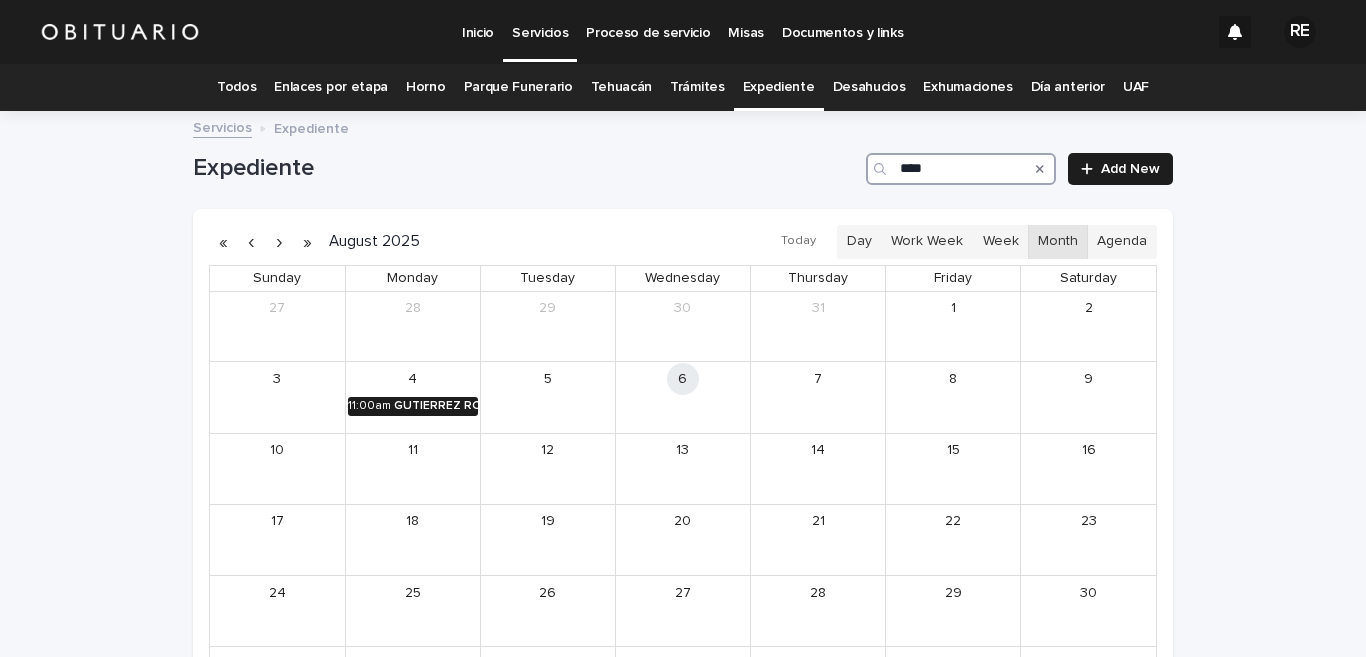 click on "GUTIERREZ RODRIGUEZ RODOLFO" at bounding box center [436, 406] 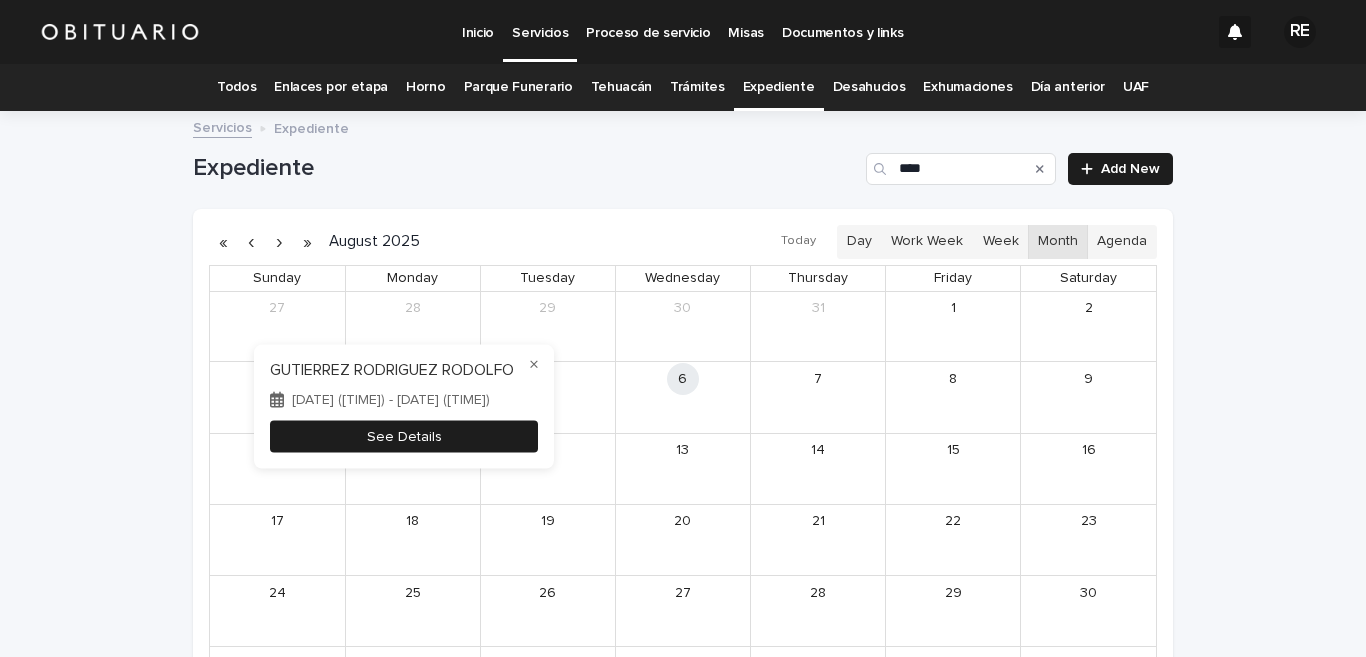 click on "See Details" at bounding box center (404, 436) 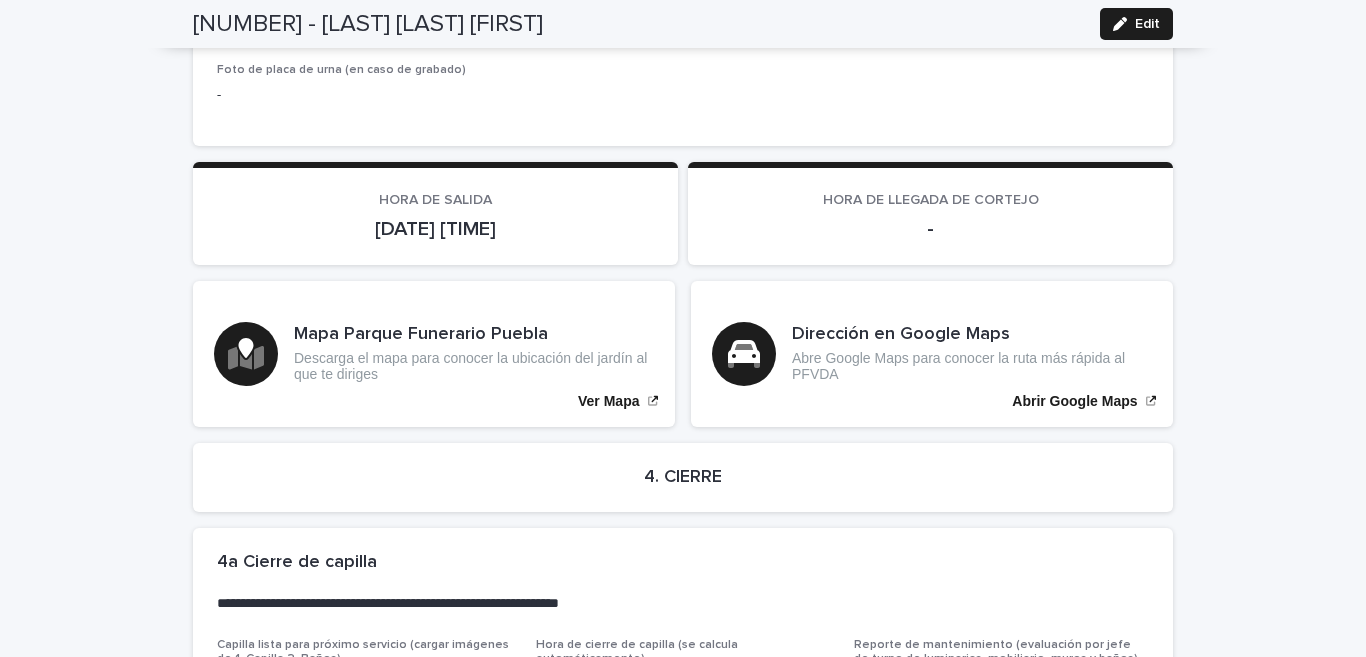 scroll, scrollTop: 4540, scrollLeft: 0, axis: vertical 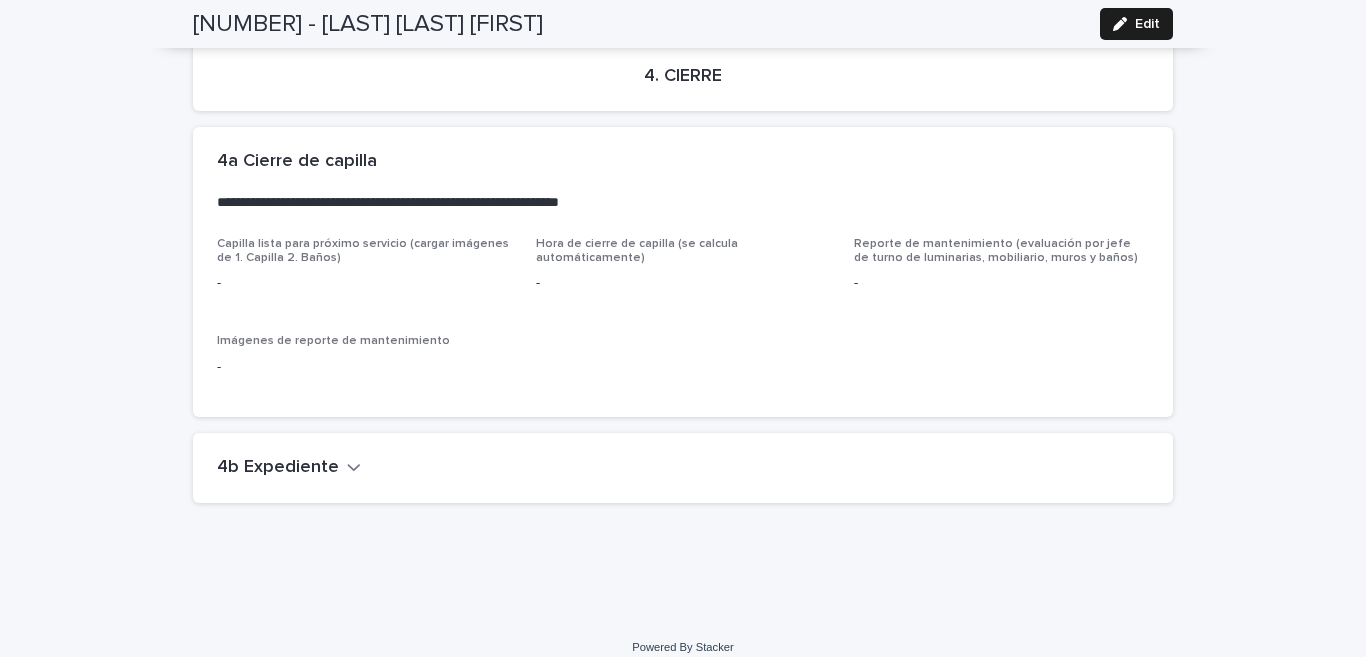 click 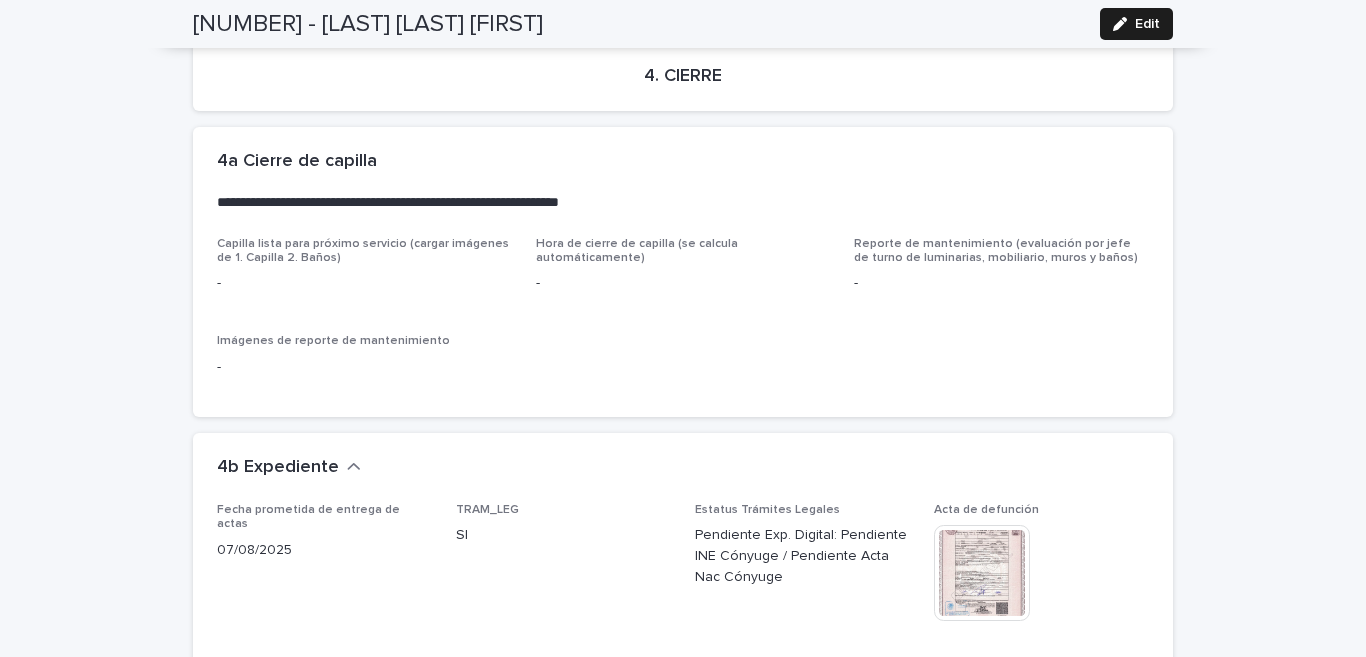 scroll, scrollTop: 4835, scrollLeft: 0, axis: vertical 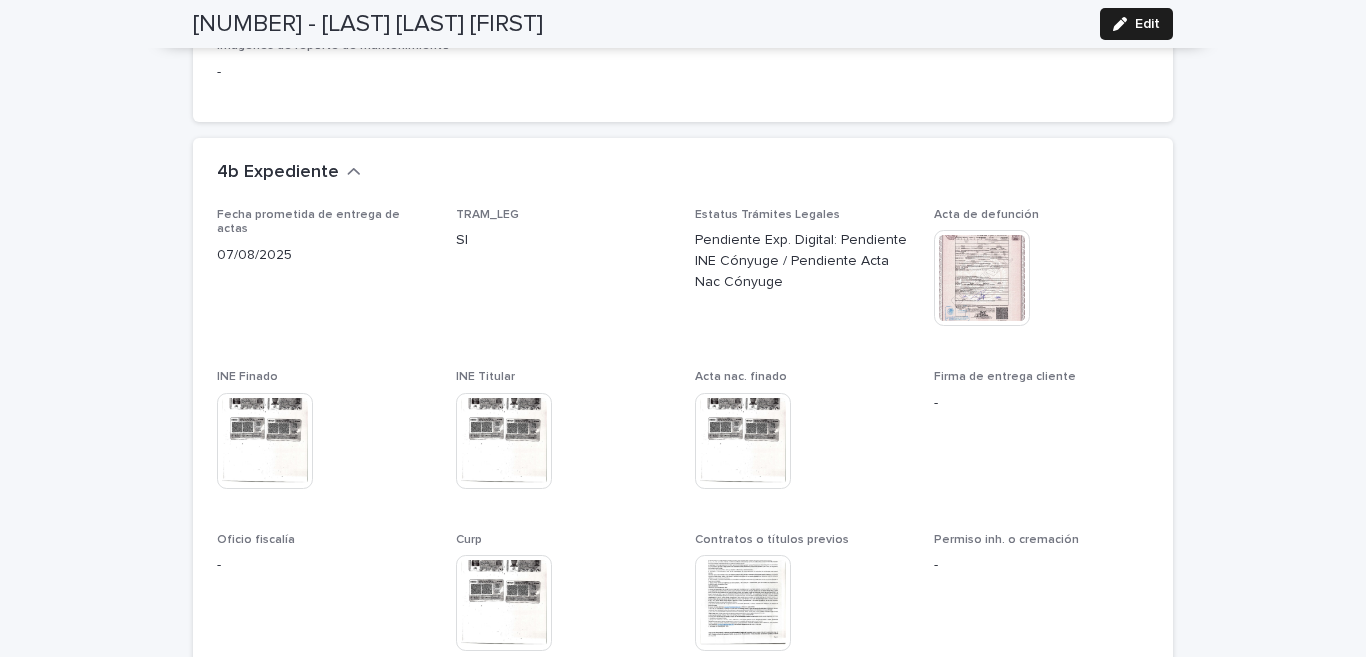 click at bounding box center [504, 441] 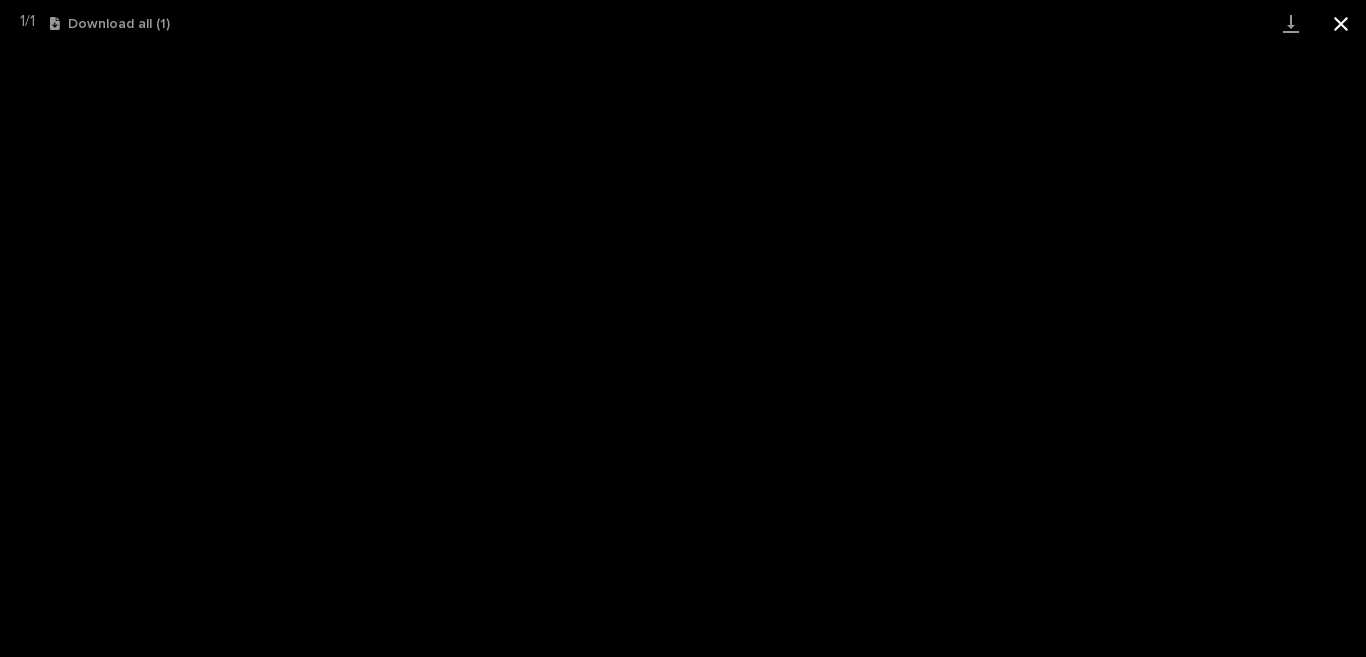 click at bounding box center (1341, 23) 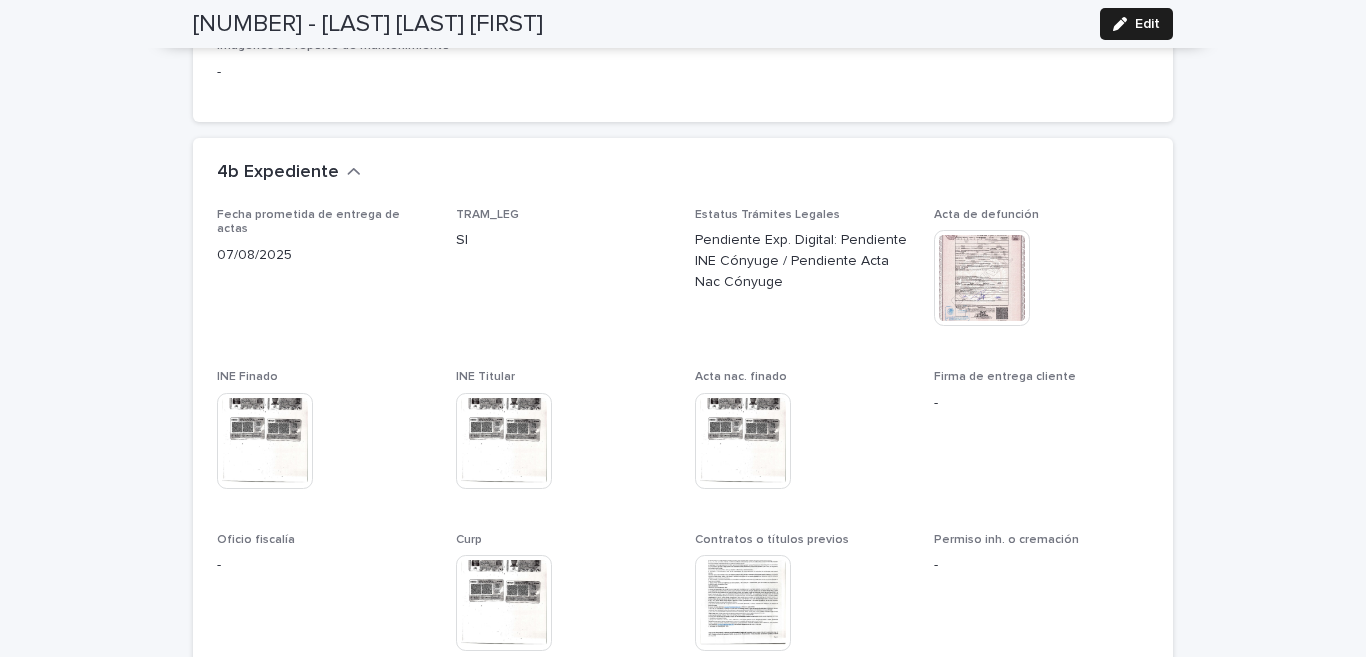 click at bounding box center [982, 278] 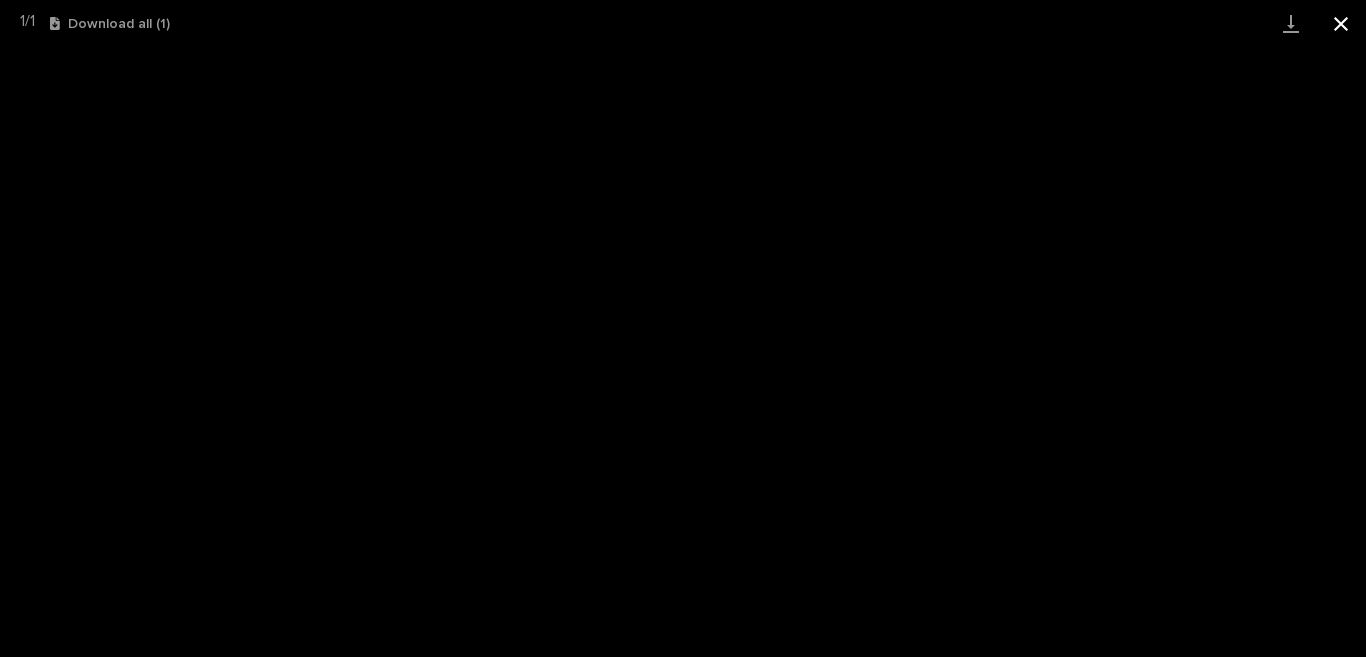 click at bounding box center [1341, 23] 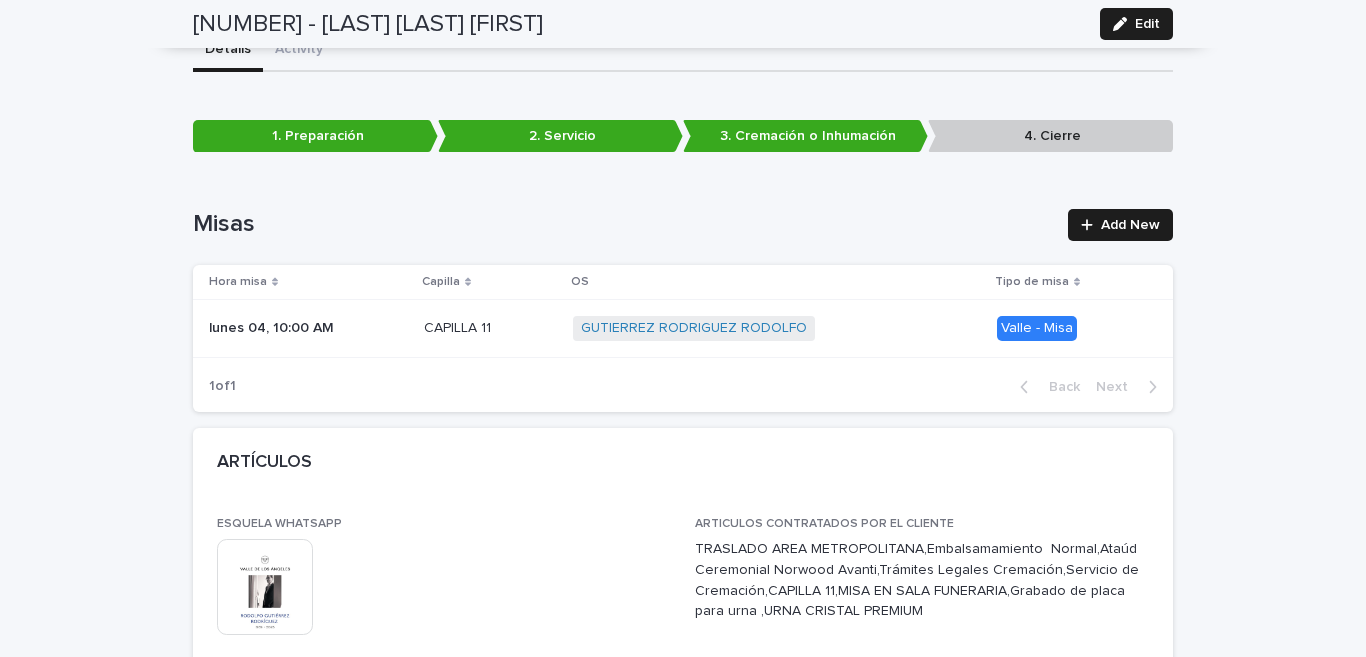 scroll, scrollTop: 0, scrollLeft: 0, axis: both 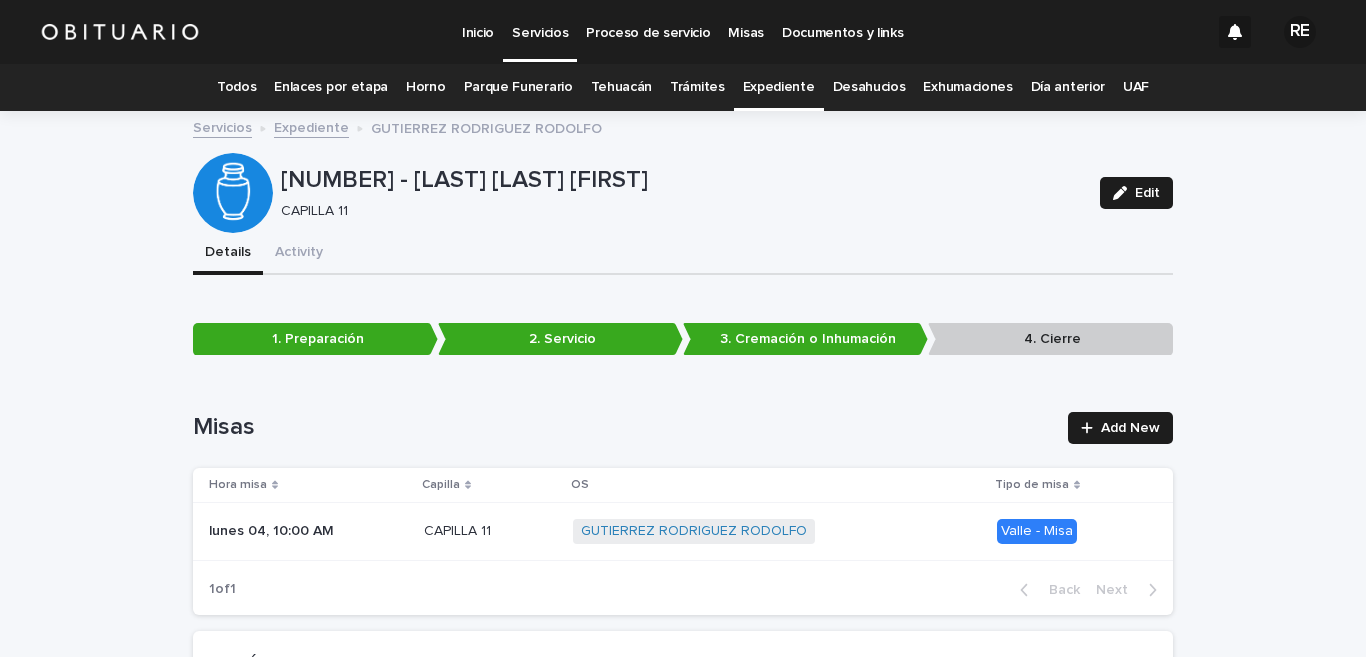 click on "Todos" at bounding box center (236, 87) 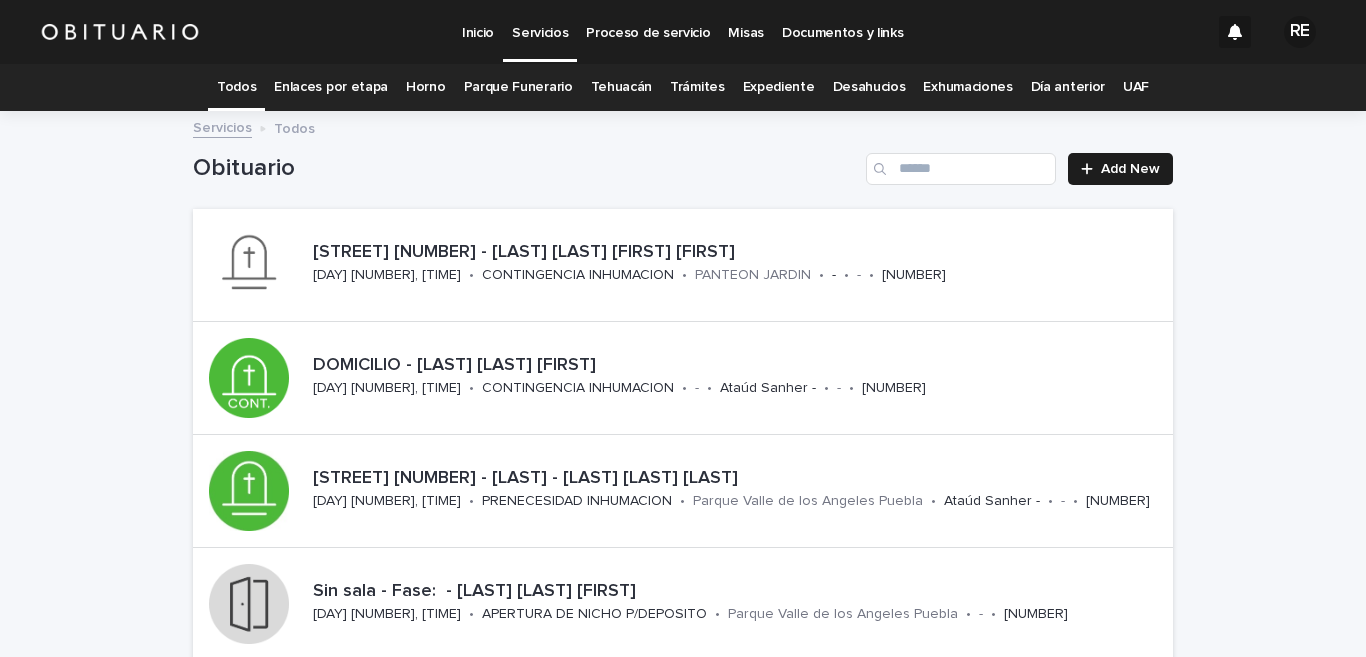 click on "Expediente" at bounding box center (779, 87) 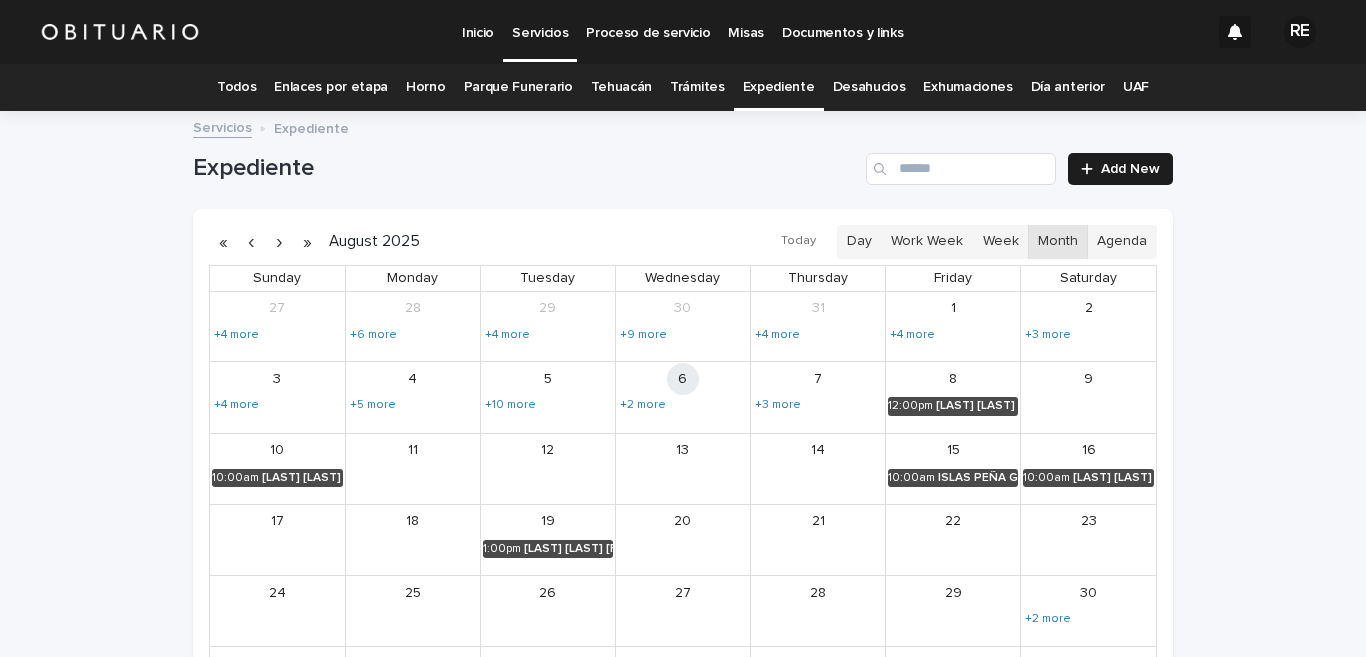 click on "Todos" at bounding box center [236, 87] 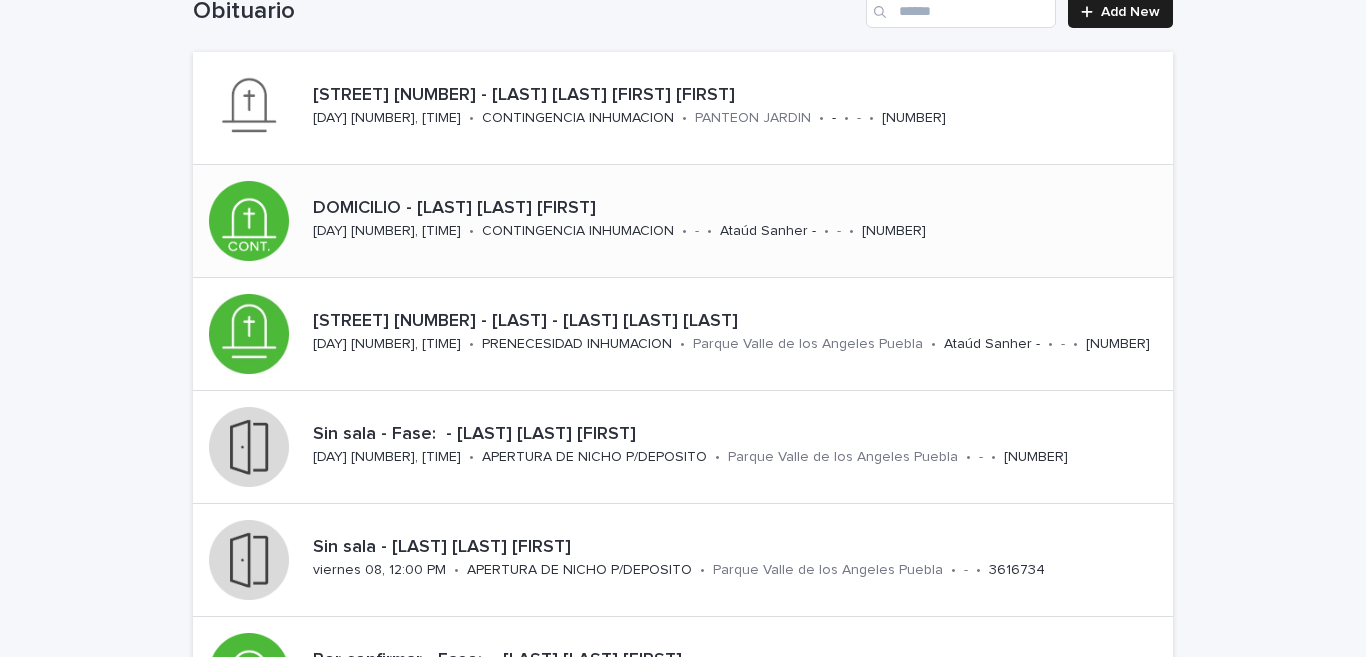 scroll, scrollTop: 0, scrollLeft: 0, axis: both 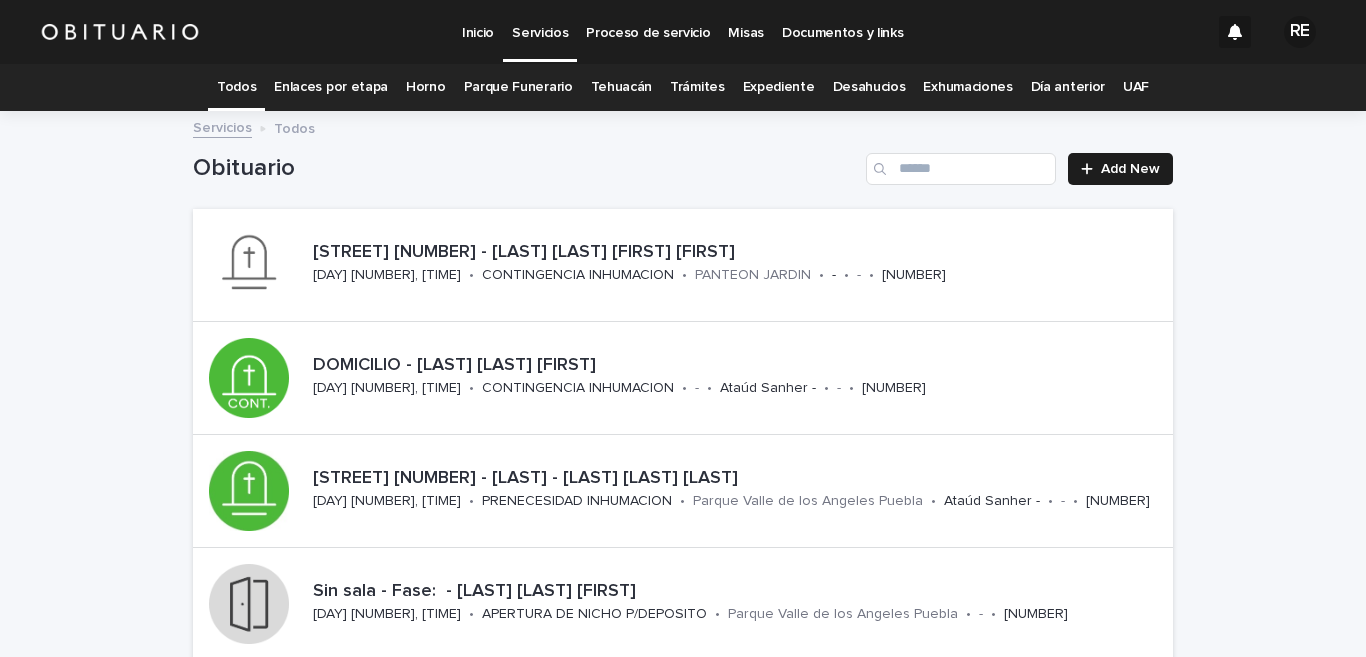 click on "Expediente" at bounding box center (779, 87) 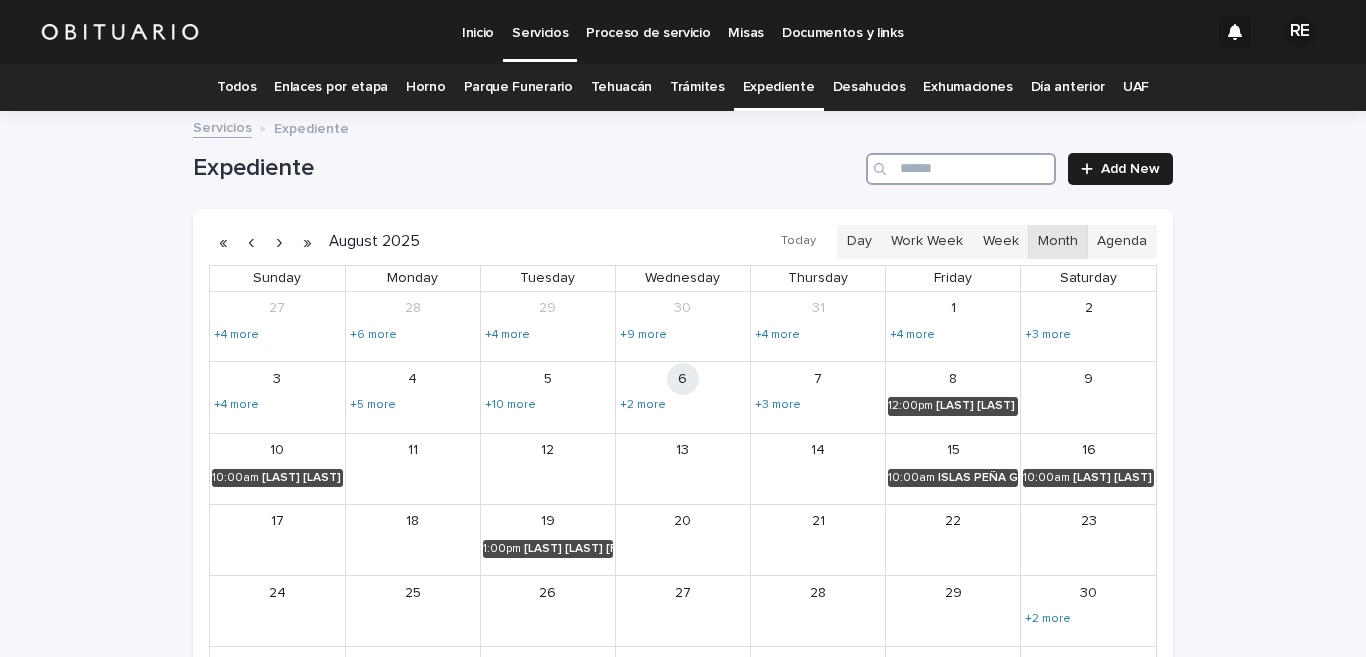 click at bounding box center (961, 169) 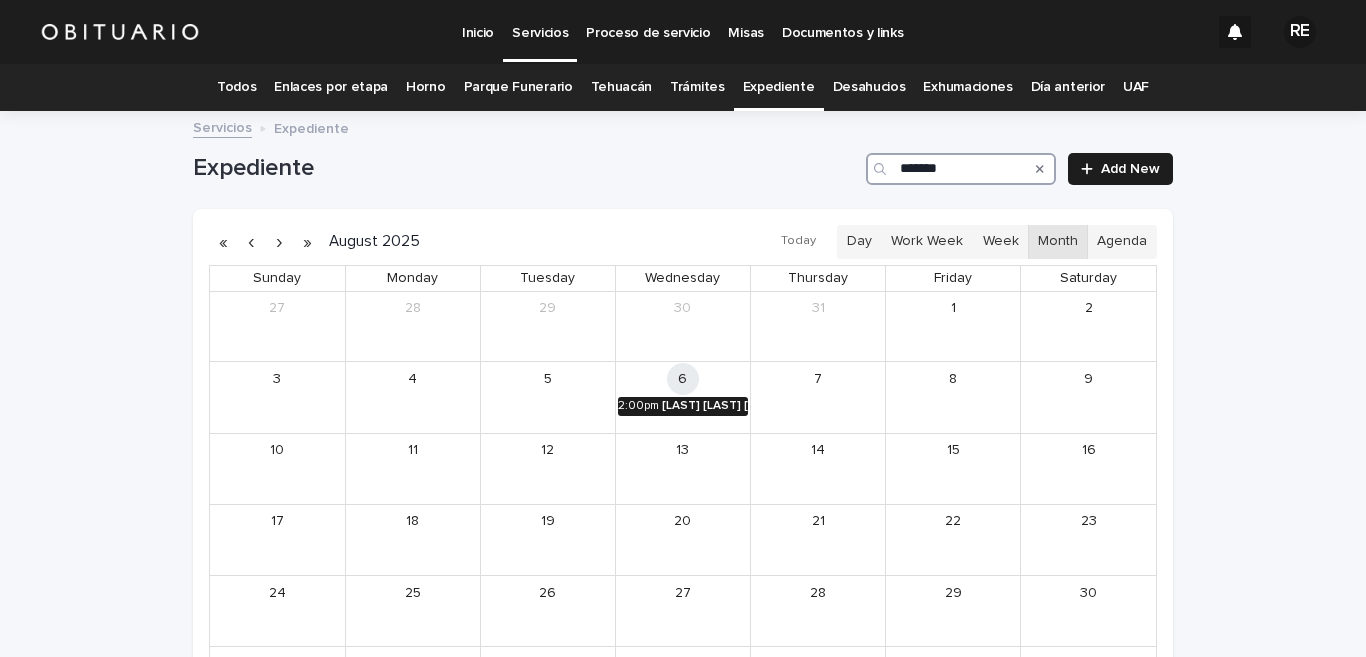 click on "2:00pm" at bounding box center [638, 406] 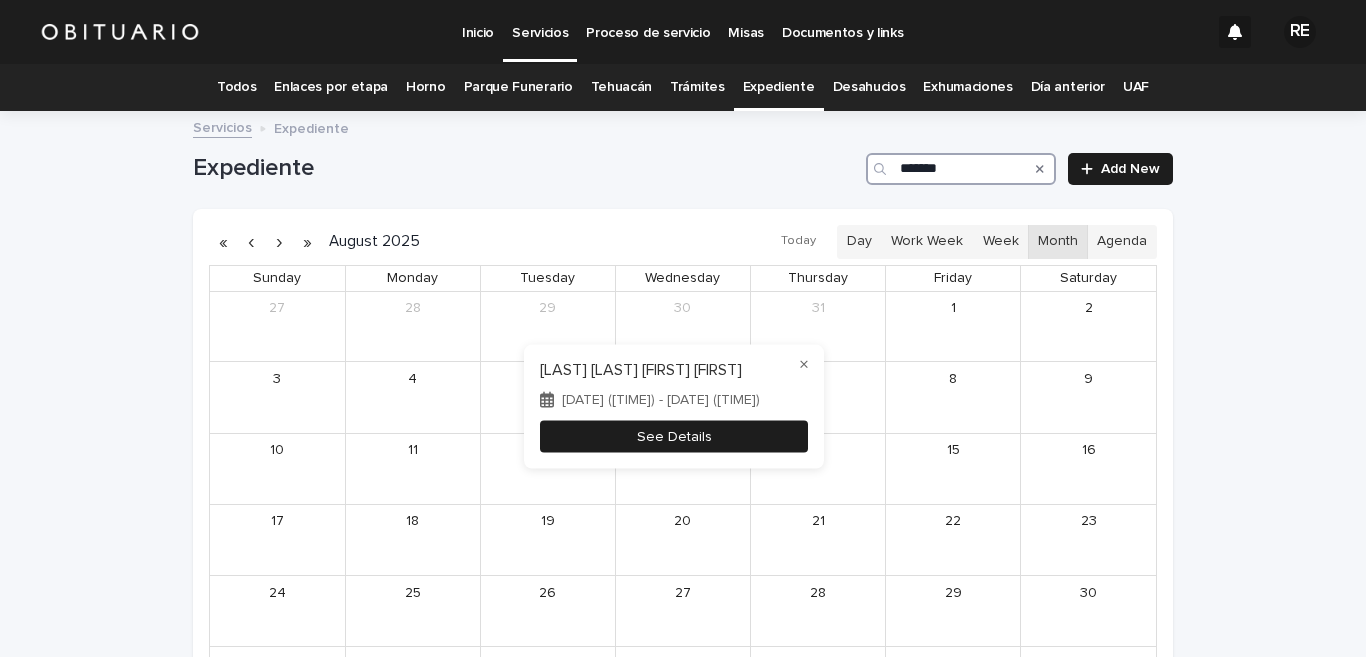 type on "*******" 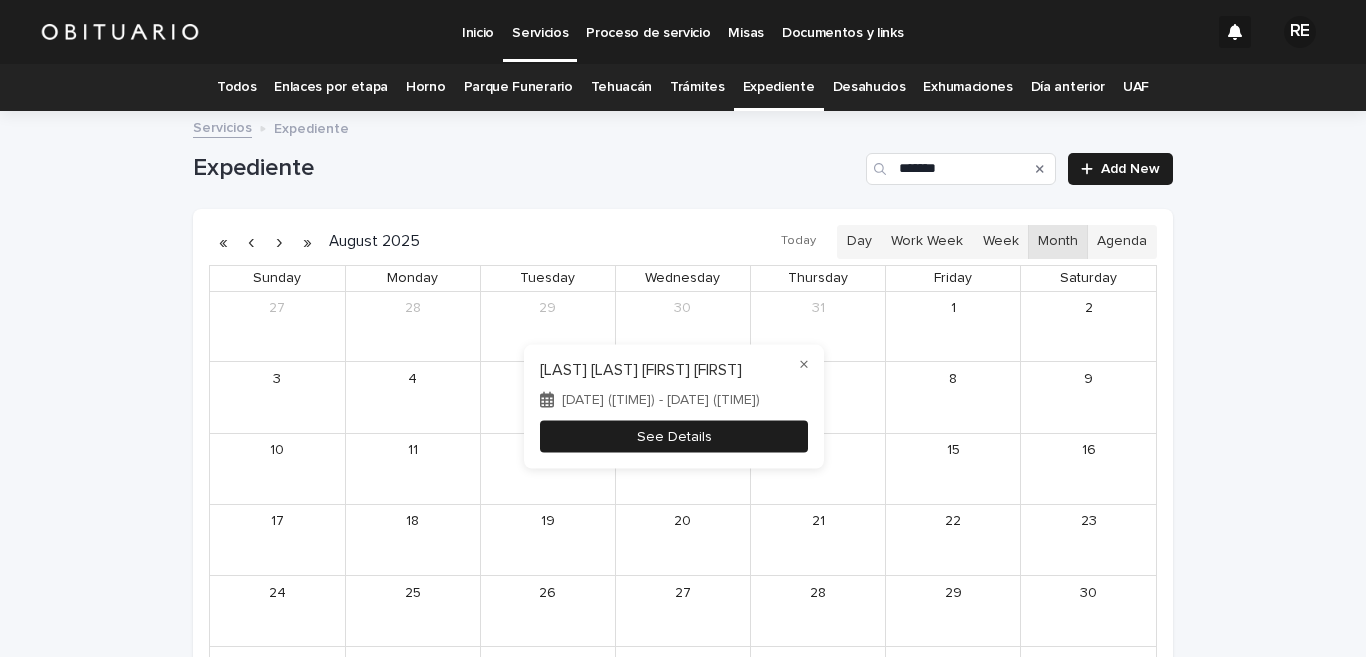 click on "See Details" at bounding box center (674, 436) 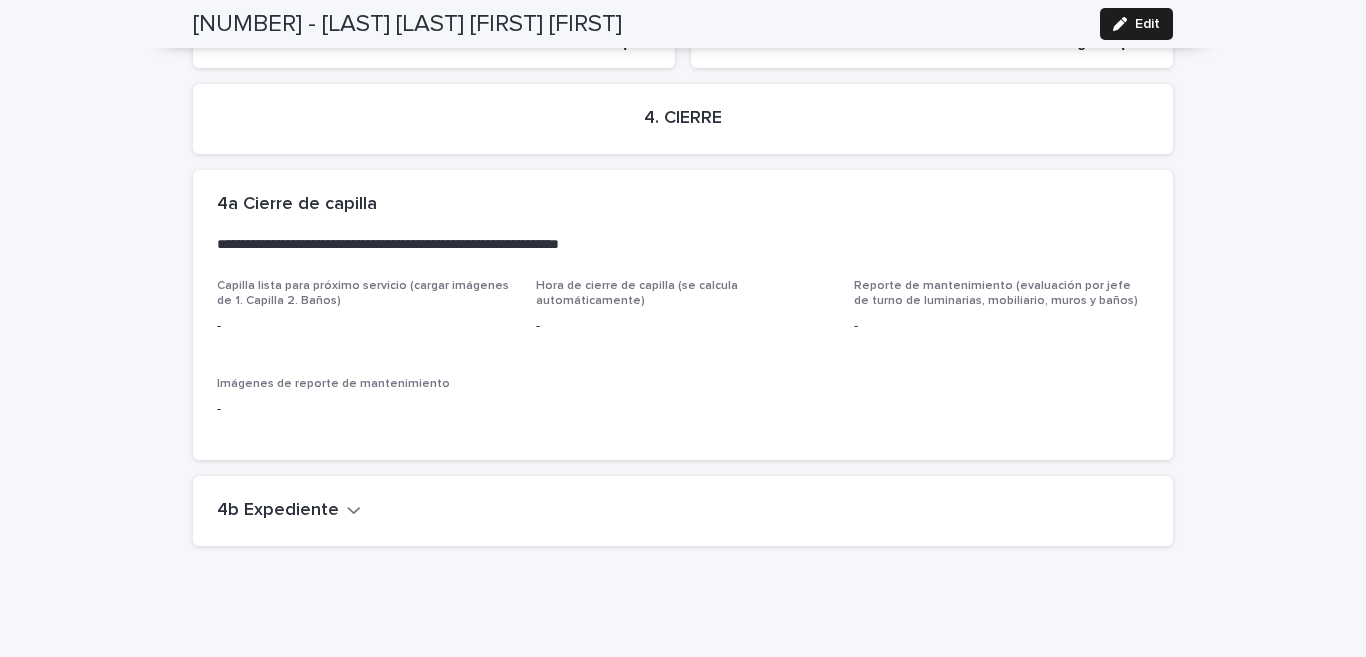 scroll, scrollTop: 4578, scrollLeft: 0, axis: vertical 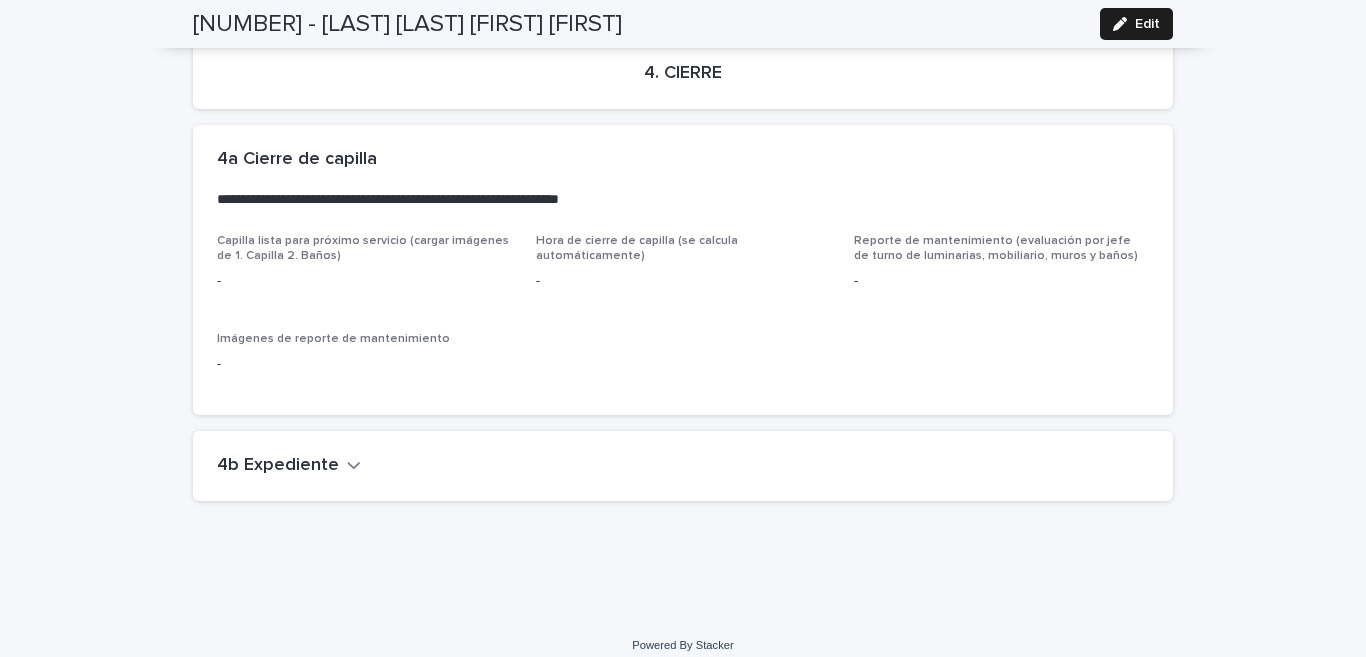 click 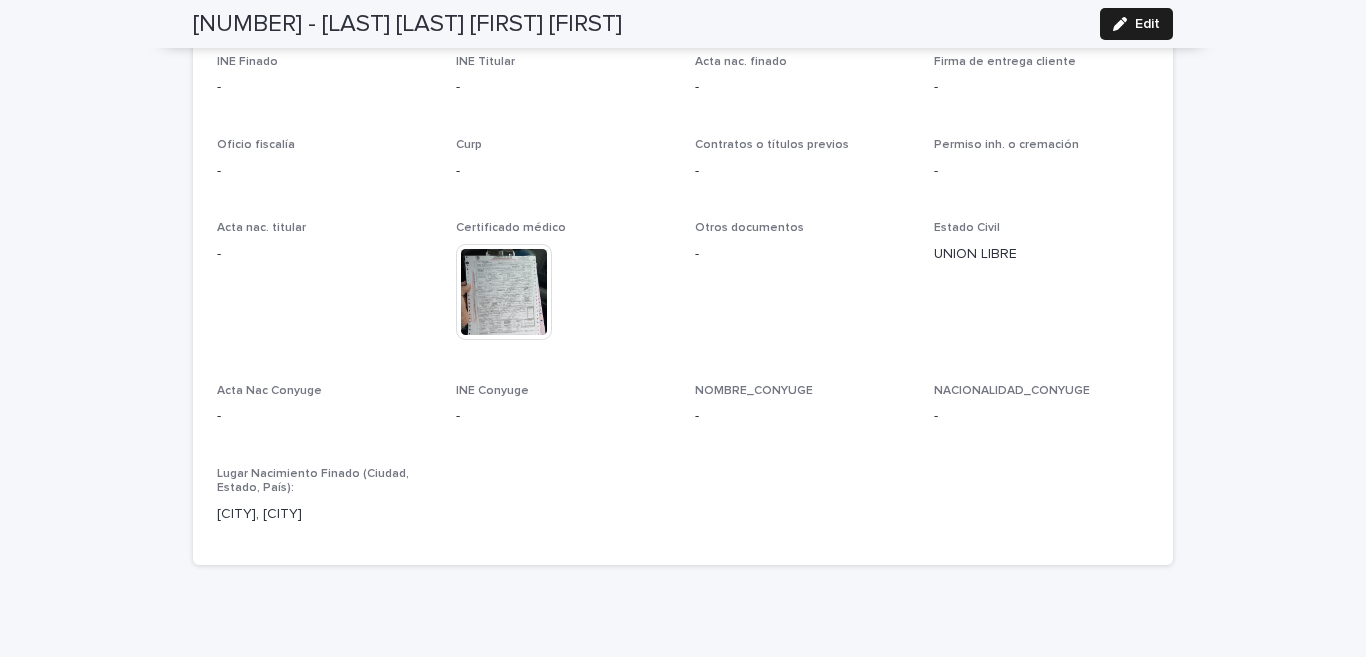 scroll, scrollTop: 4873, scrollLeft: 0, axis: vertical 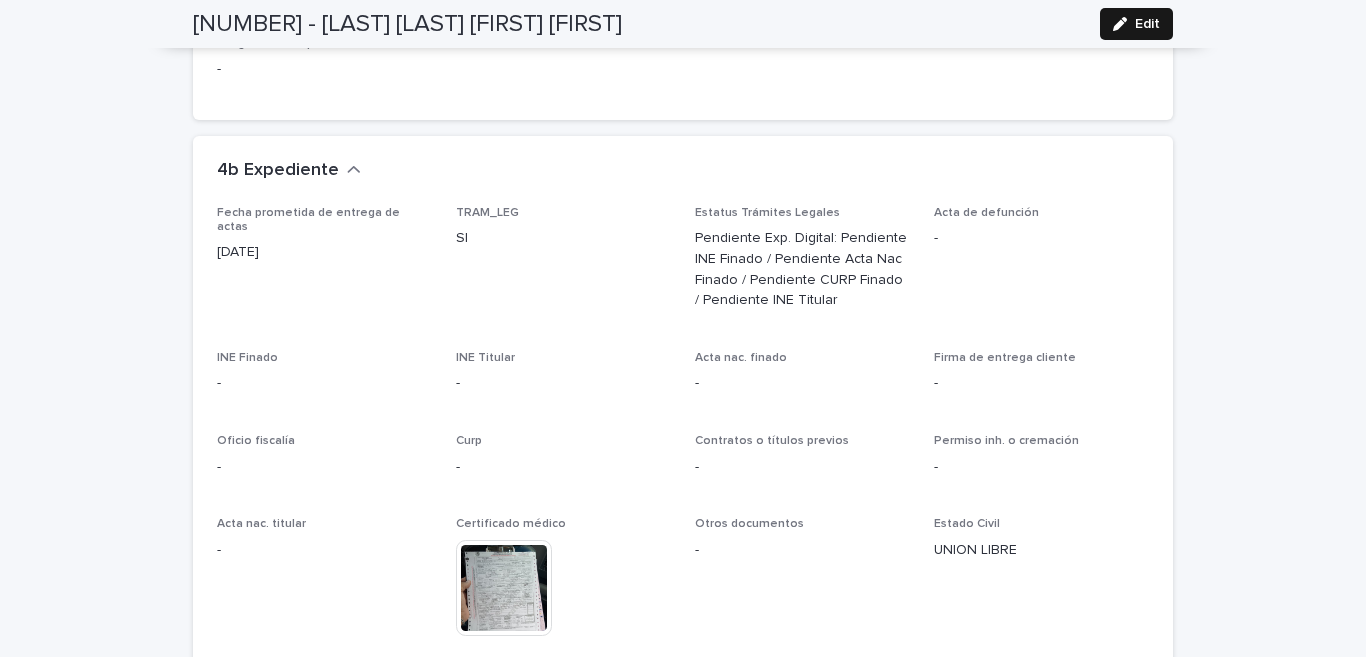 click on "Edit" at bounding box center [1147, 24] 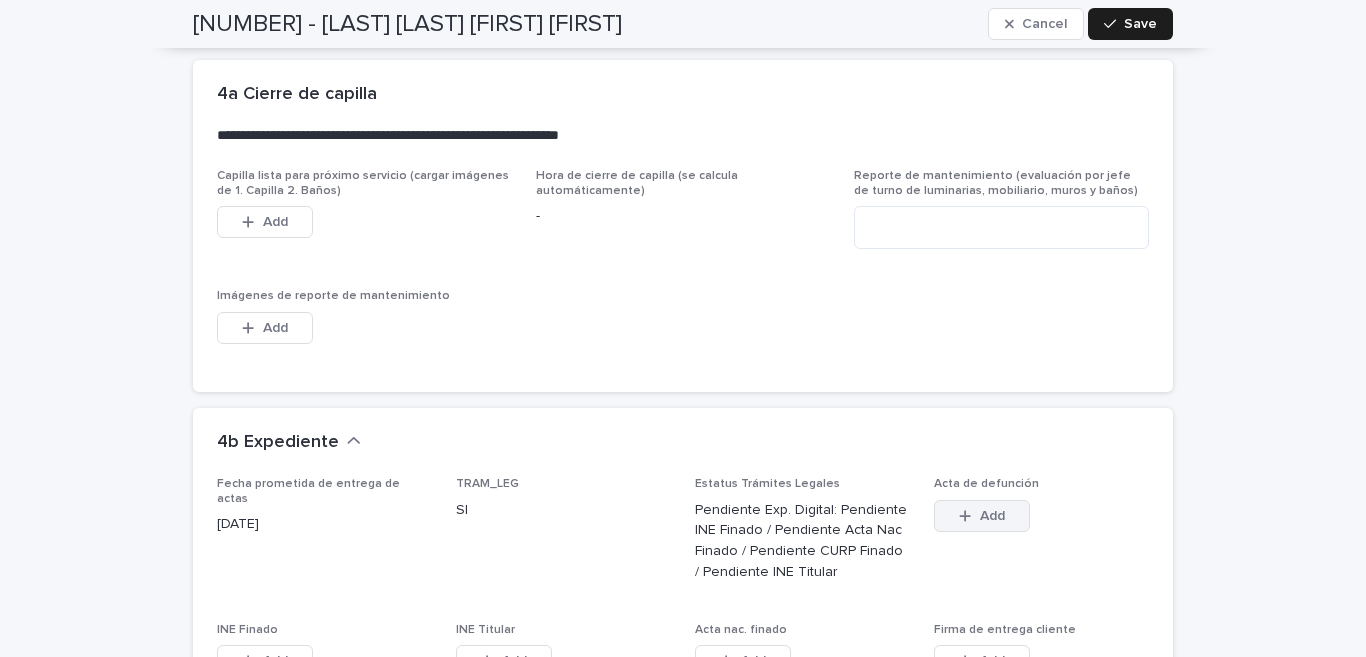 click on "Add" at bounding box center (982, 516) 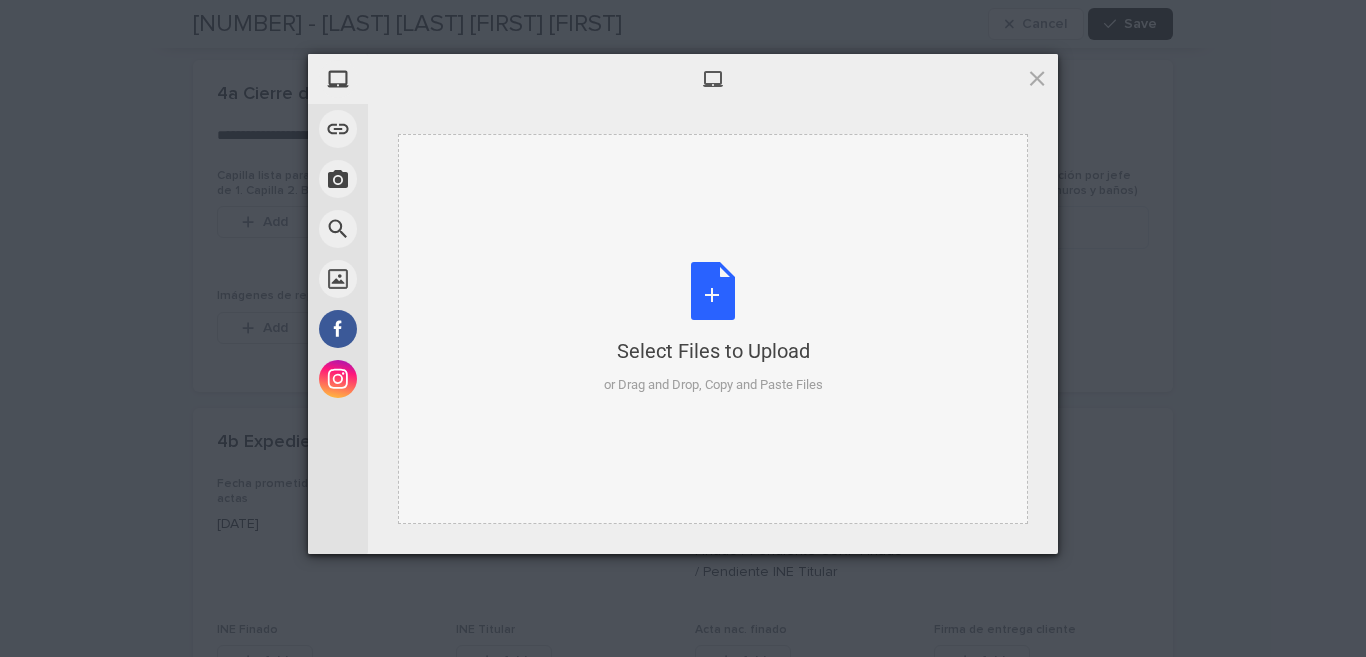 click on "Select Files to Upload
or Drag and Drop, Copy and Paste Files" at bounding box center (713, 328) 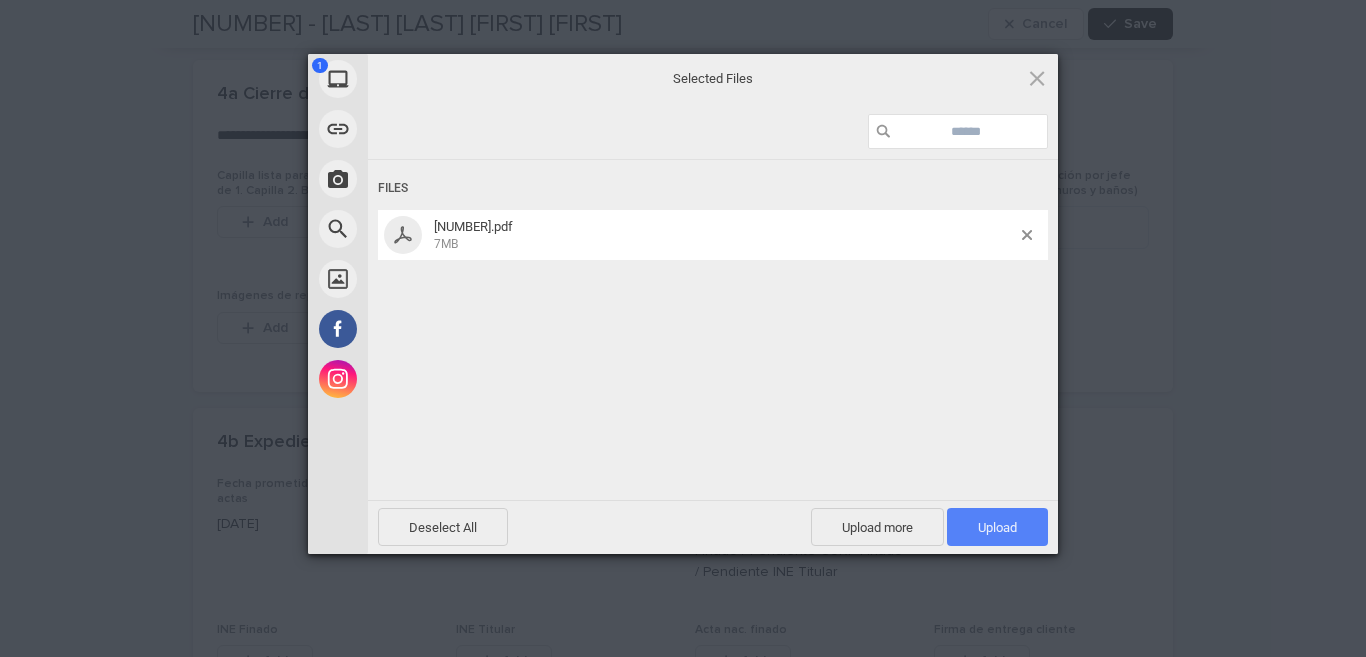 click on "Upload
1" at bounding box center (997, 527) 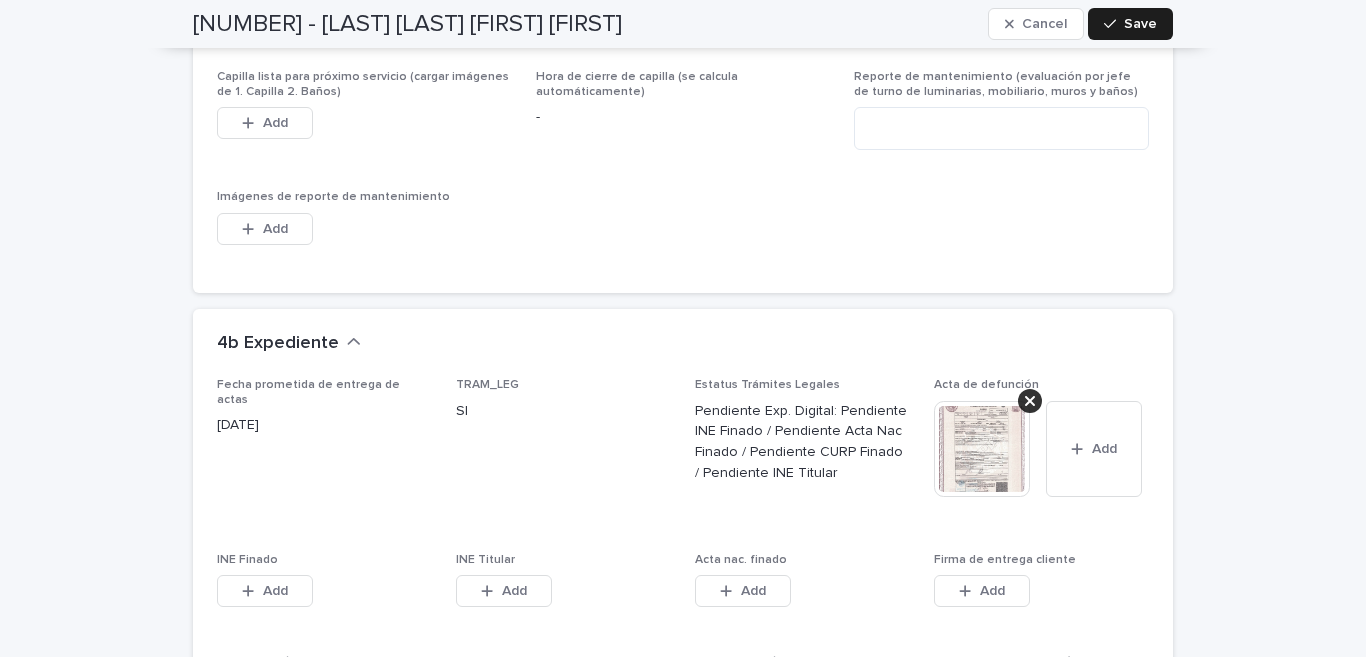 scroll, scrollTop: 4676, scrollLeft: 0, axis: vertical 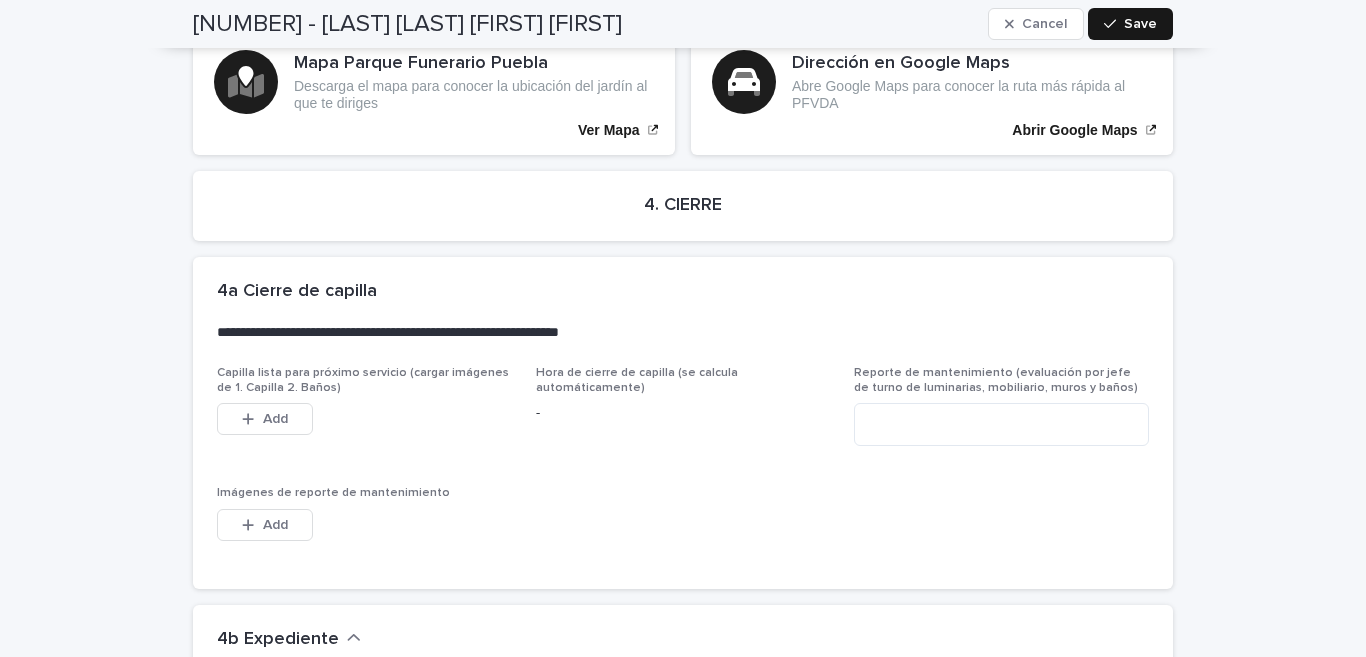 click on "Save" at bounding box center (1140, 24) 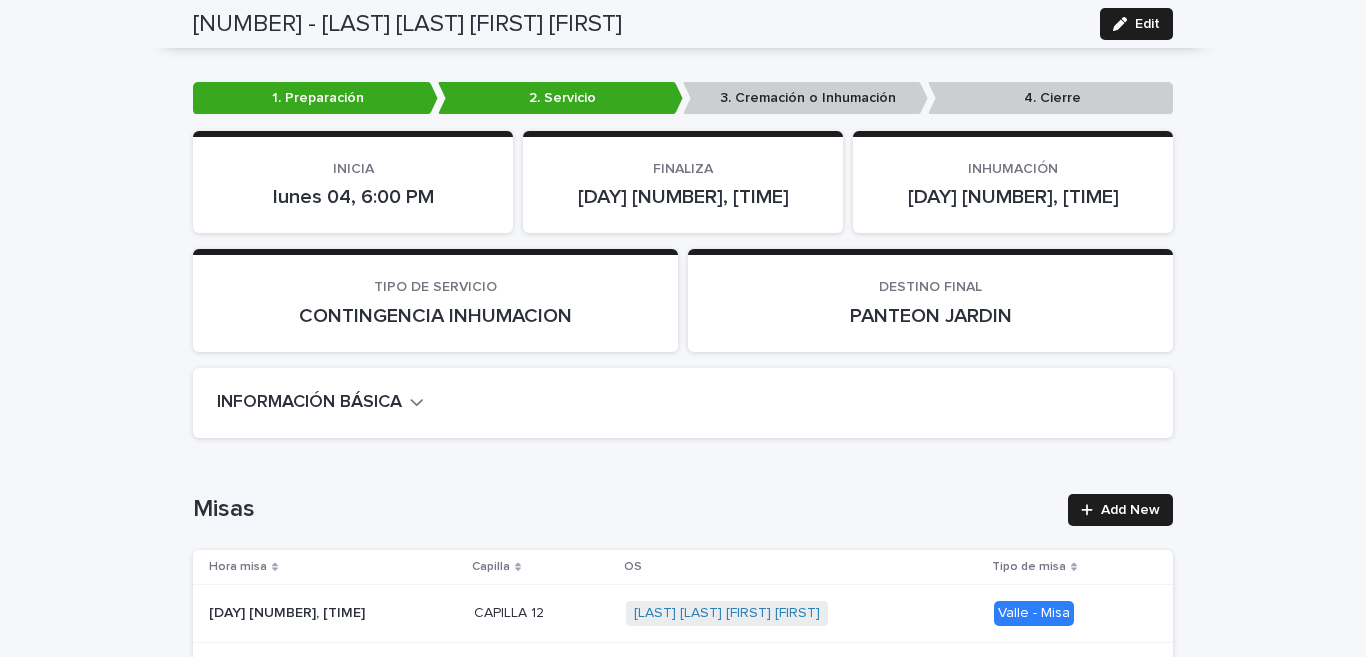 scroll, scrollTop: 0, scrollLeft: 0, axis: both 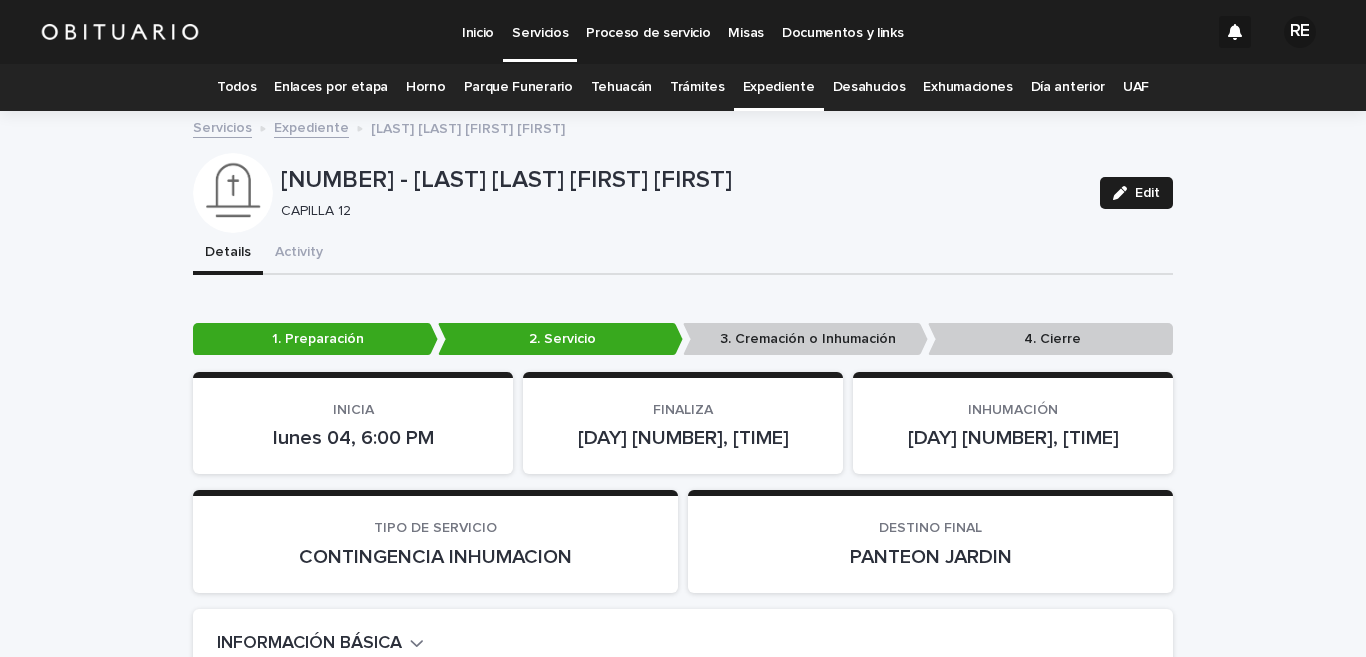 click on "Expediente" at bounding box center [779, 87] 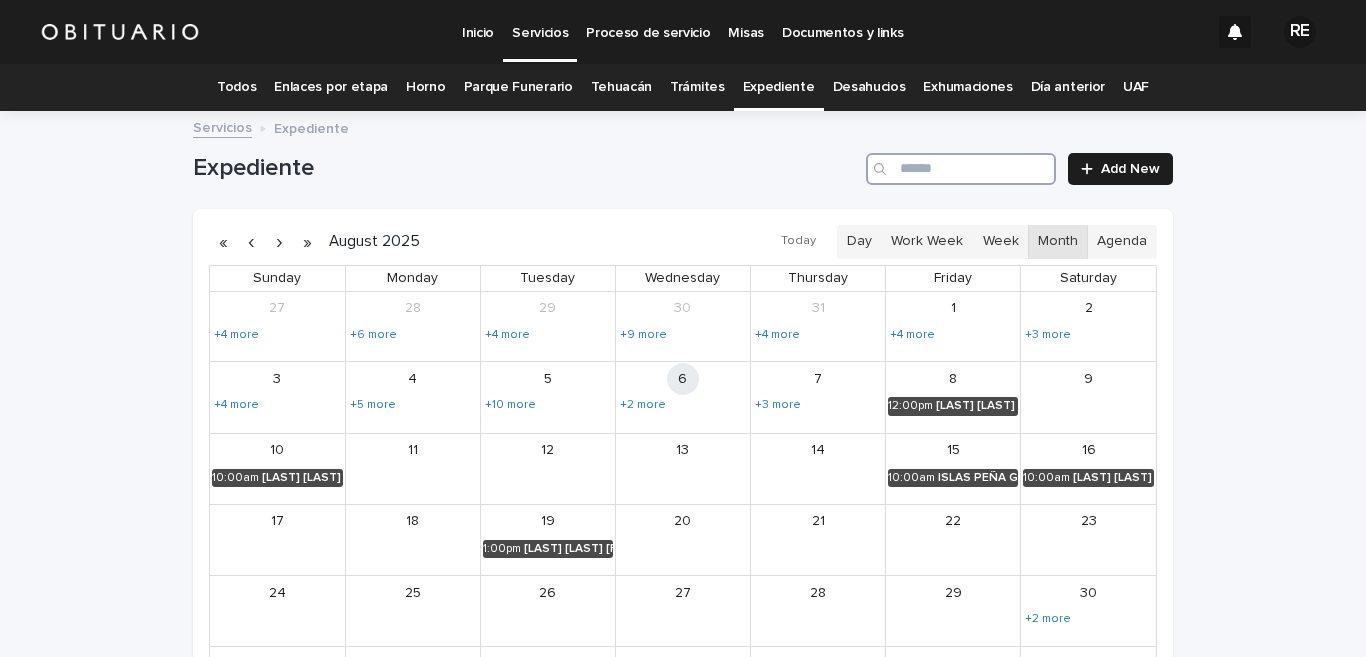 click at bounding box center [961, 169] 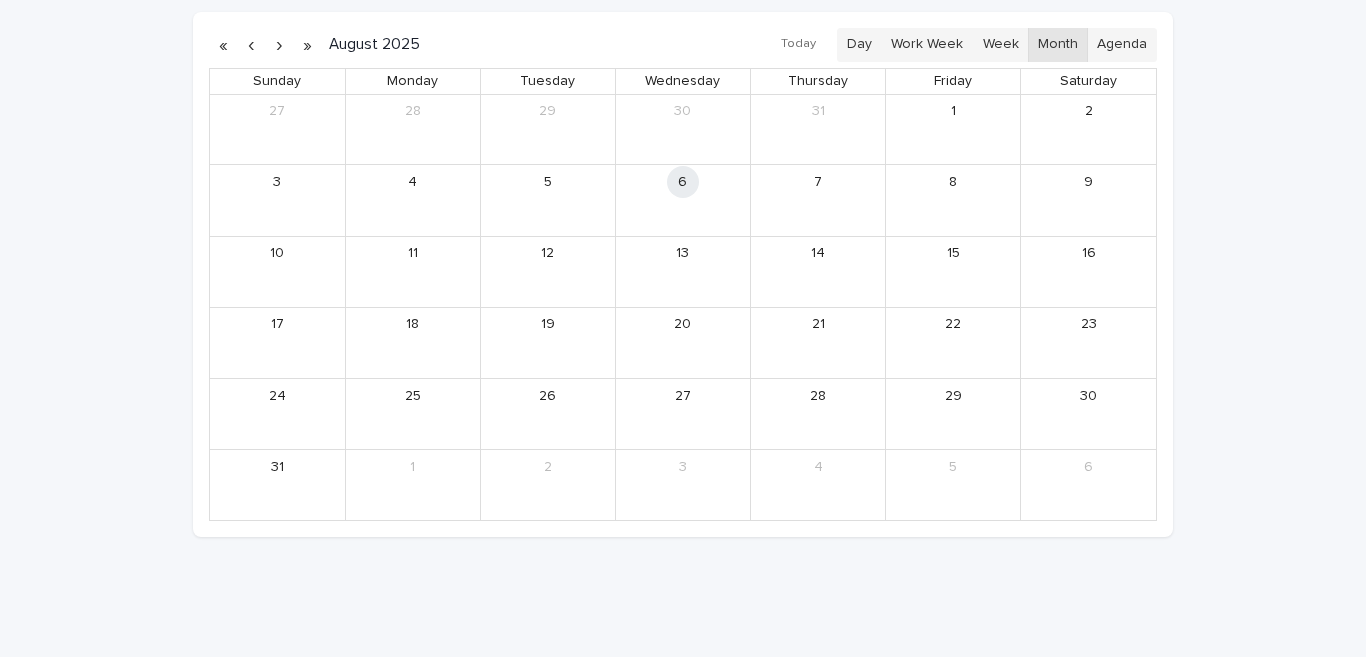 scroll, scrollTop: 98, scrollLeft: 0, axis: vertical 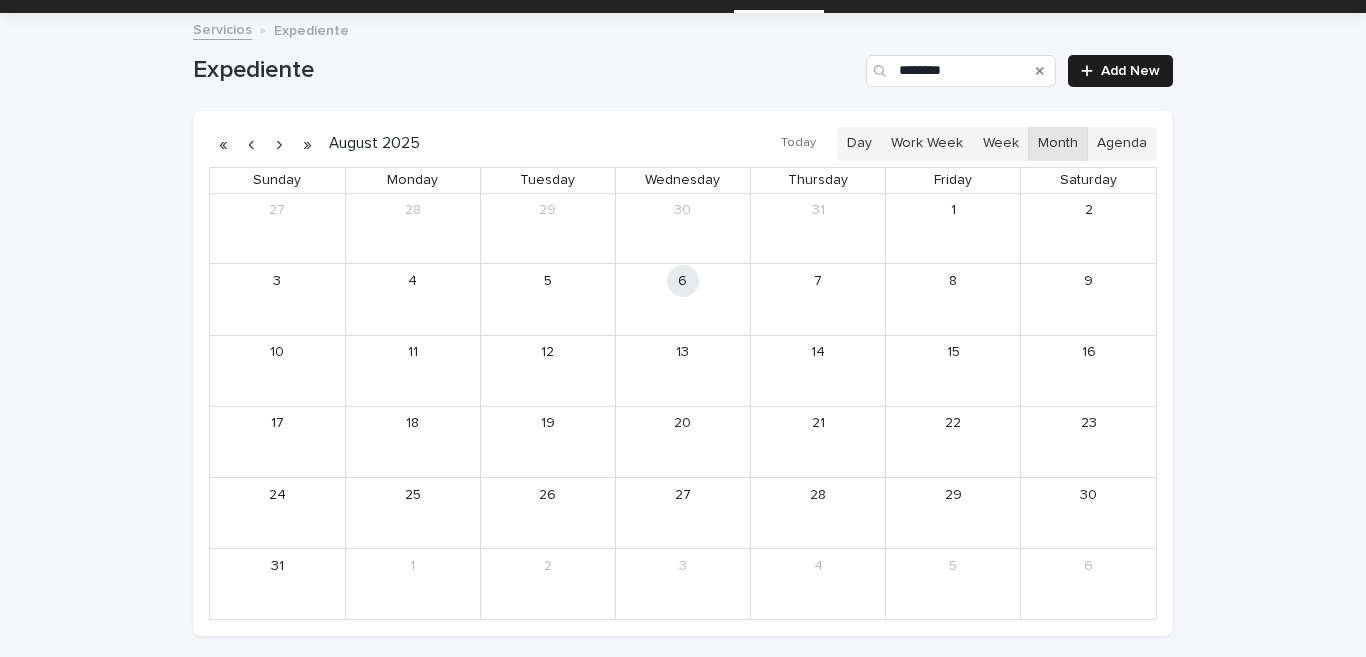 click at bounding box center (251, 144) 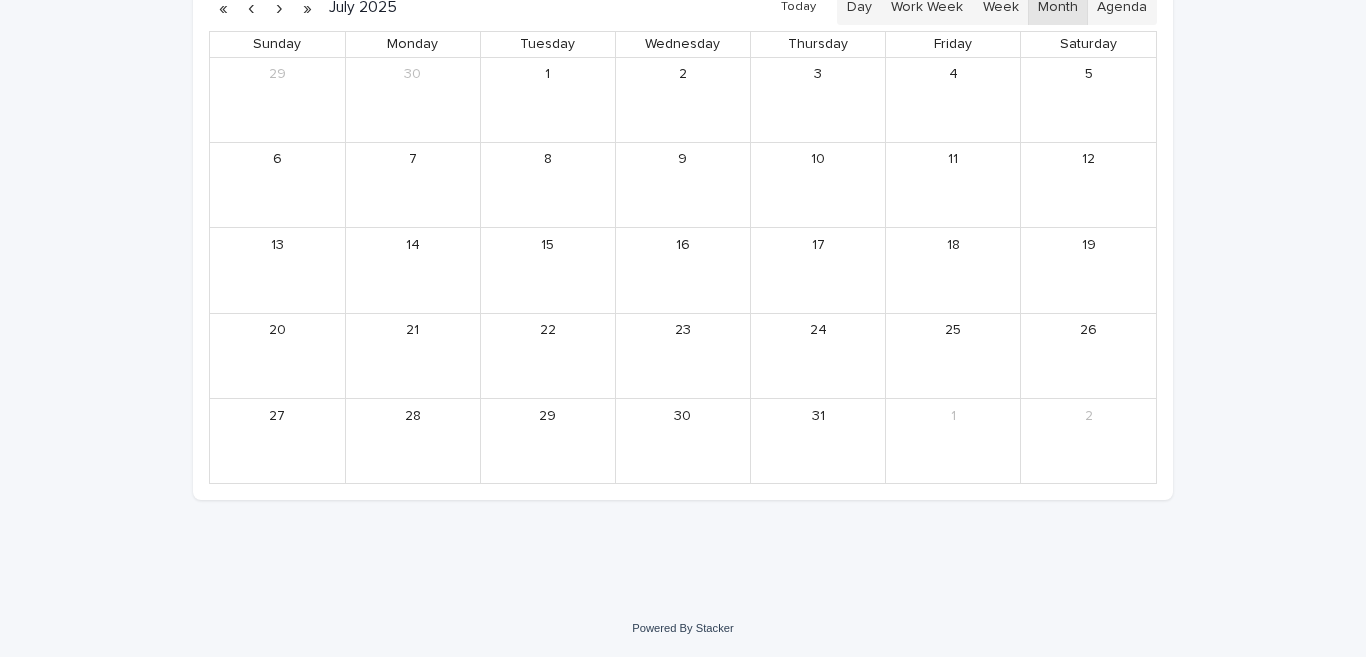 scroll, scrollTop: 135, scrollLeft: 0, axis: vertical 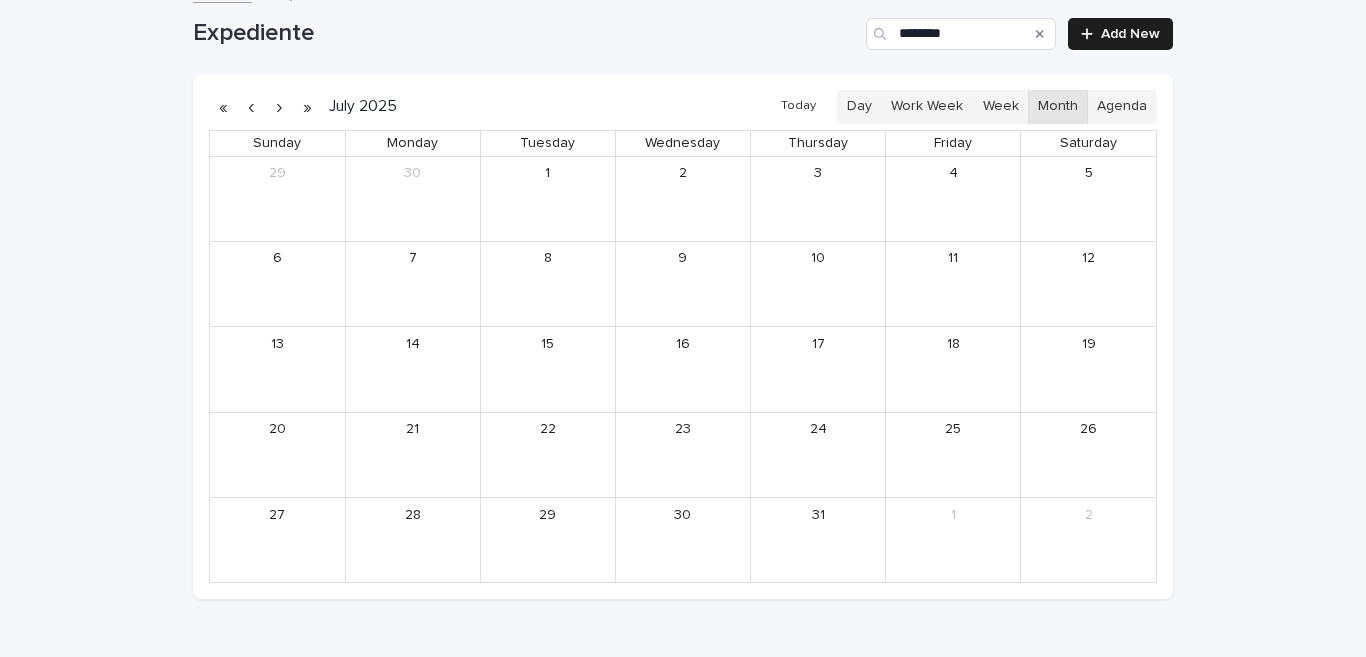click at bounding box center (279, 107) 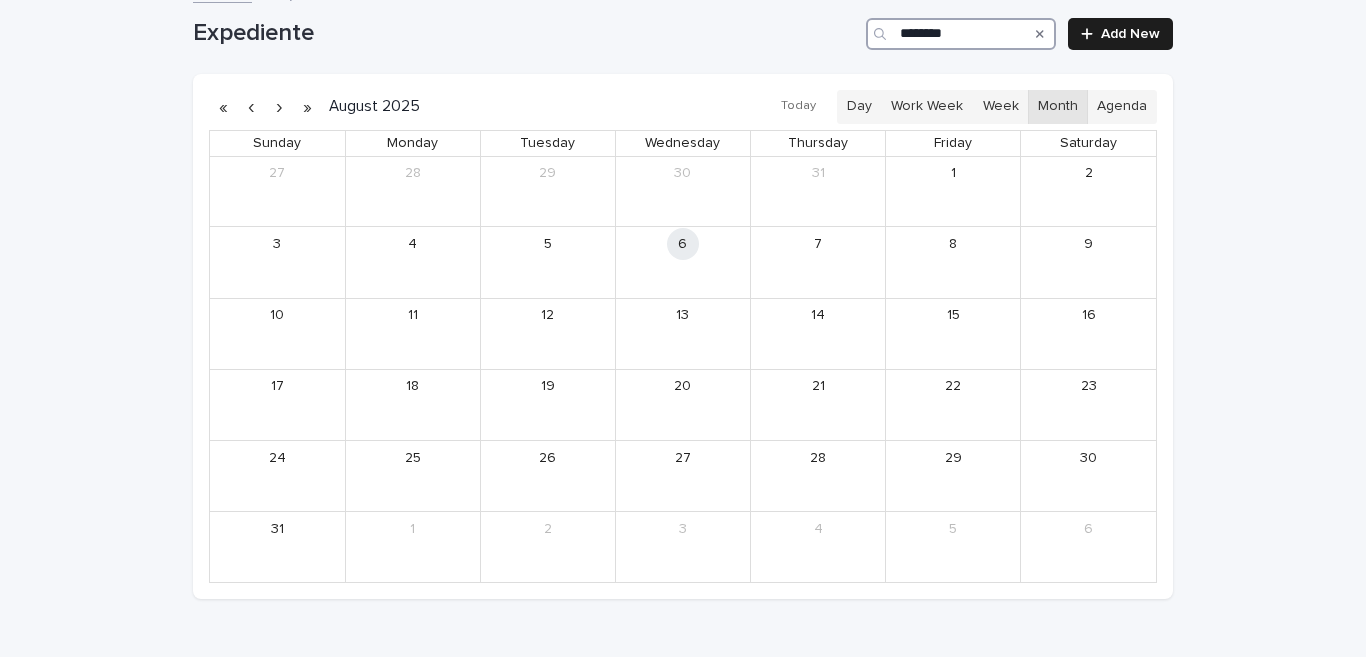 click on "********" at bounding box center (961, 34) 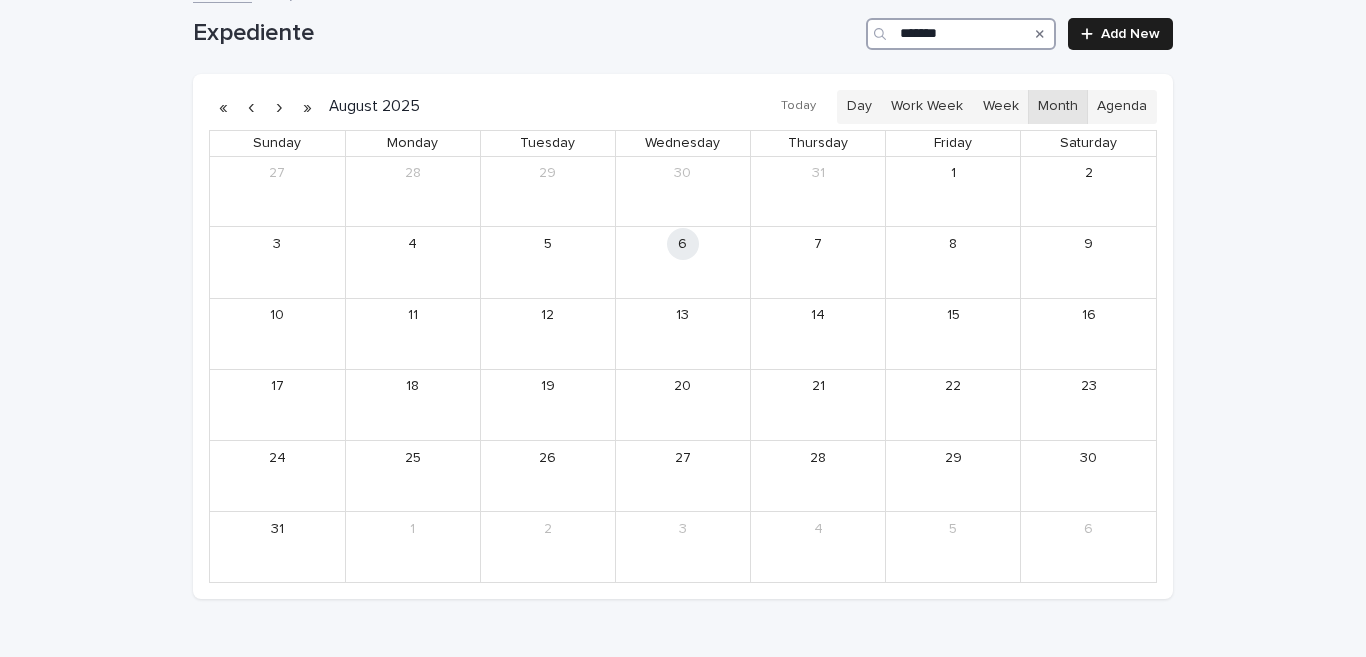 scroll, scrollTop: 135, scrollLeft: 0, axis: vertical 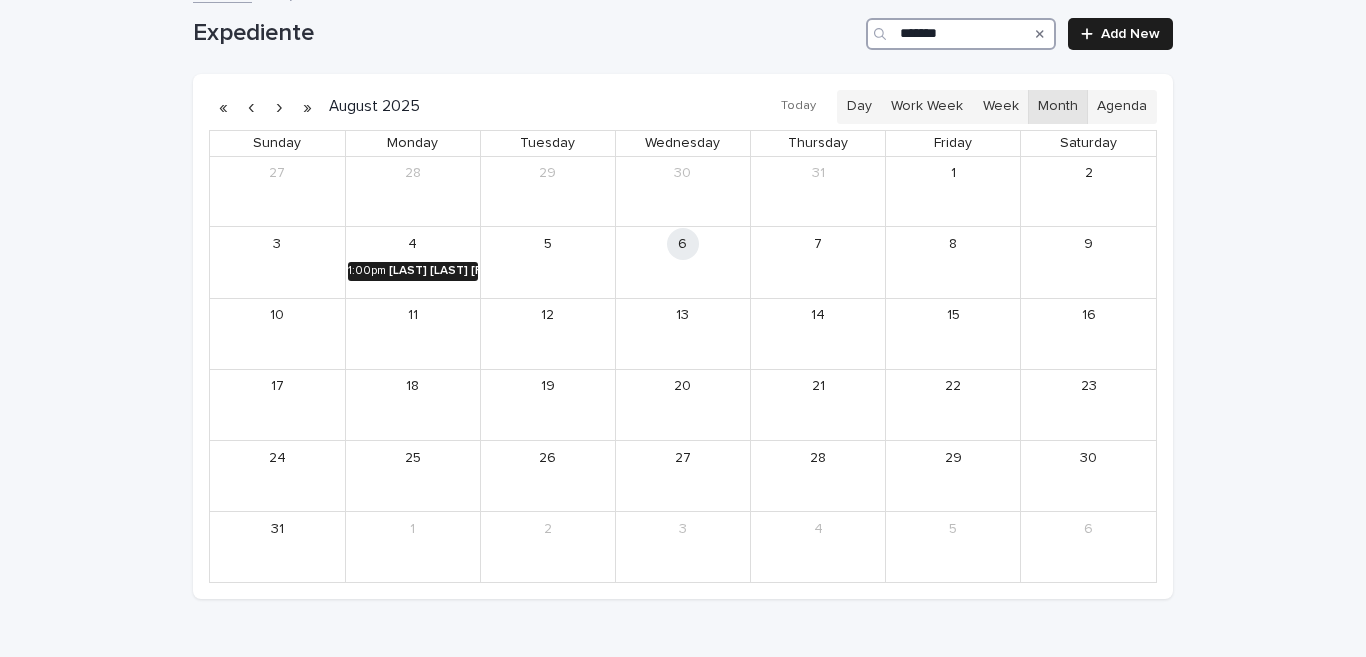 click on "[LAST] [LAST] [FIRST] [FIRST]" at bounding box center (433, 271) 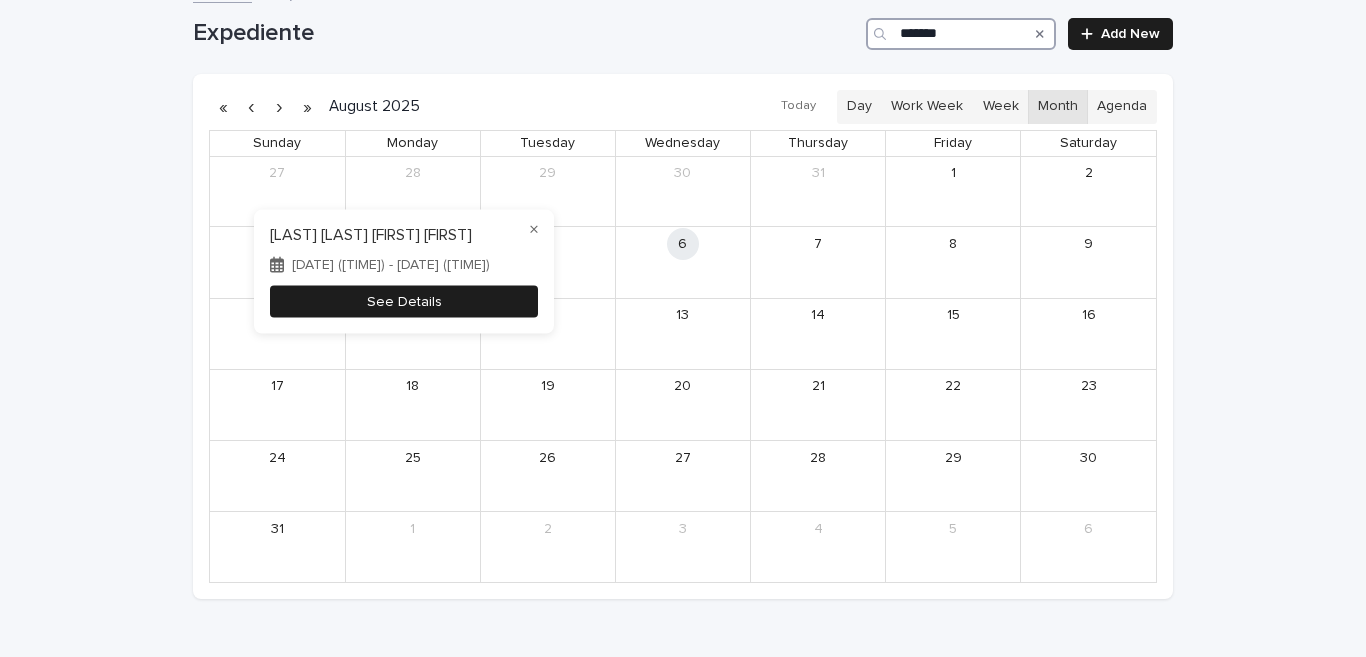 type on "*******" 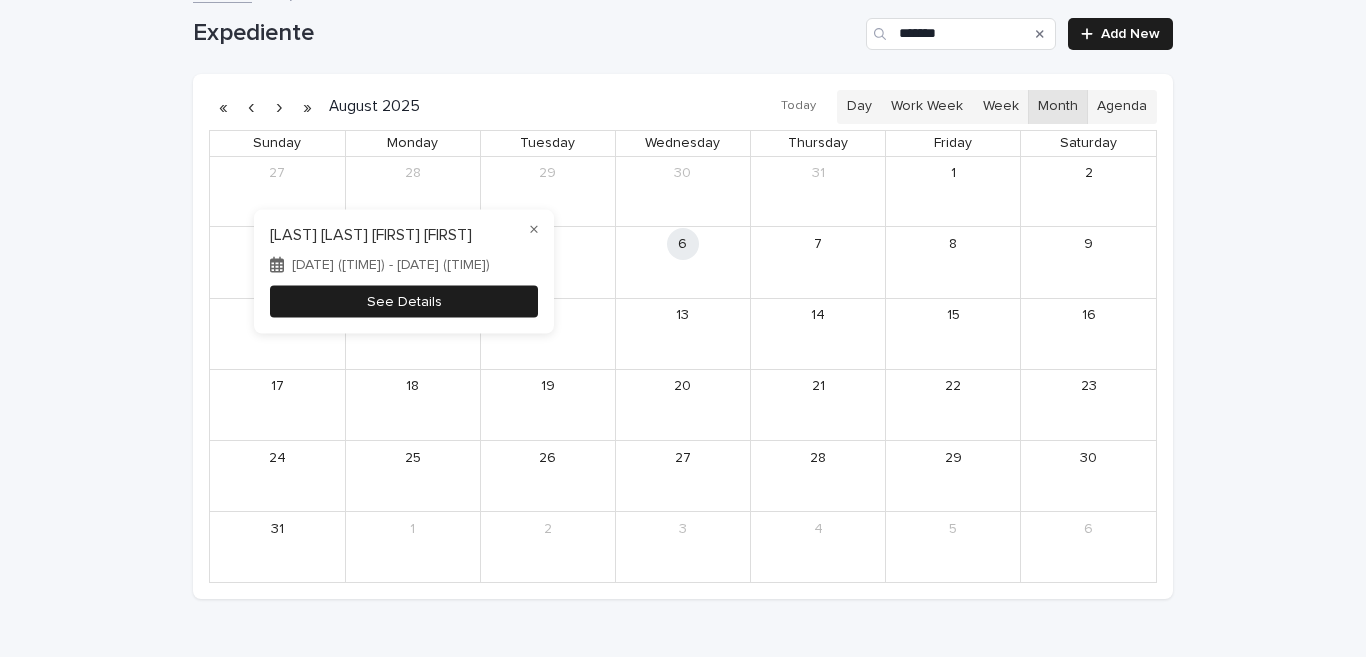 click on "See Details" at bounding box center [404, 301] 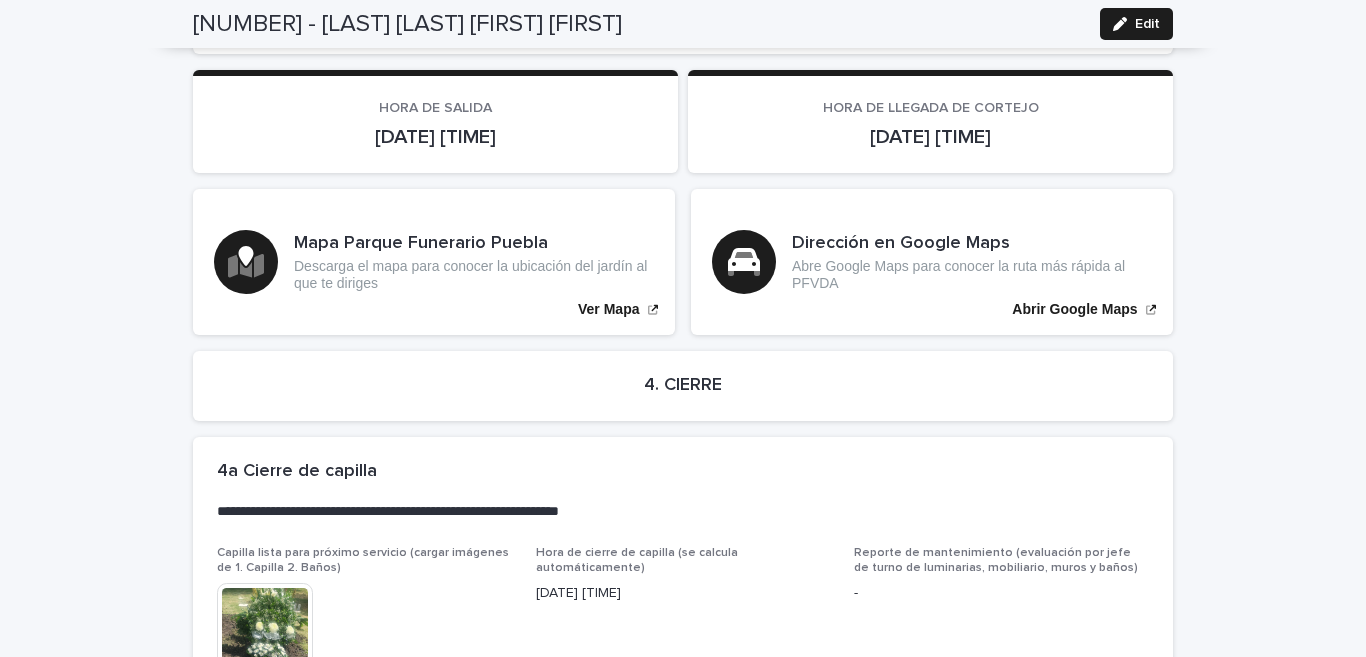 scroll, scrollTop: 4119, scrollLeft: 0, axis: vertical 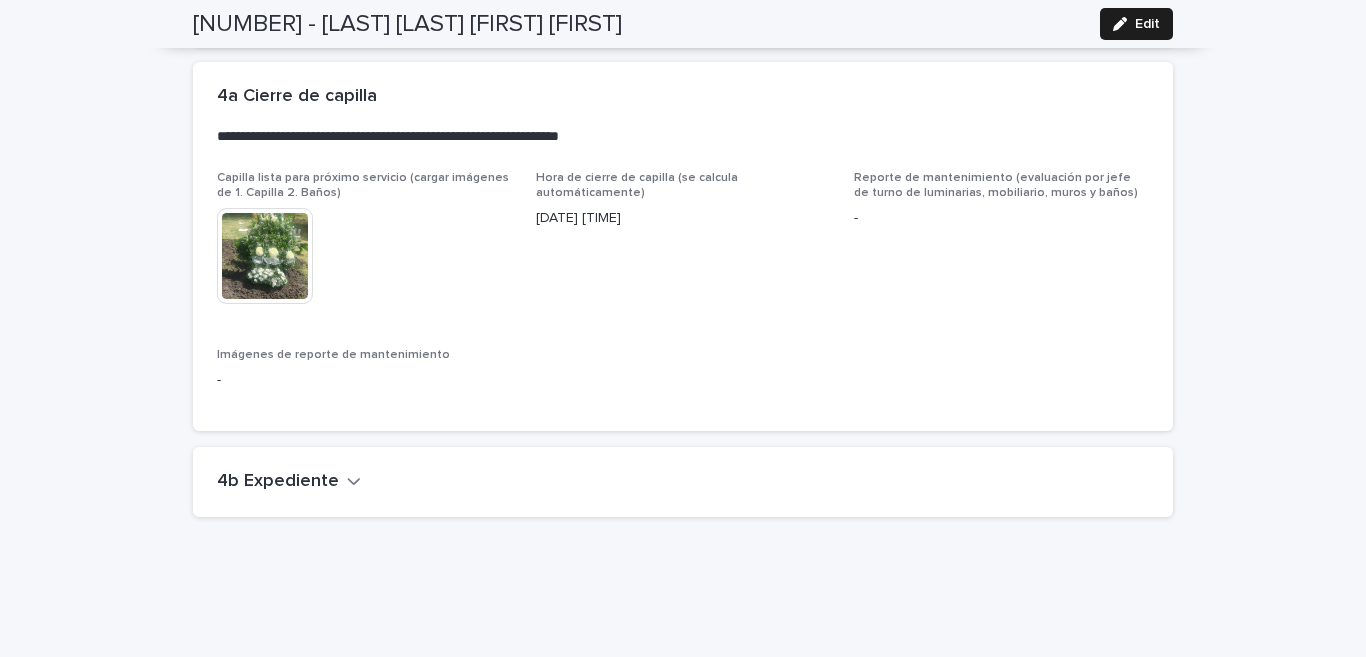 click 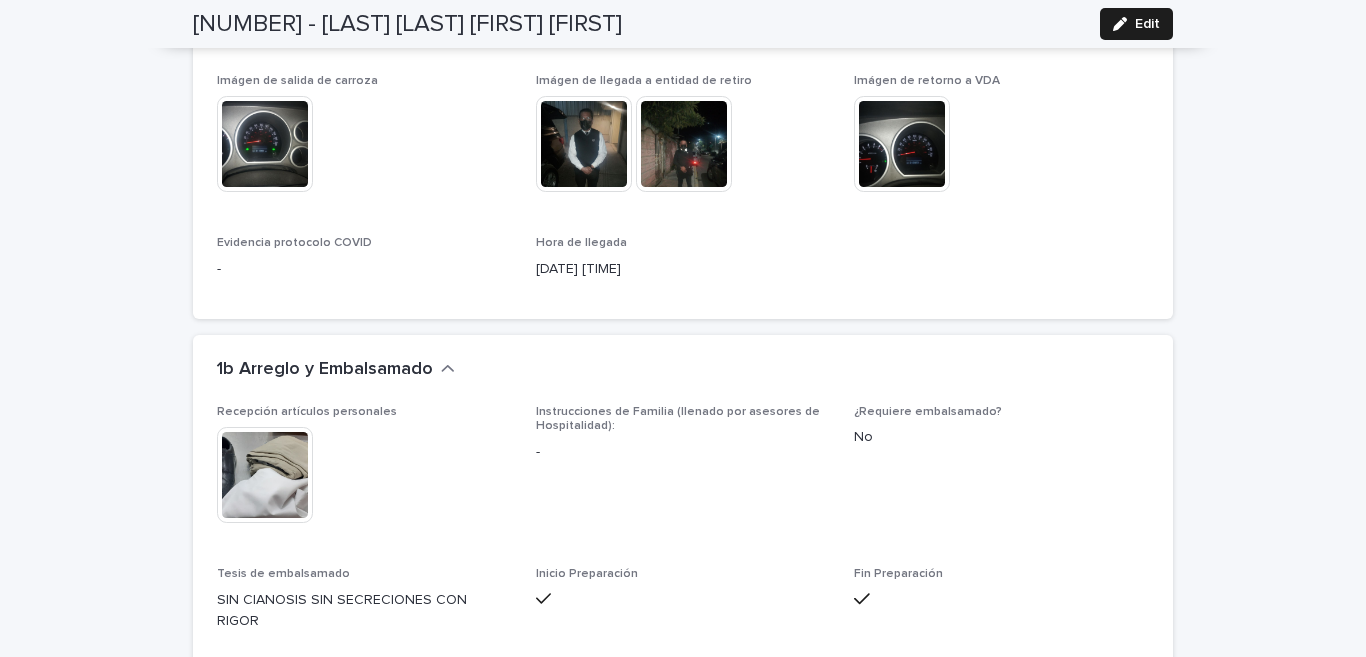 scroll, scrollTop: 1261, scrollLeft: 0, axis: vertical 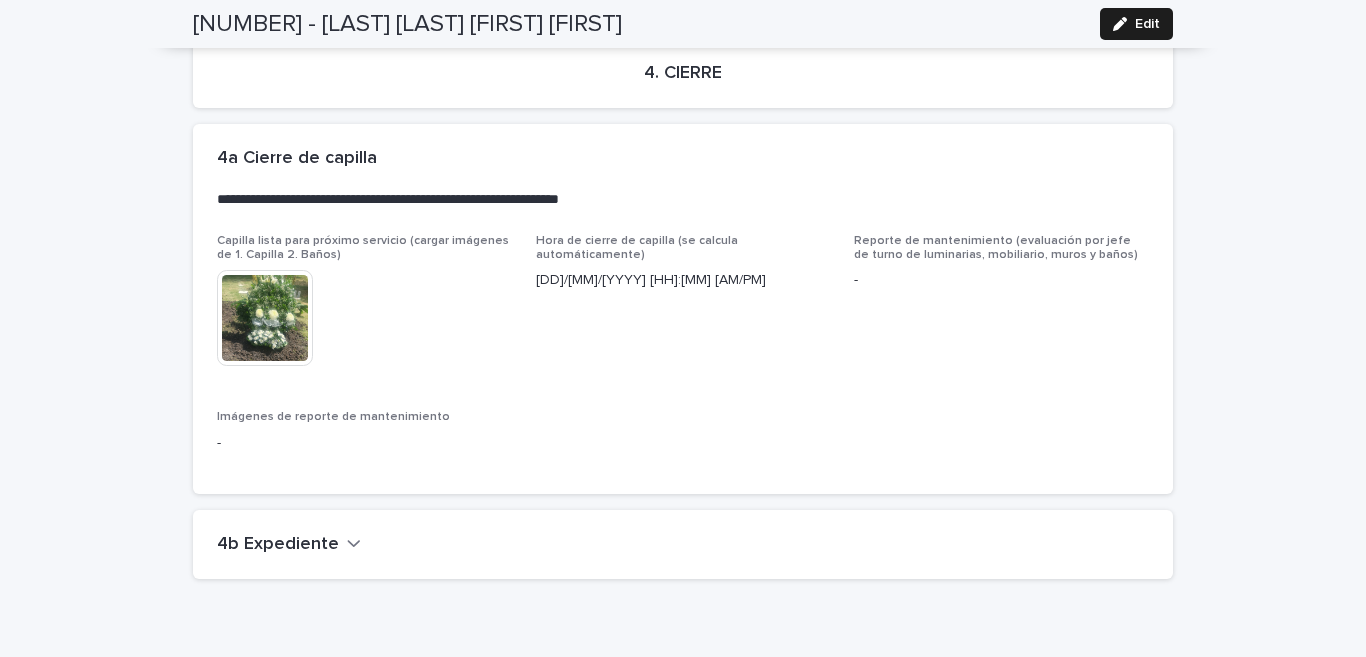 click 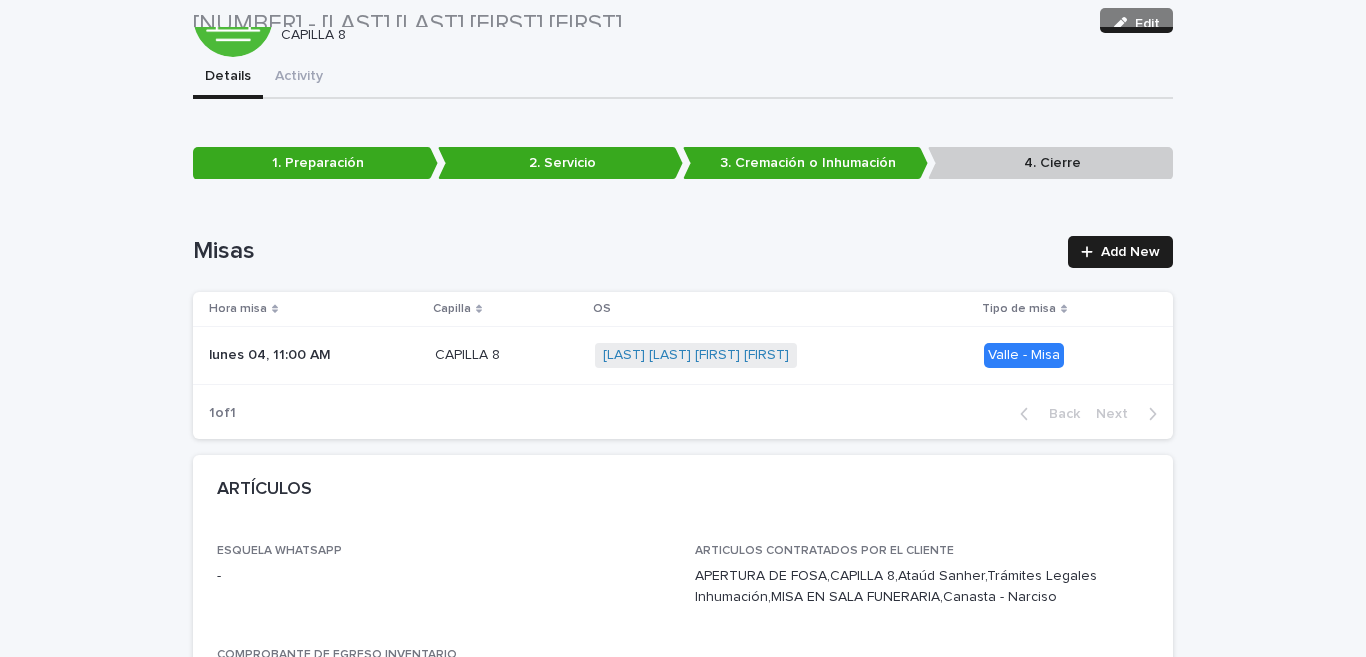 scroll, scrollTop: 0, scrollLeft: 0, axis: both 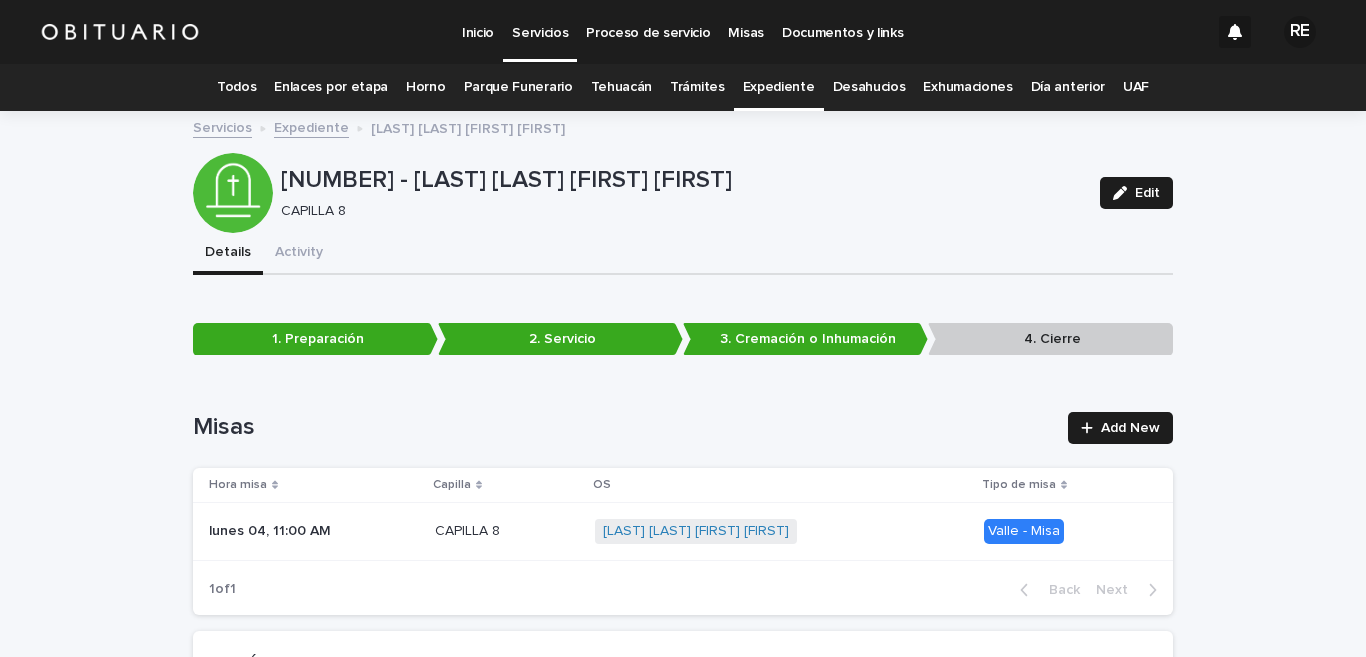 click on "Todos" at bounding box center [236, 87] 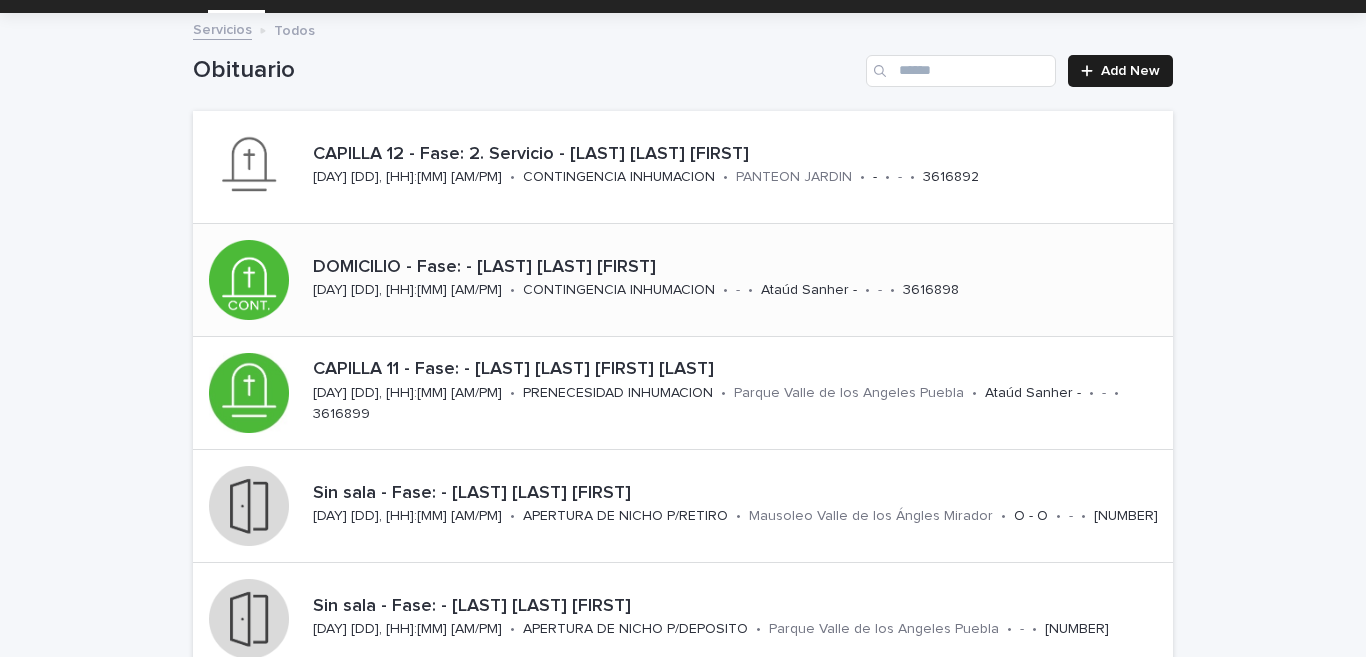 scroll, scrollTop: 0, scrollLeft: 0, axis: both 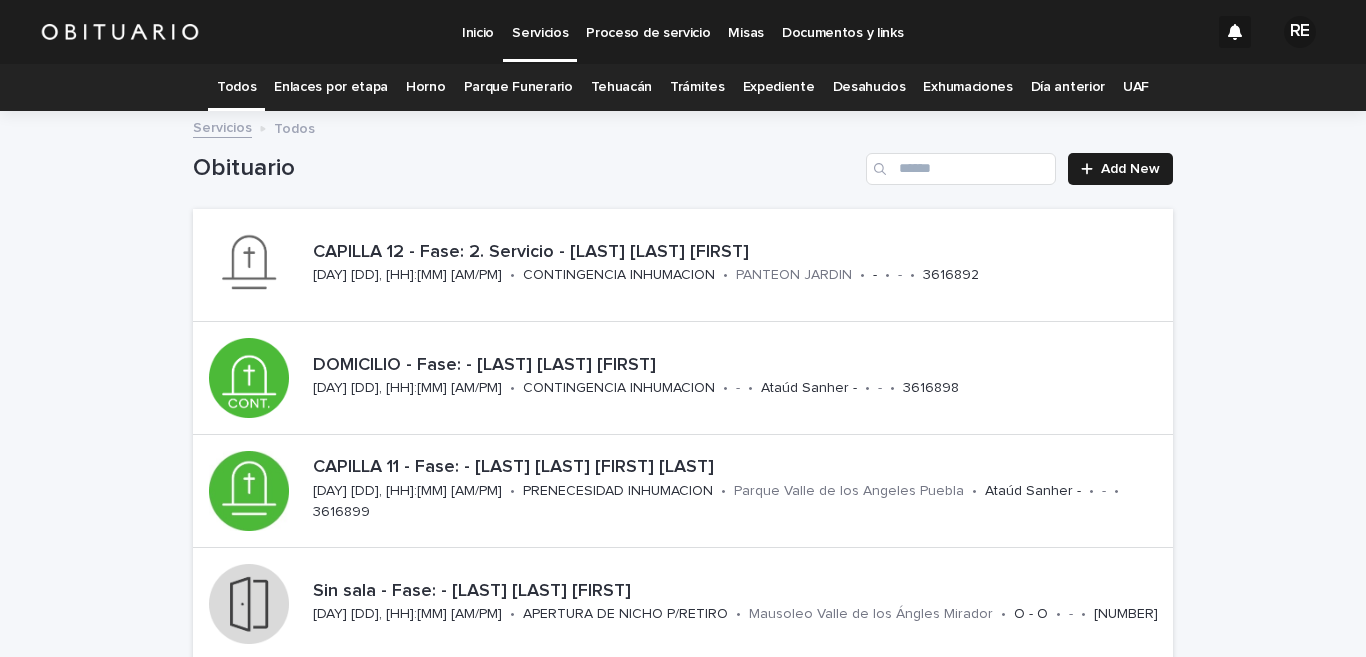 click on "Todos" at bounding box center [236, 87] 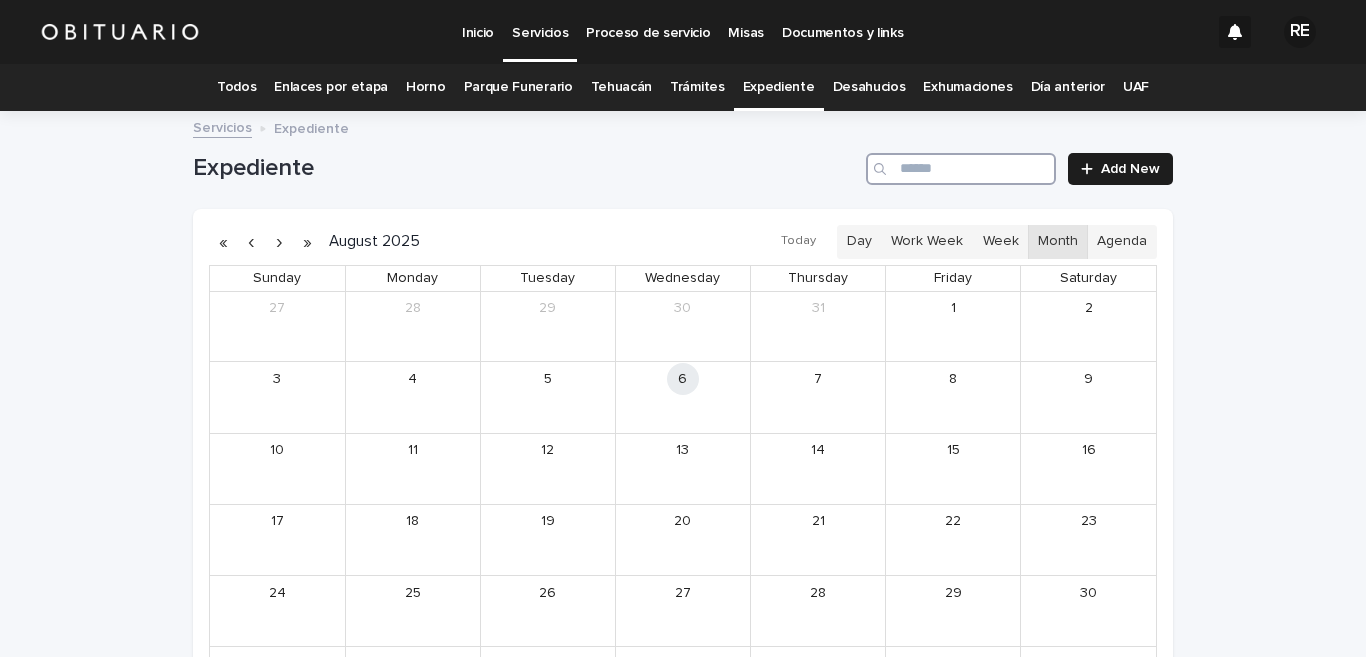 click at bounding box center [961, 169] 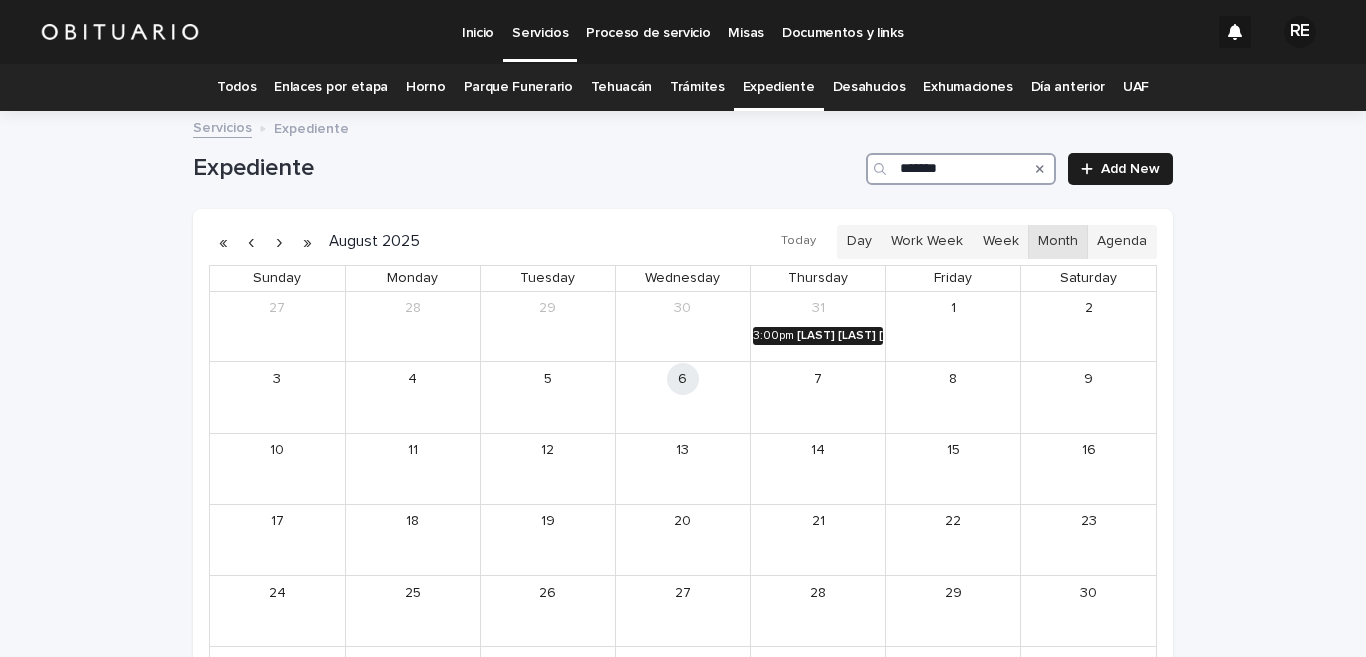 click on "[LAST] [LAST] [FIRST]" at bounding box center (840, 336) 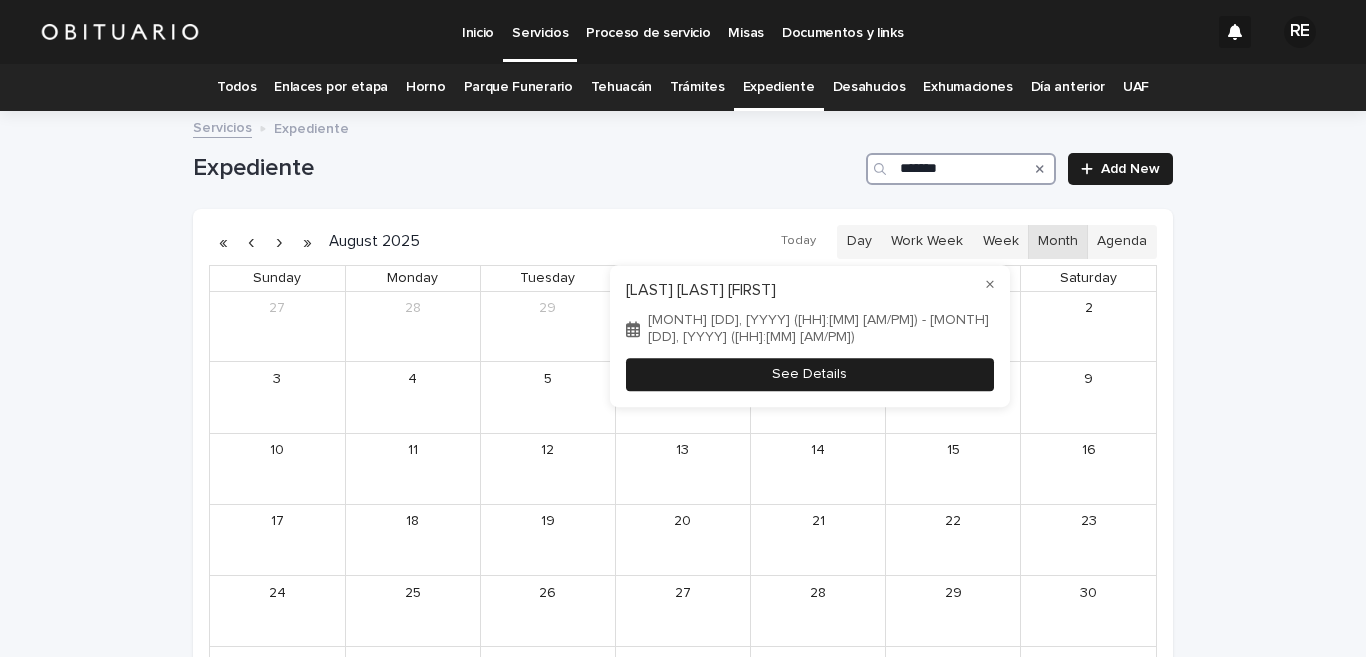 type on "*******" 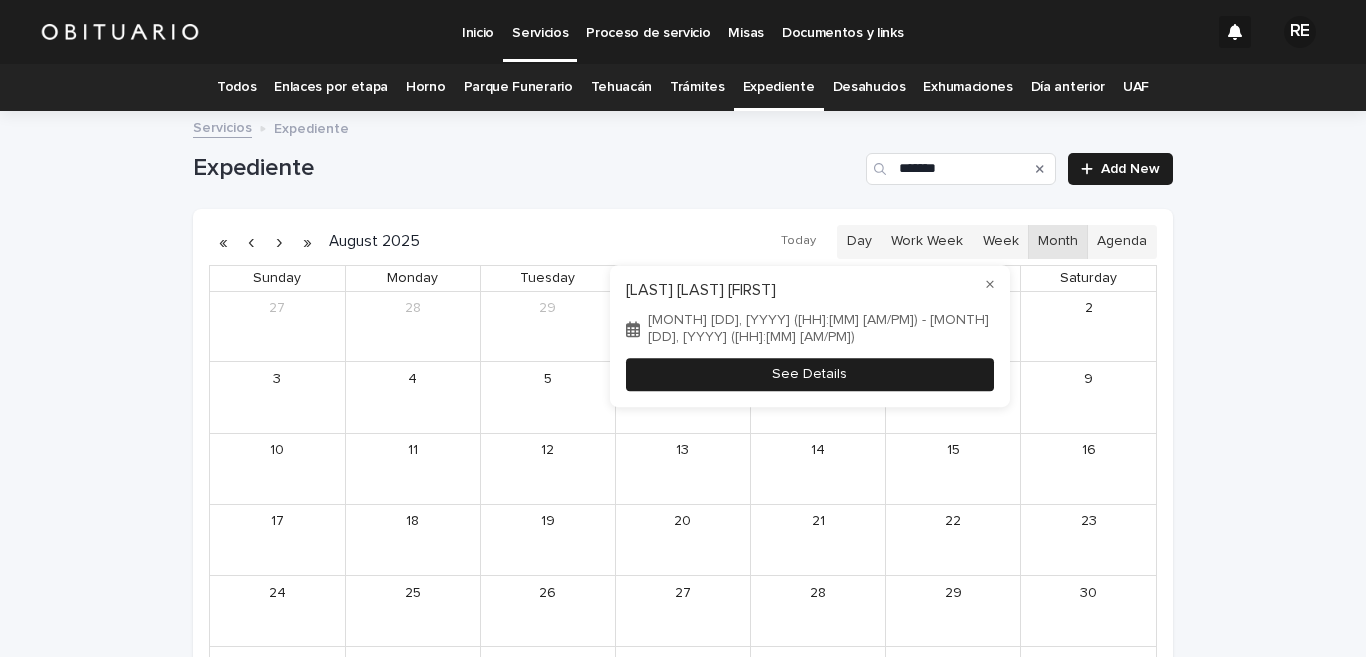 click on "See Details" at bounding box center (810, 374) 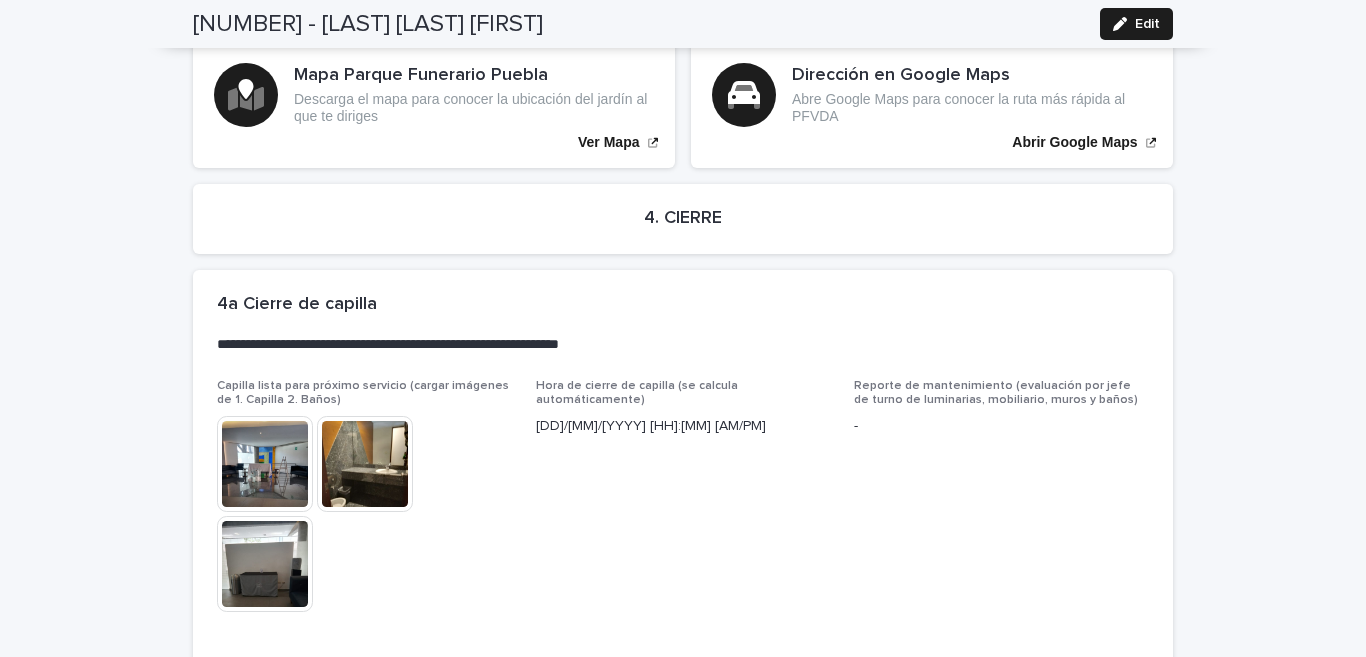 scroll, scrollTop: 4597, scrollLeft: 0, axis: vertical 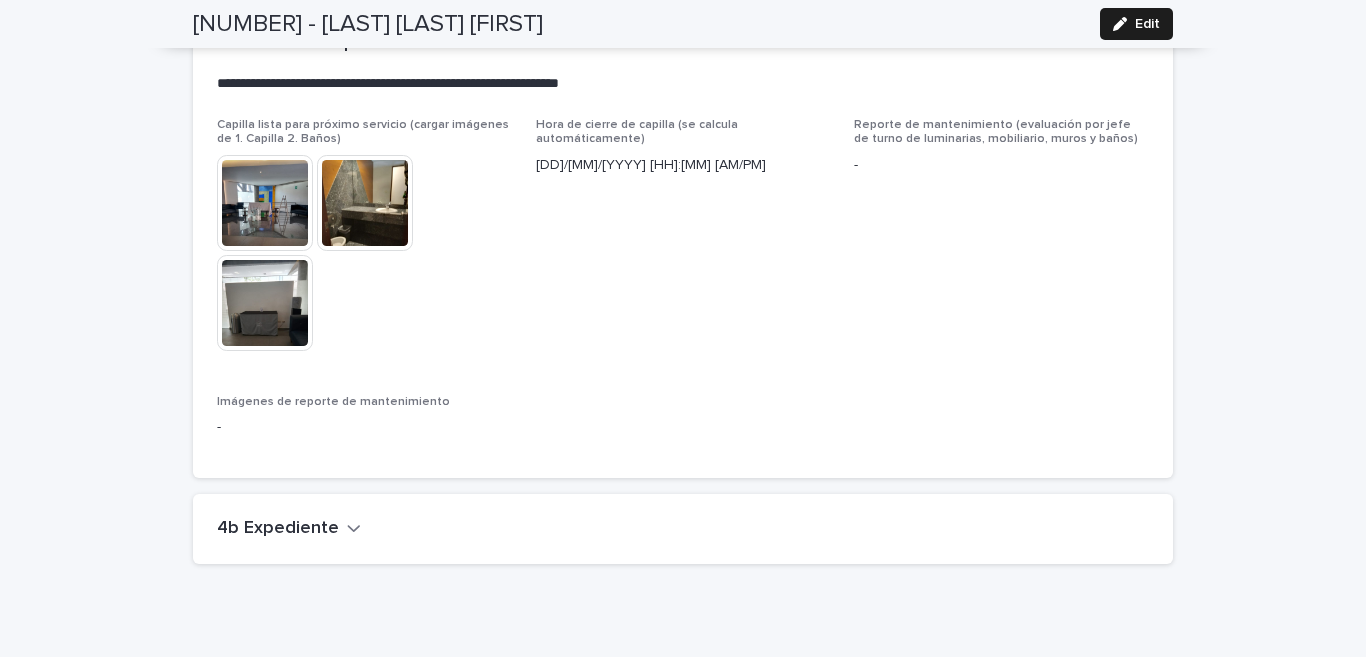 click 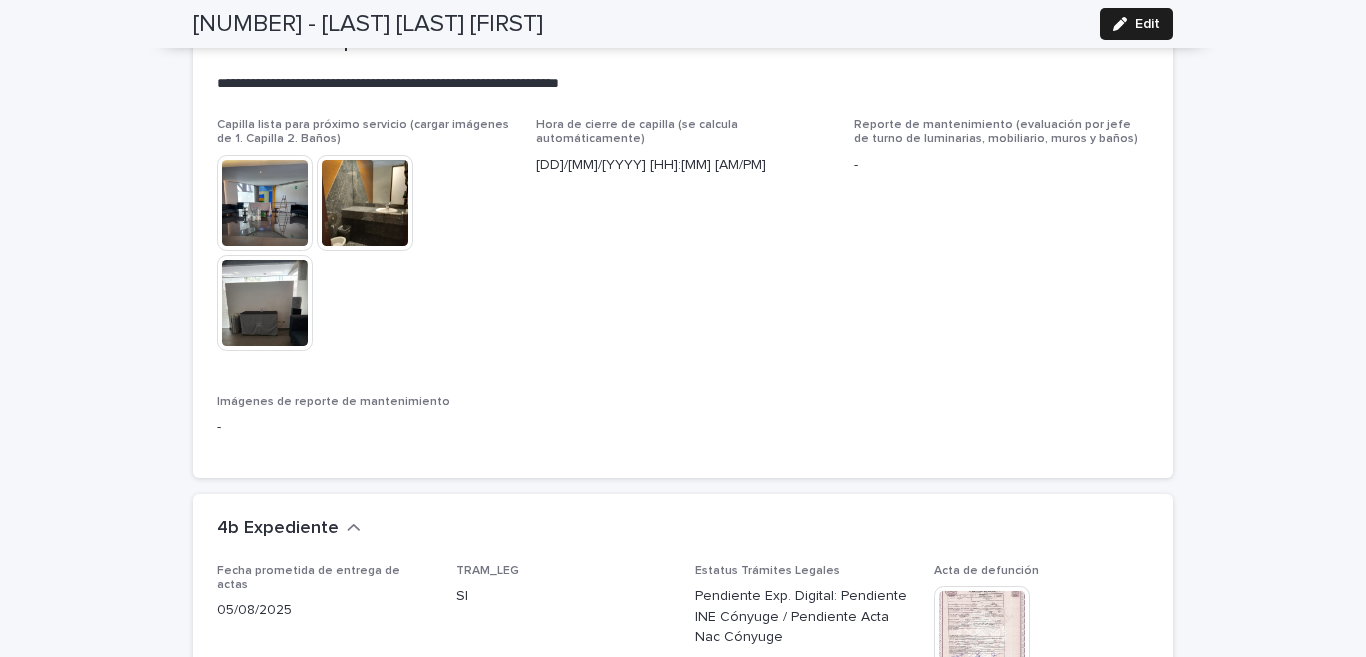 scroll, scrollTop: 4892, scrollLeft: 0, axis: vertical 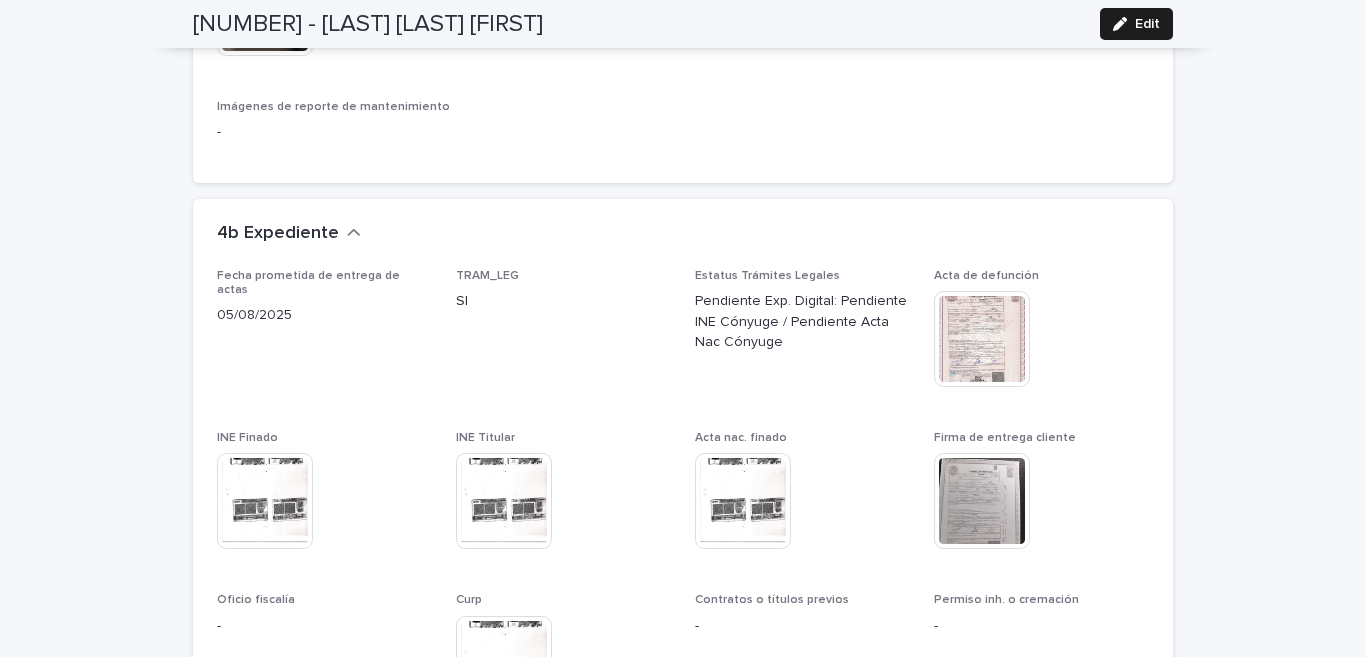 click at bounding box center (982, 339) 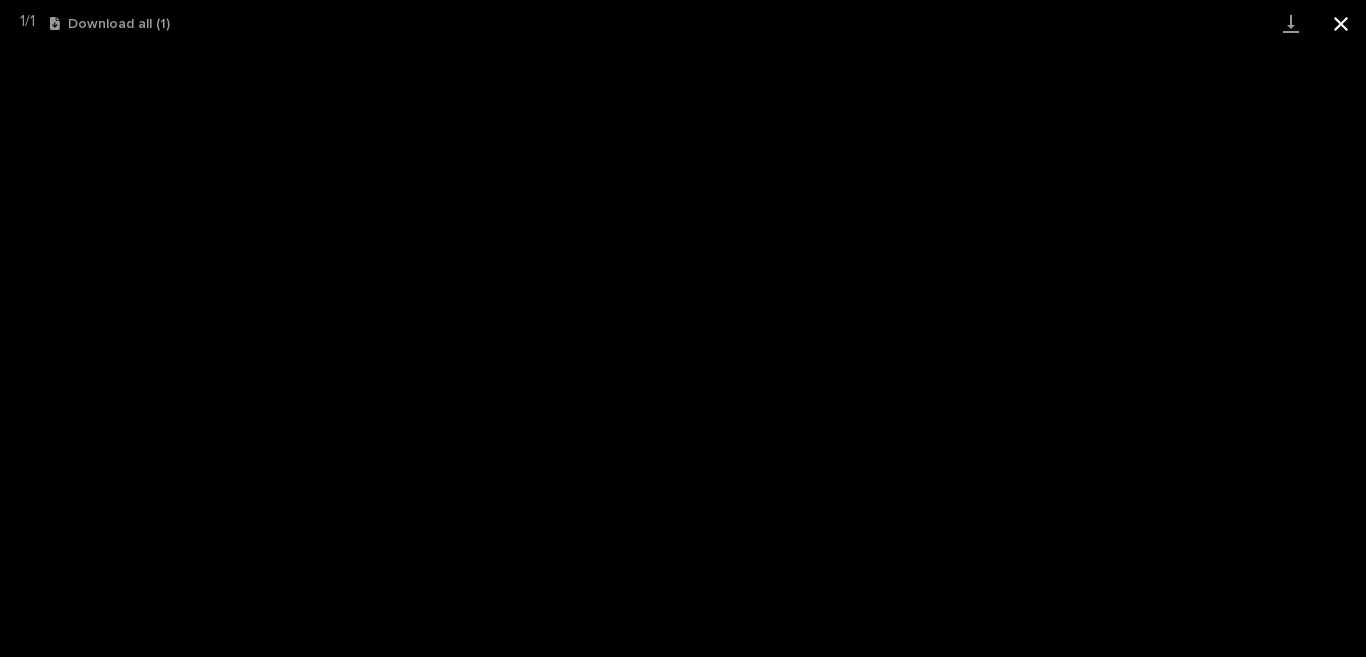 click at bounding box center (1341, 23) 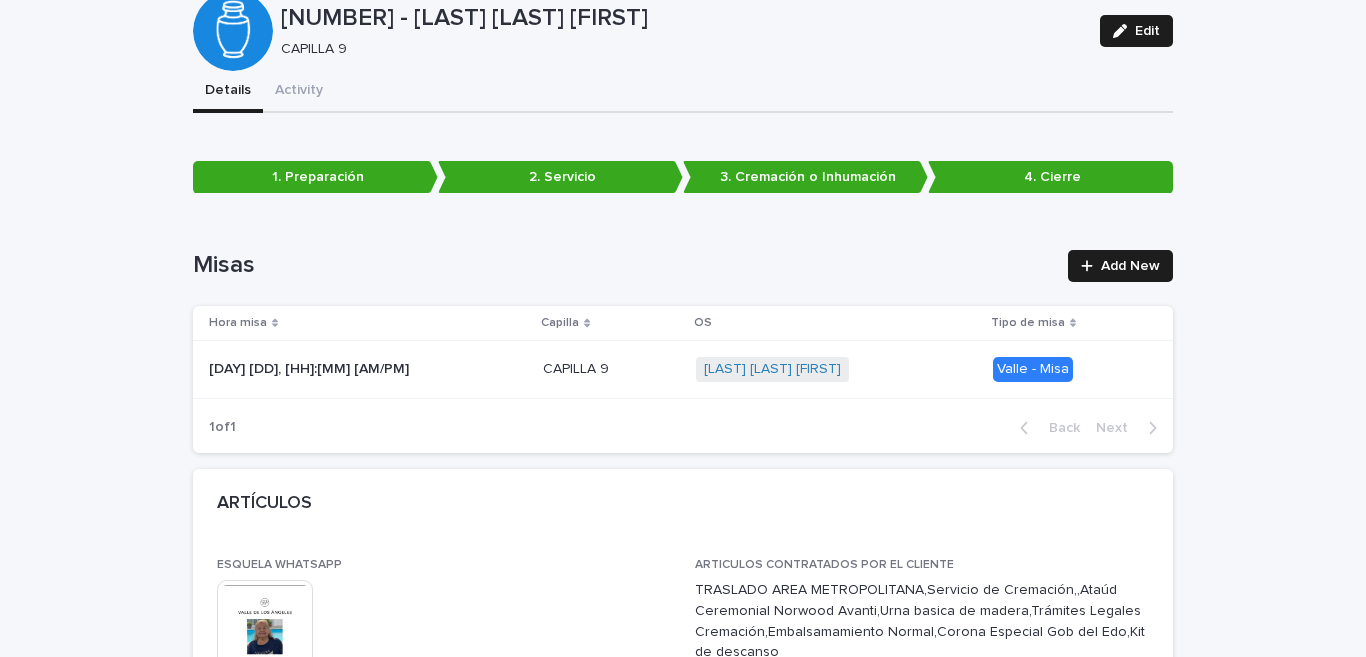 scroll, scrollTop: 0, scrollLeft: 0, axis: both 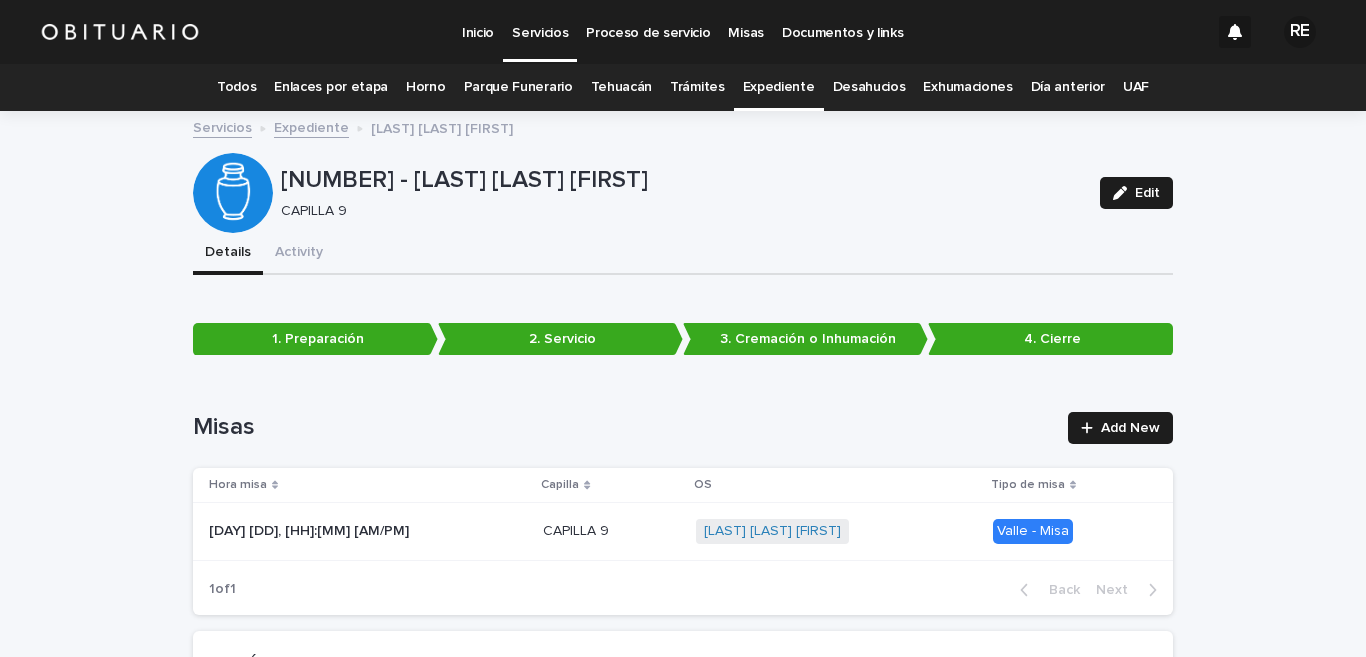 click on "Todos" at bounding box center (236, 87) 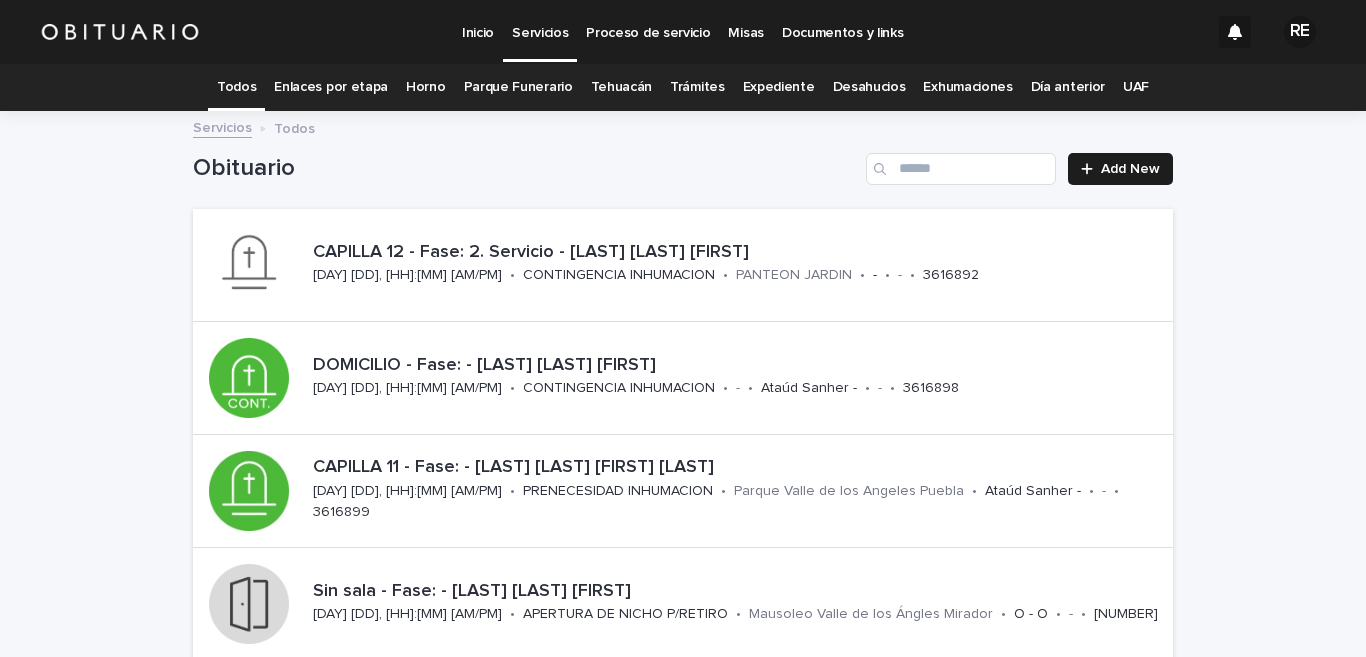 click on "Expediente" at bounding box center (779, 87) 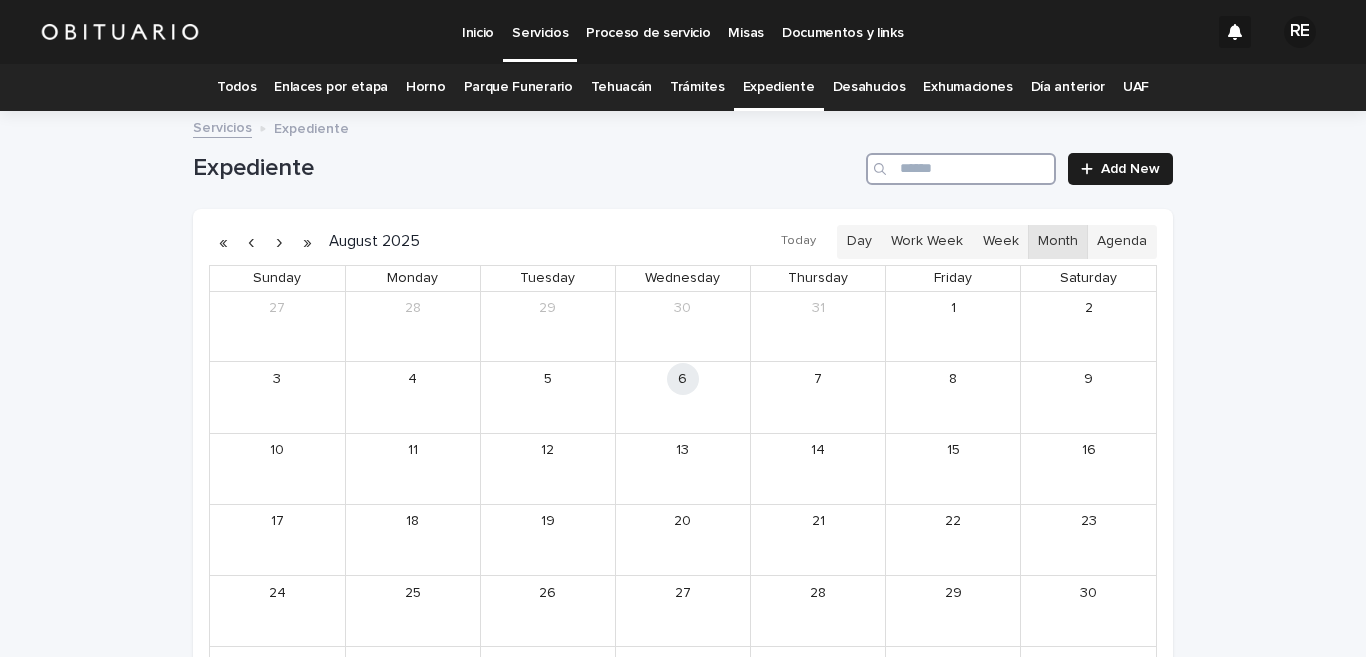 click at bounding box center (961, 169) 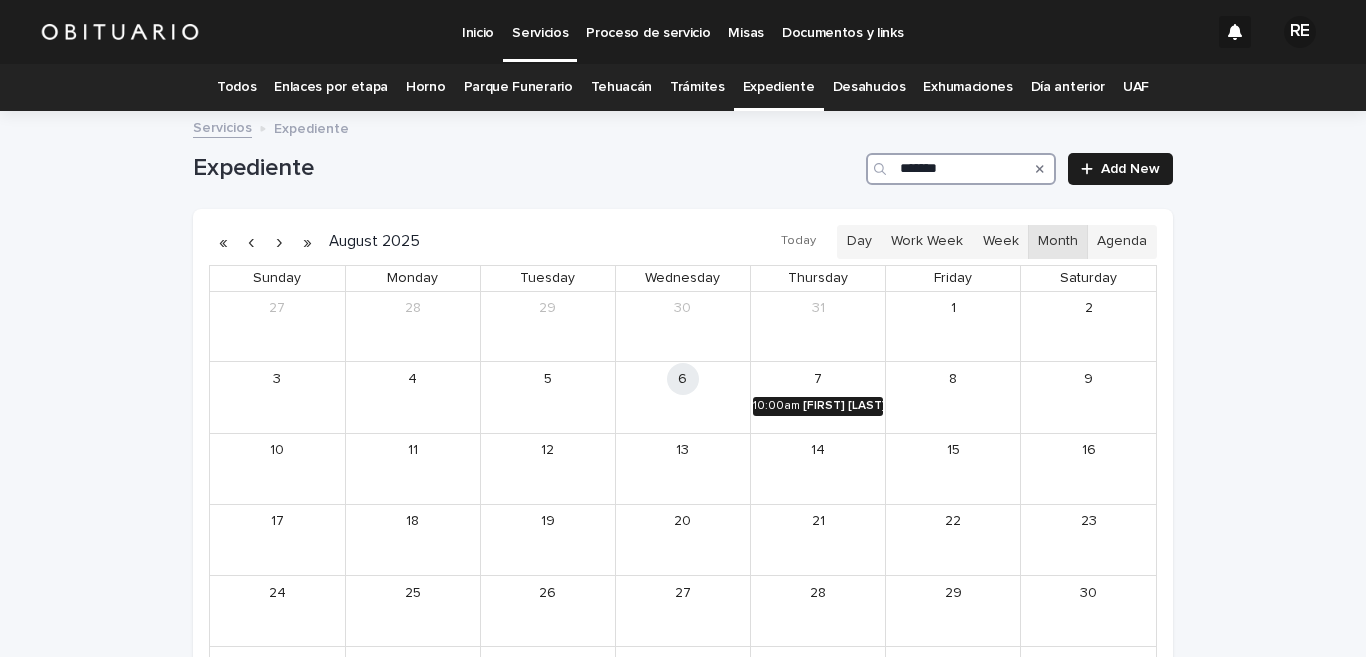 click on "[HH]:[MM][AM/PM] [LAST] [LAST] [FIRST]" at bounding box center [818, 406] 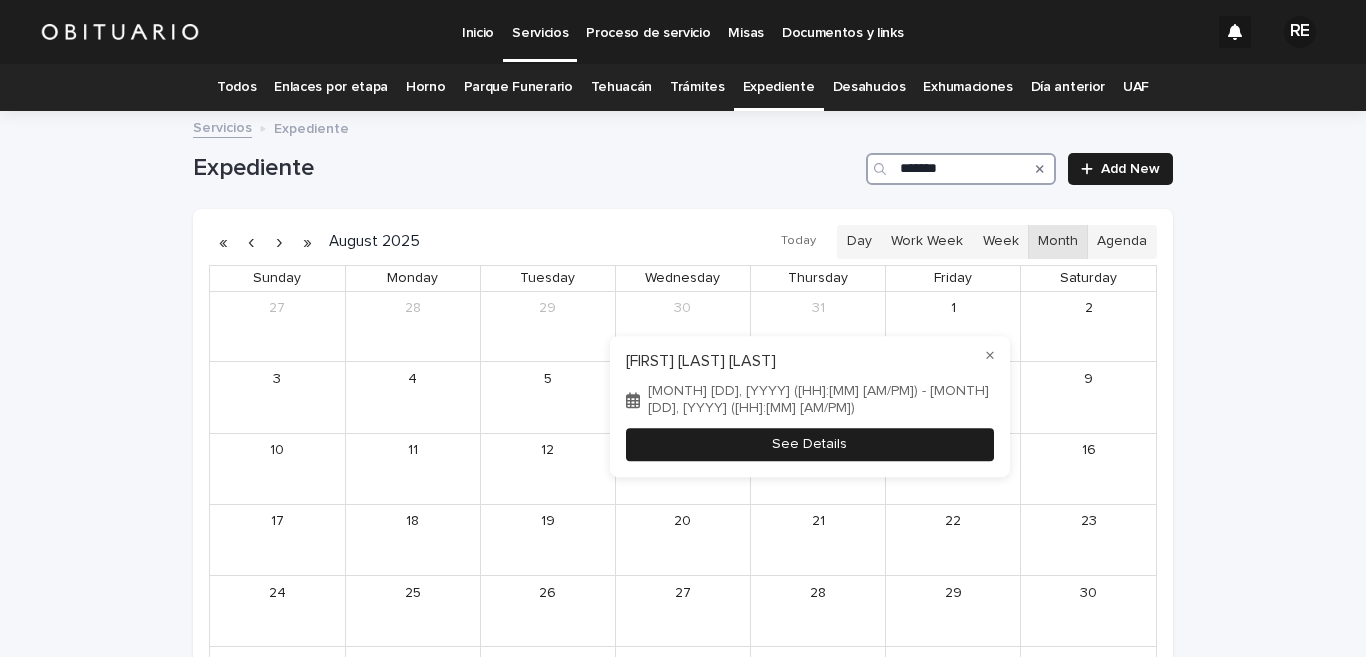 type on "*******" 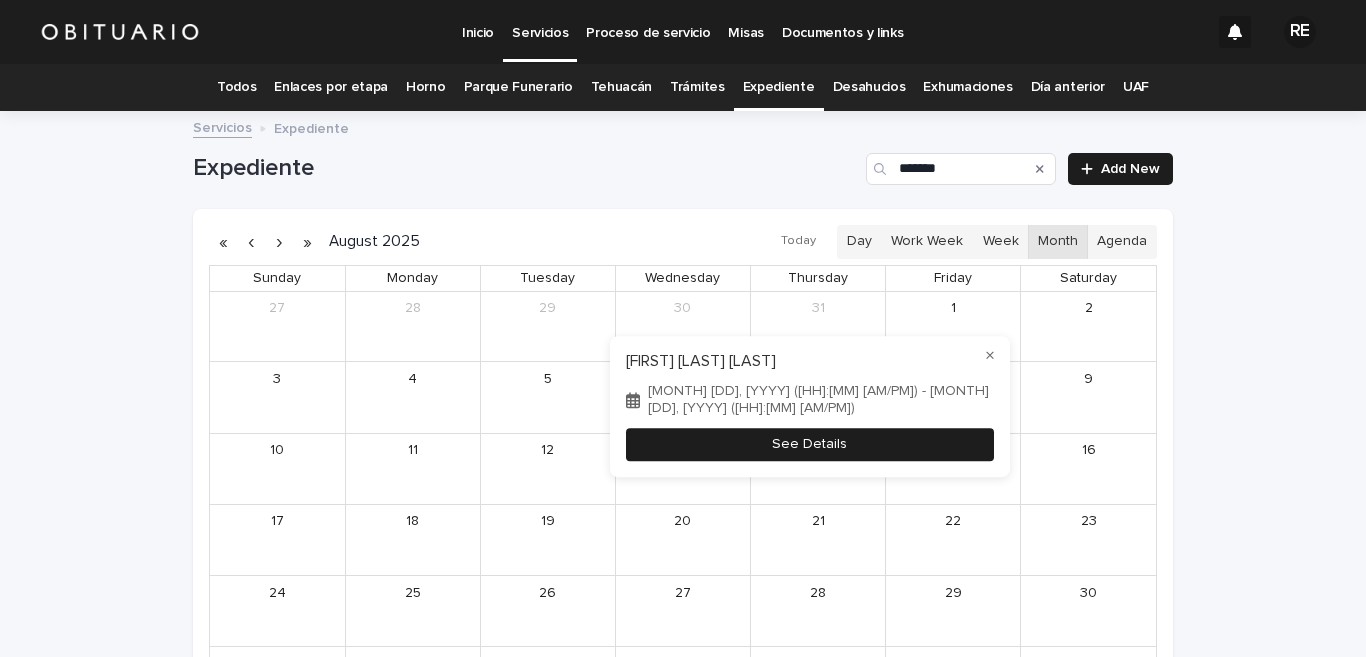 click on "See Details" at bounding box center [810, 445] 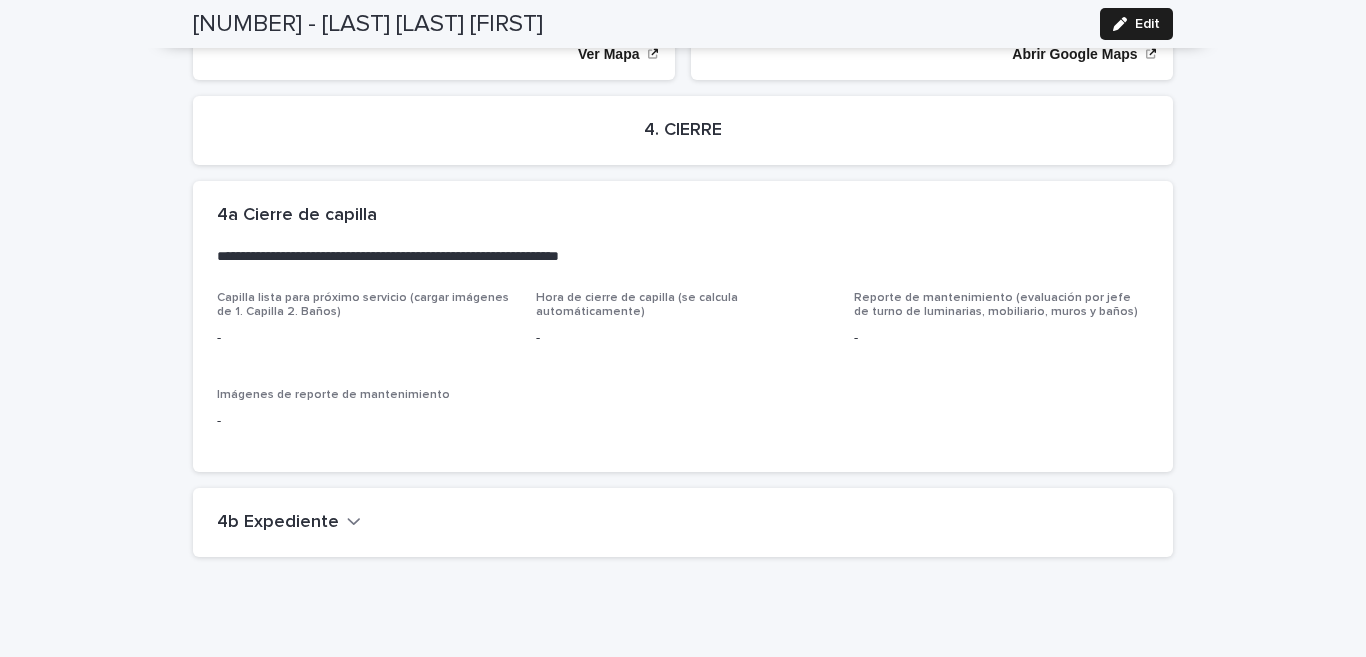 scroll, scrollTop: 4568, scrollLeft: 0, axis: vertical 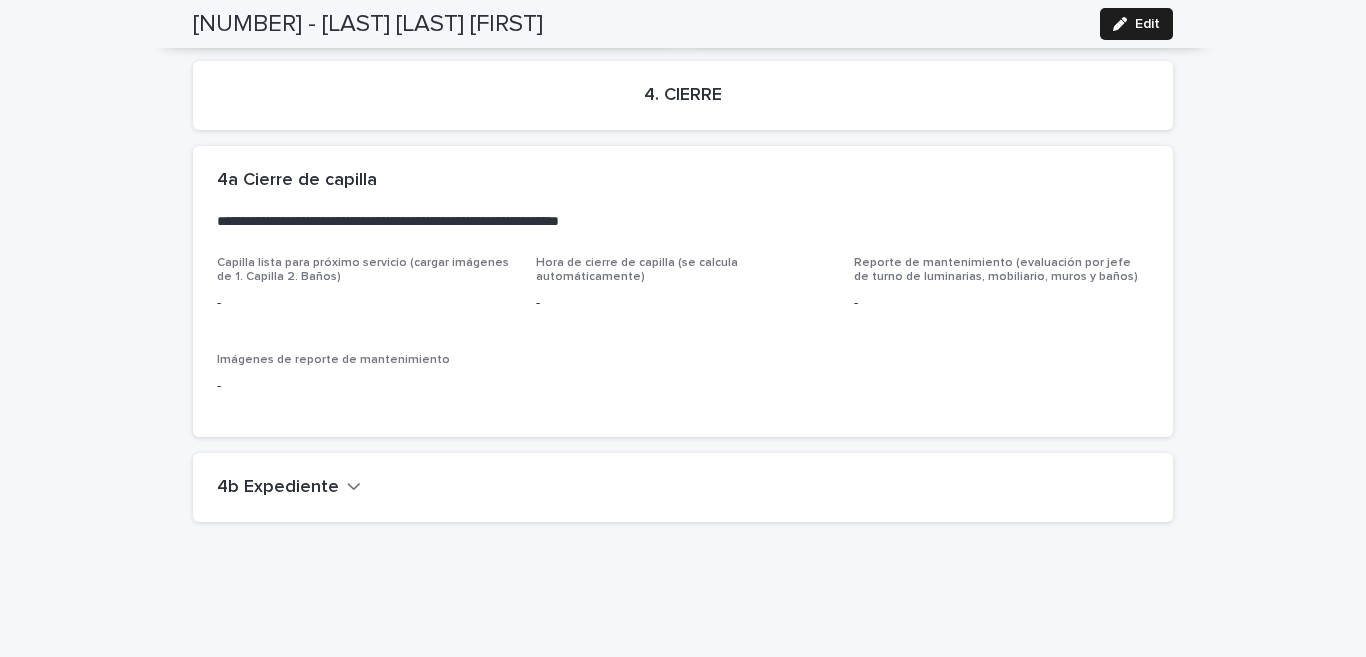 click on "4b Expediente" at bounding box center (289, 488) 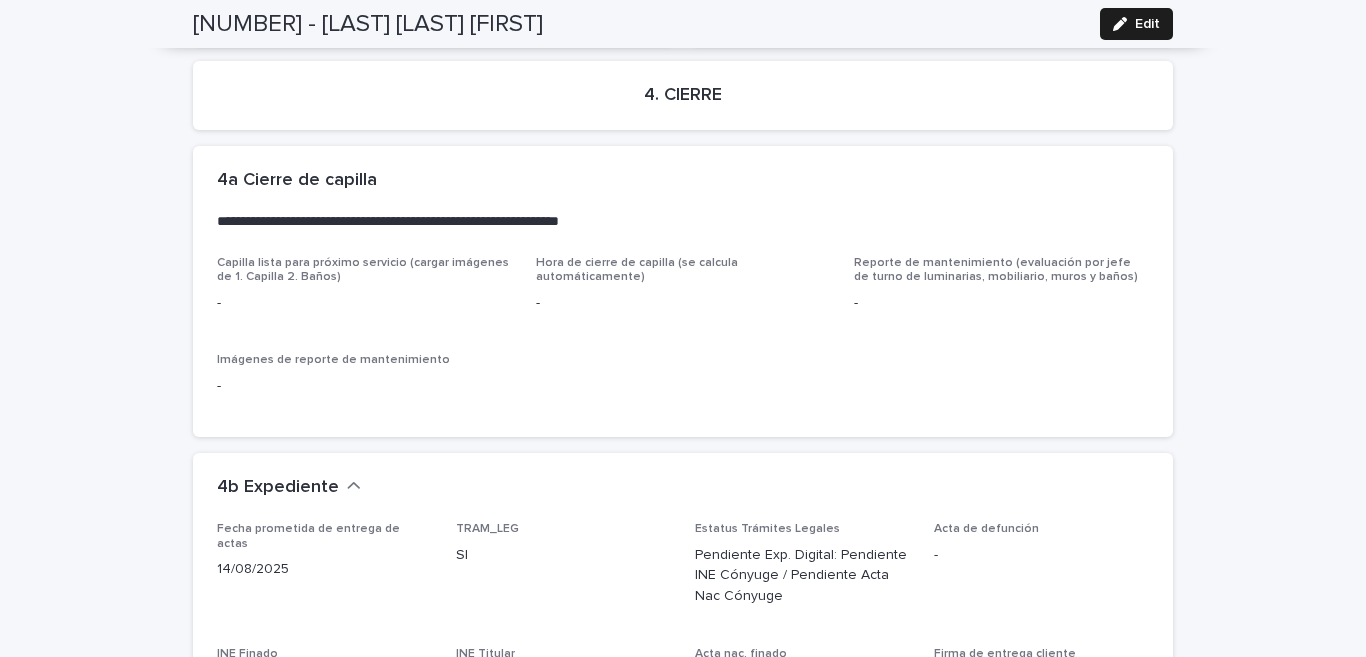 click on "Edit" at bounding box center (1147, 24) 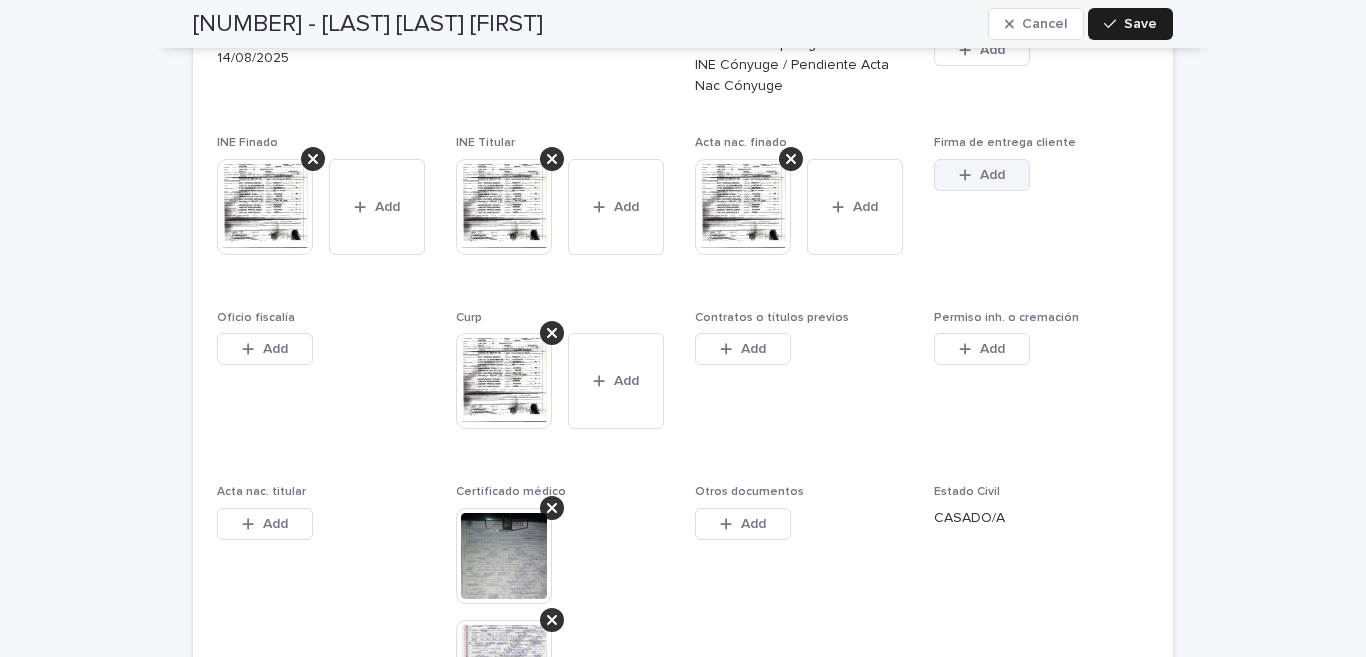 scroll, scrollTop: 5159, scrollLeft: 0, axis: vertical 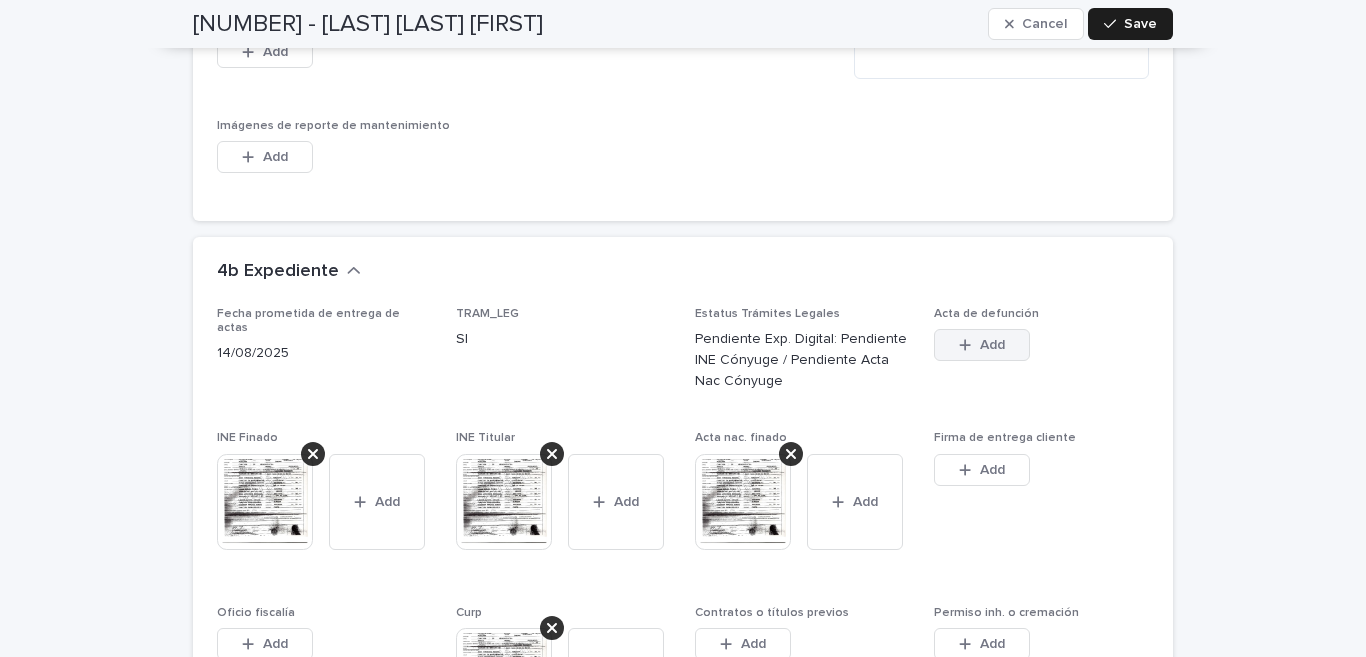 click on "Add" at bounding box center (982, 345) 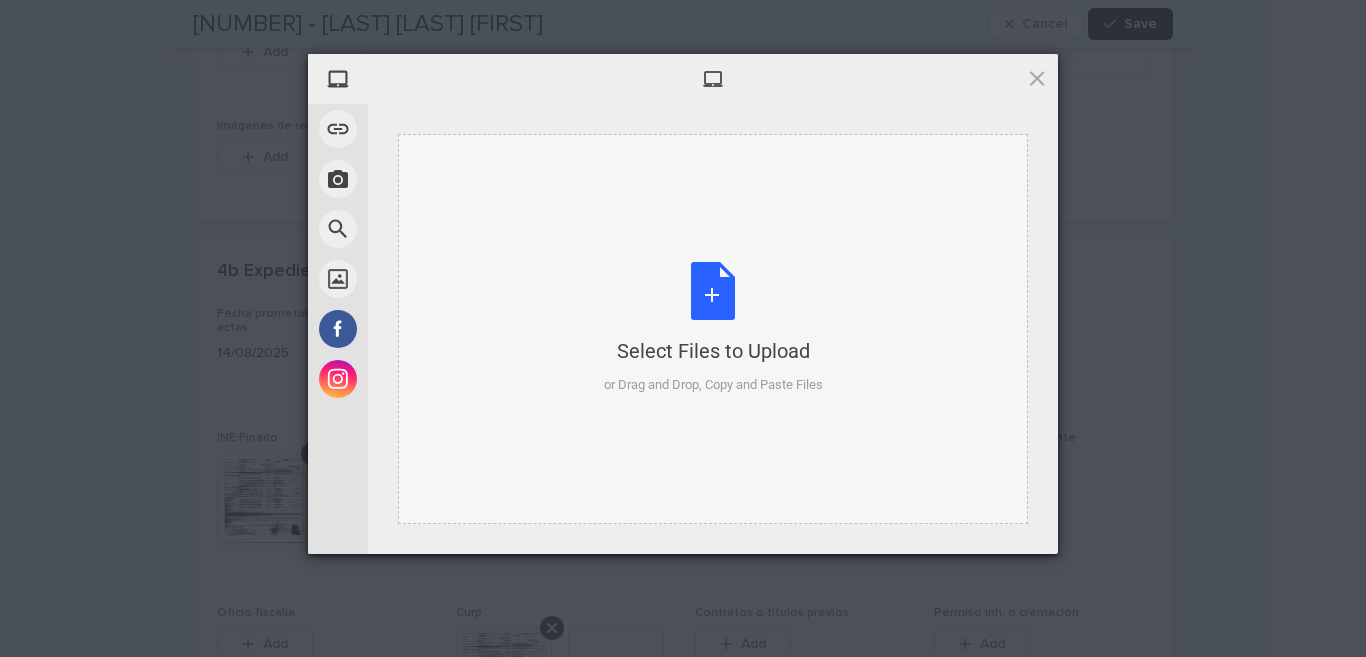 click on "Select Files to Upload
or Drag and Drop, Copy and Paste Files" at bounding box center (713, 328) 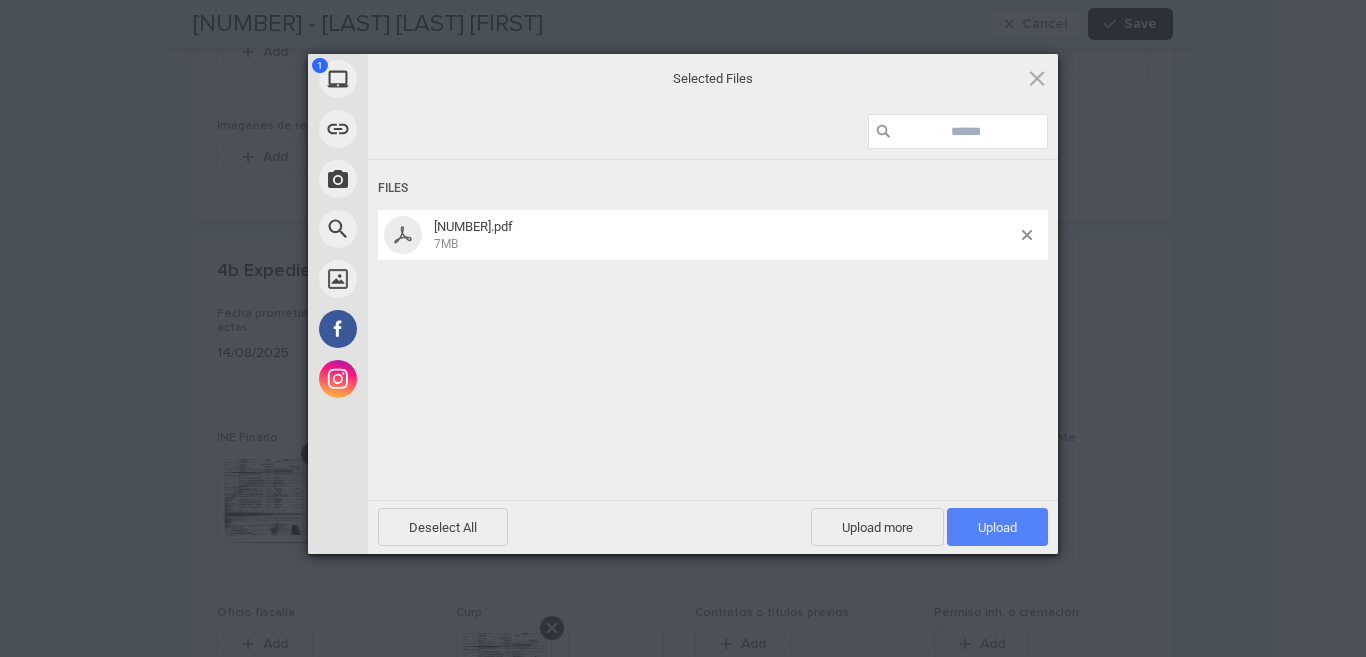 click on "Upload
1" at bounding box center (997, 527) 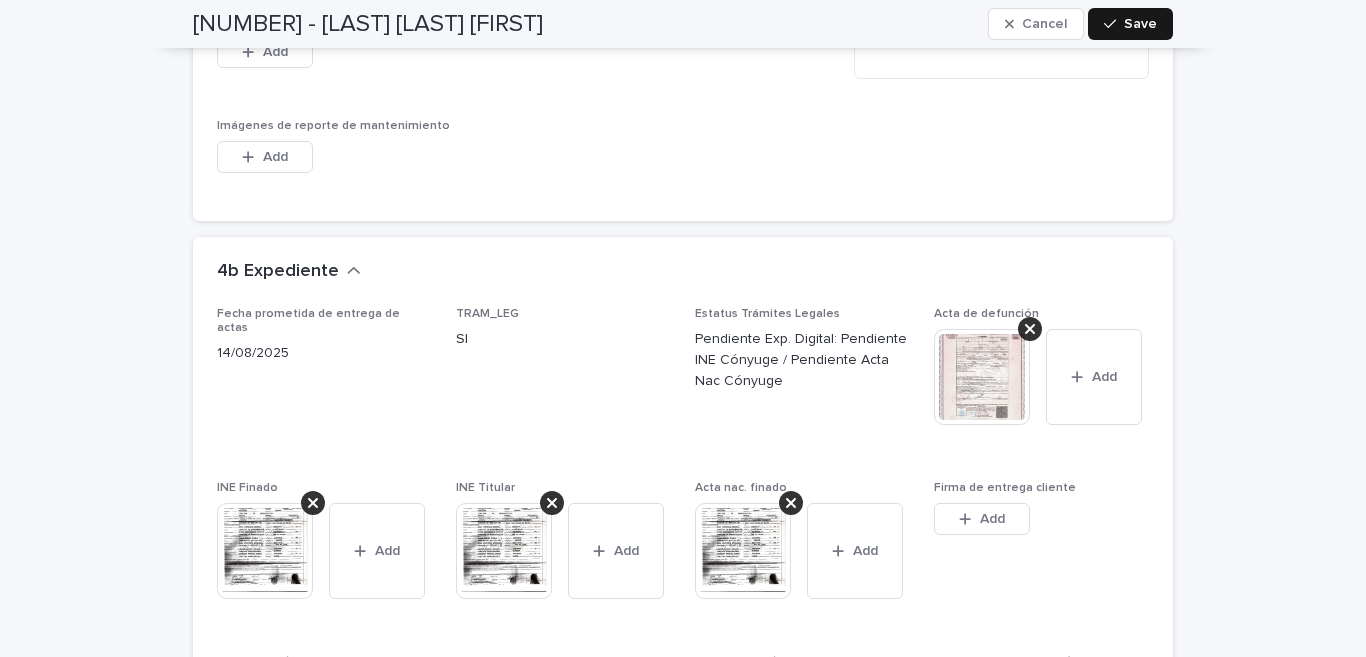 click on "Save" at bounding box center [1140, 24] 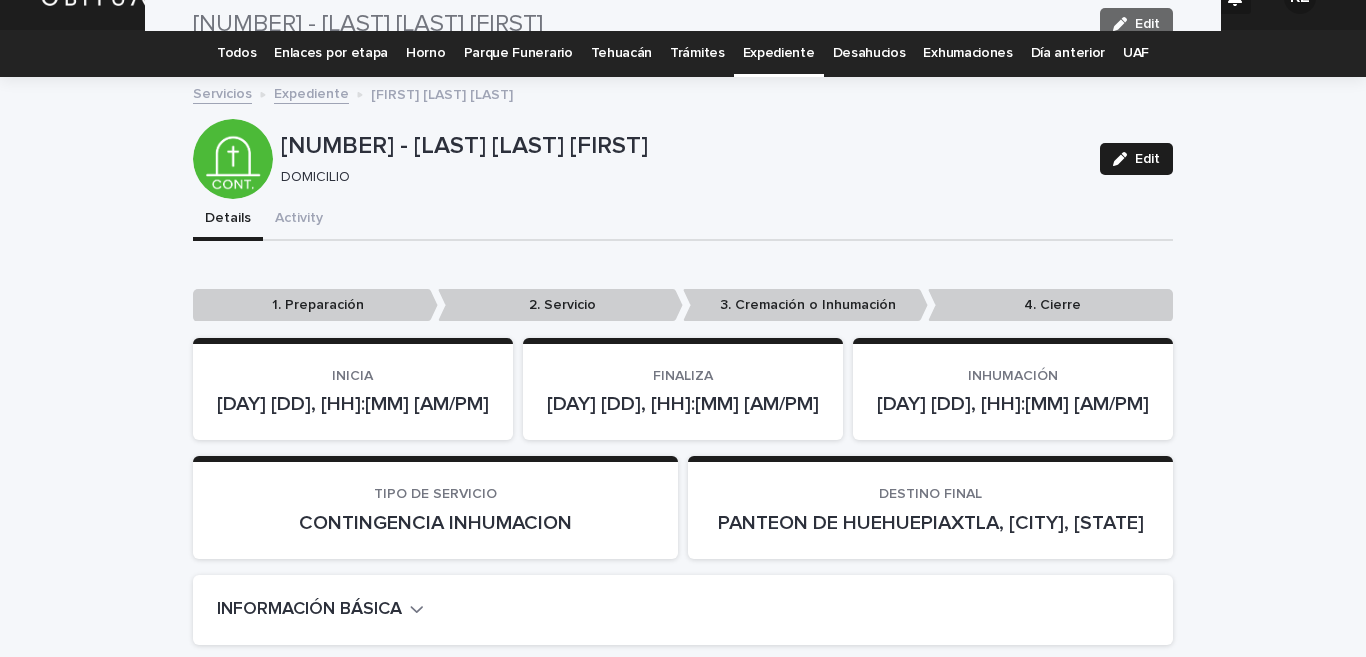 scroll, scrollTop: 0, scrollLeft: 0, axis: both 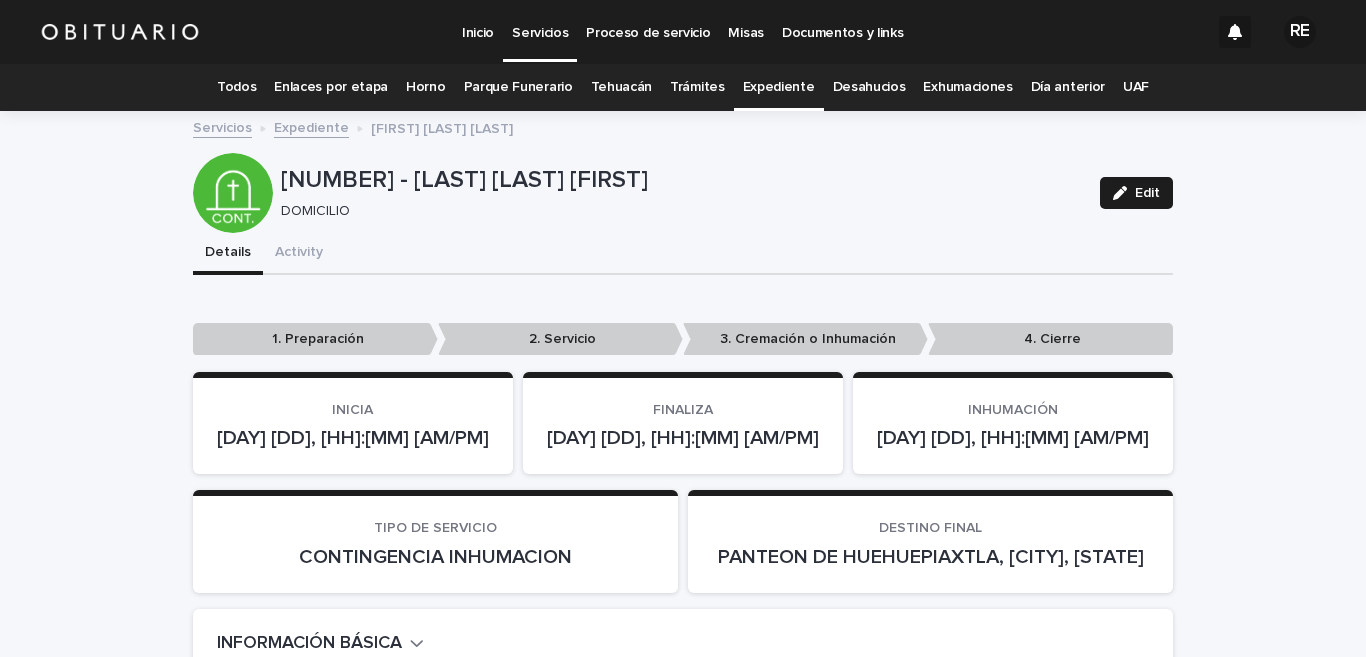 click on "Expediente" at bounding box center (779, 87) 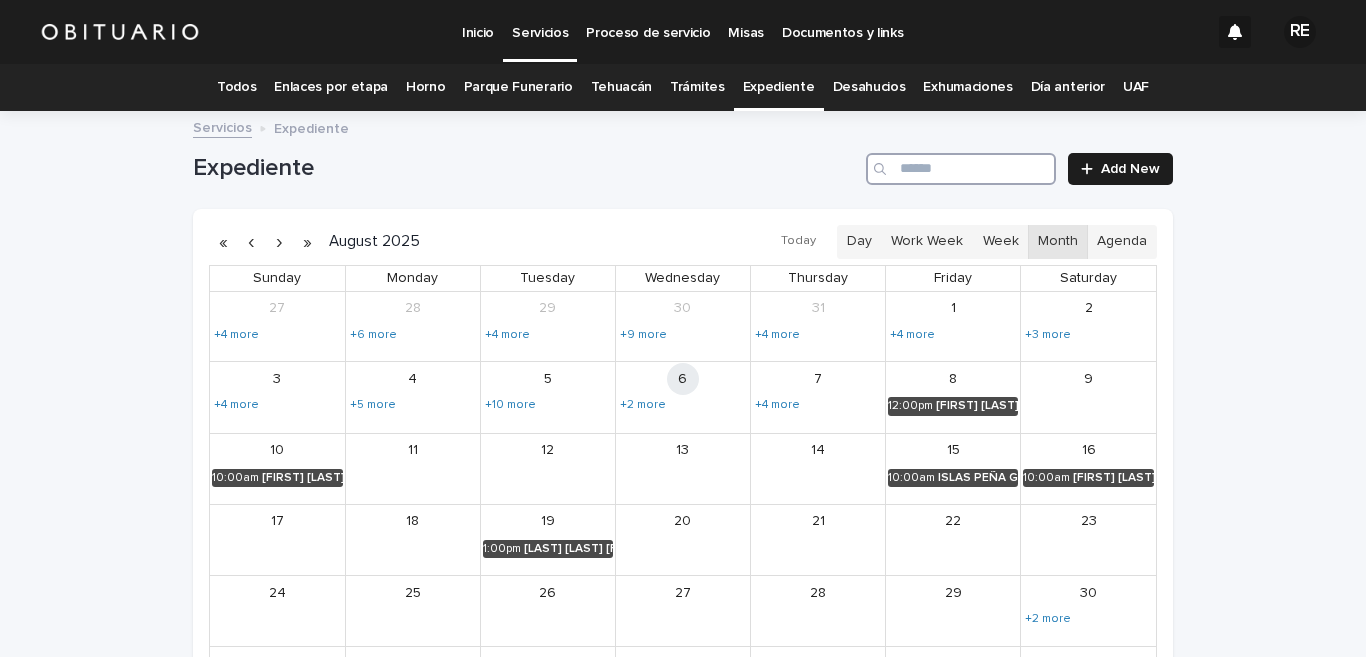 click at bounding box center (961, 169) 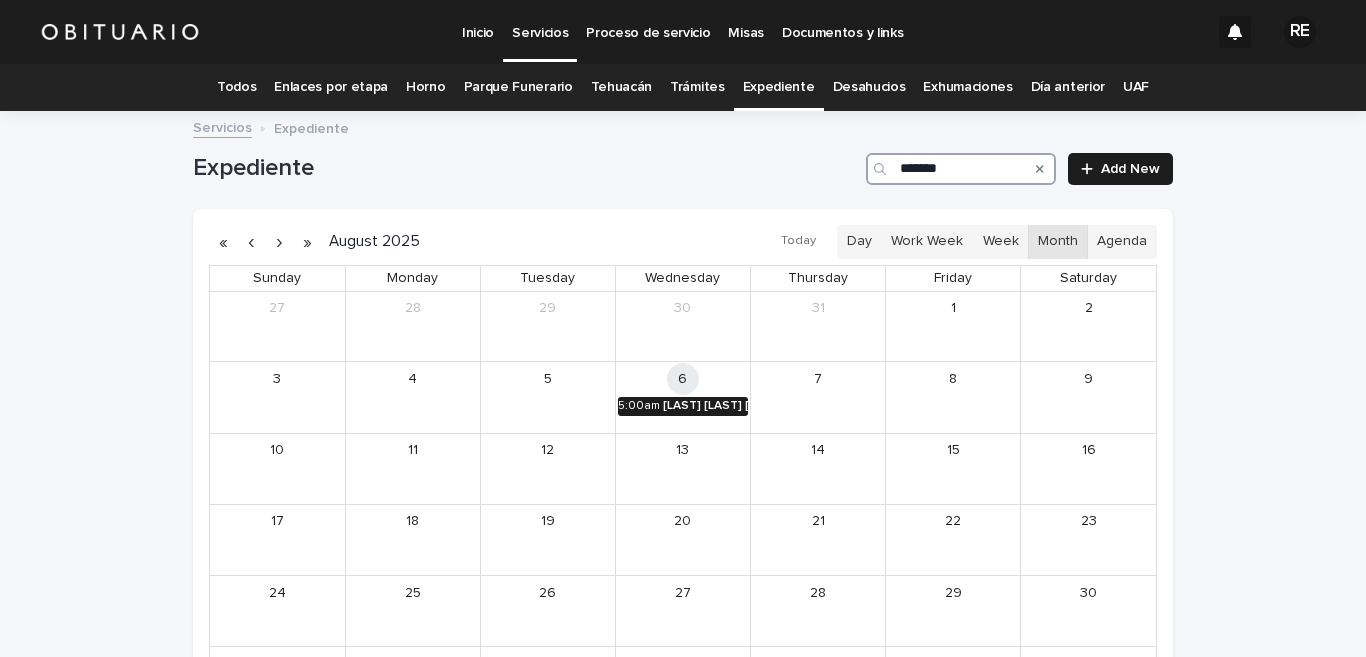 click on "5:00am" at bounding box center (639, 406) 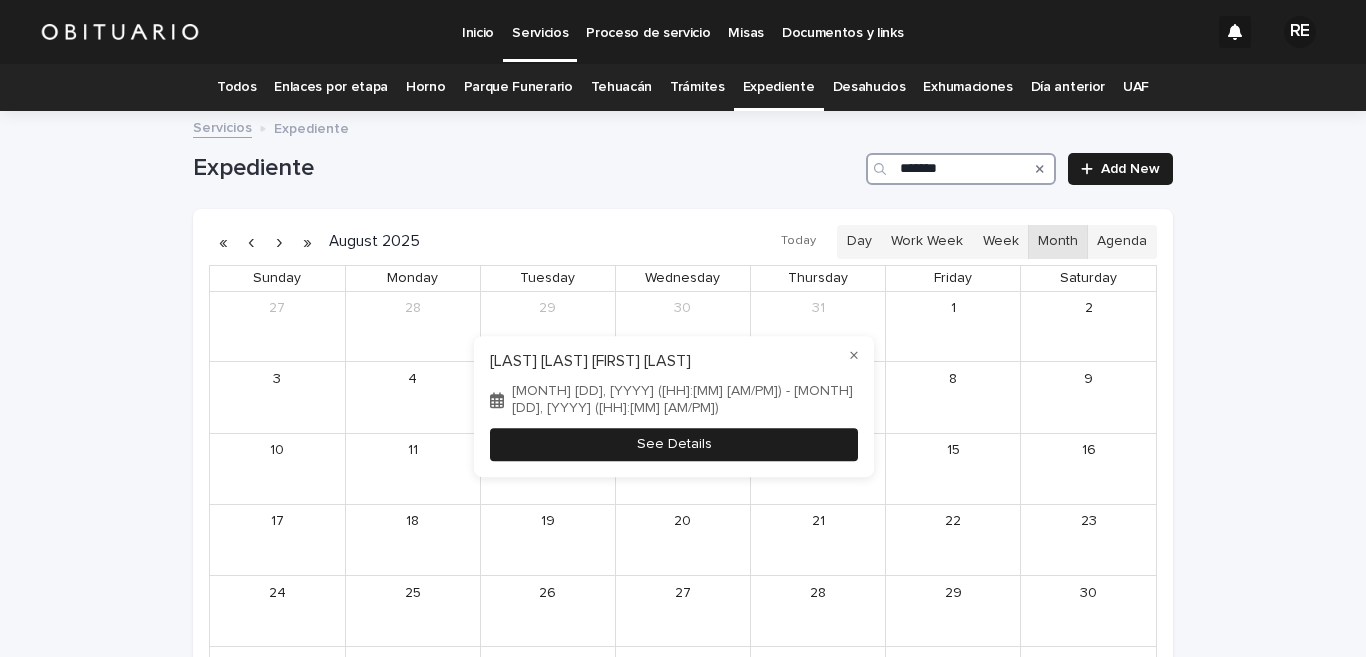 type on "*******" 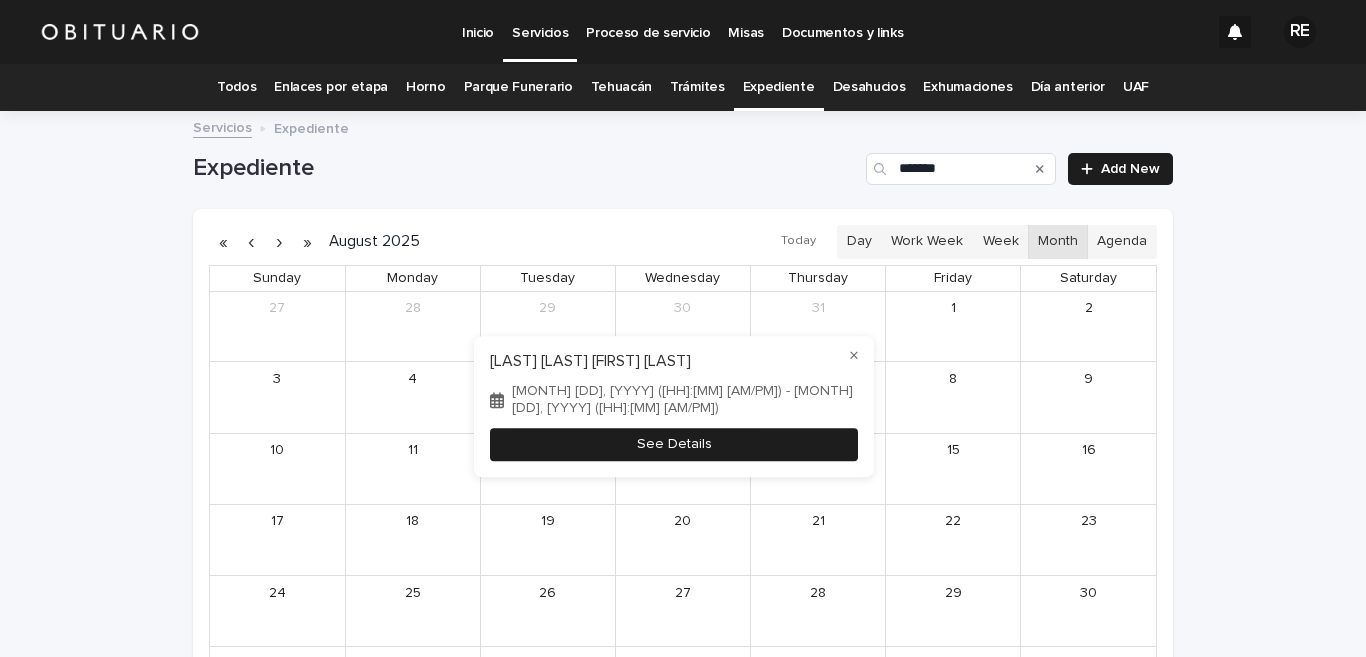click on "See Details" at bounding box center (674, 445) 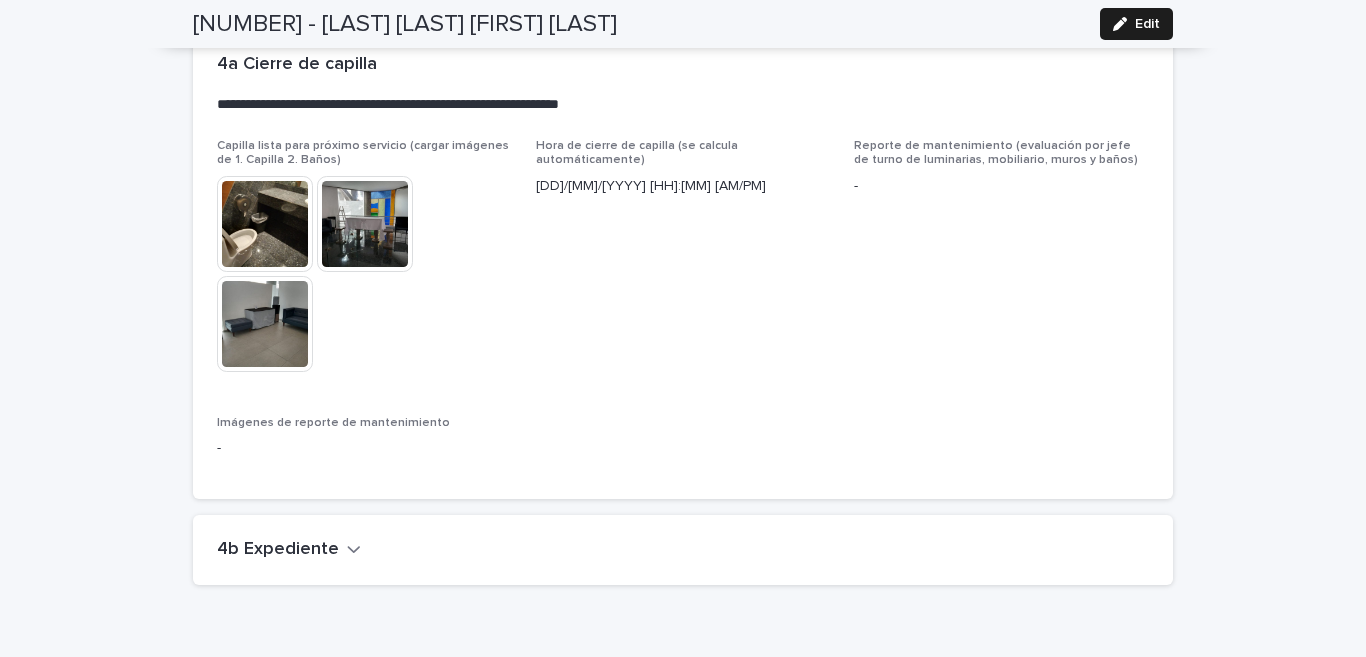 scroll, scrollTop: 4774, scrollLeft: 0, axis: vertical 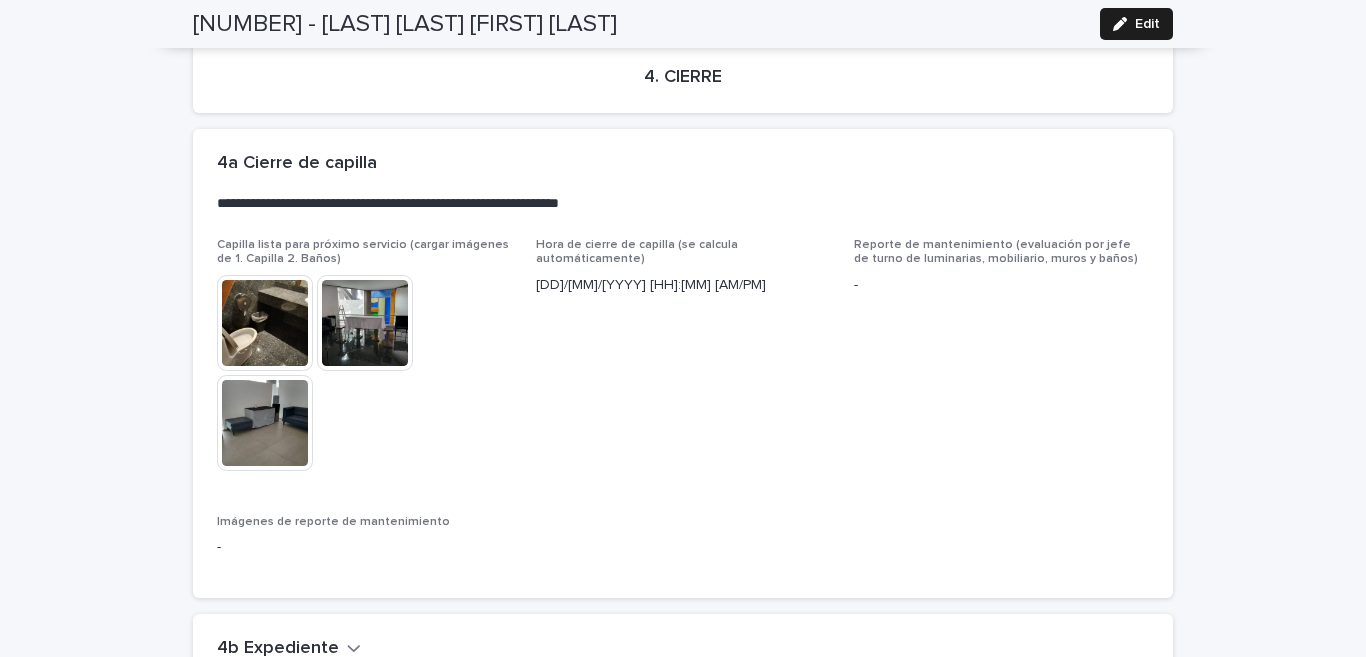 click 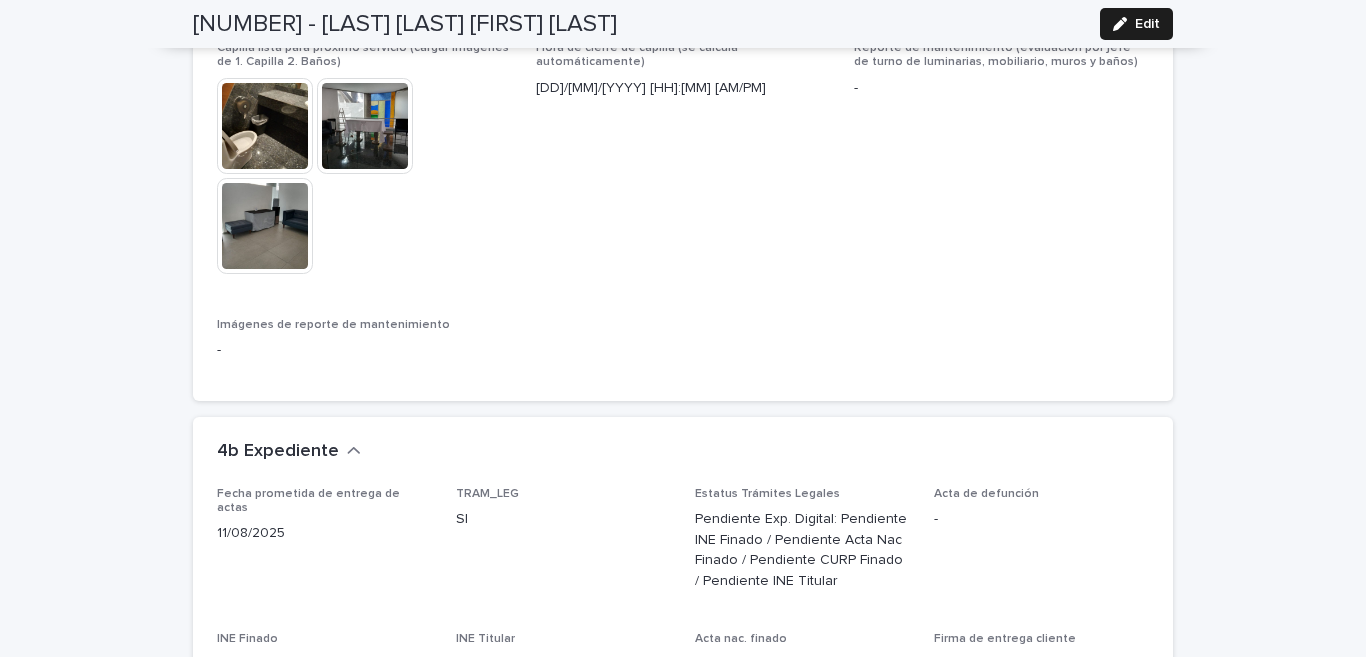 scroll, scrollTop: 5070, scrollLeft: 0, axis: vertical 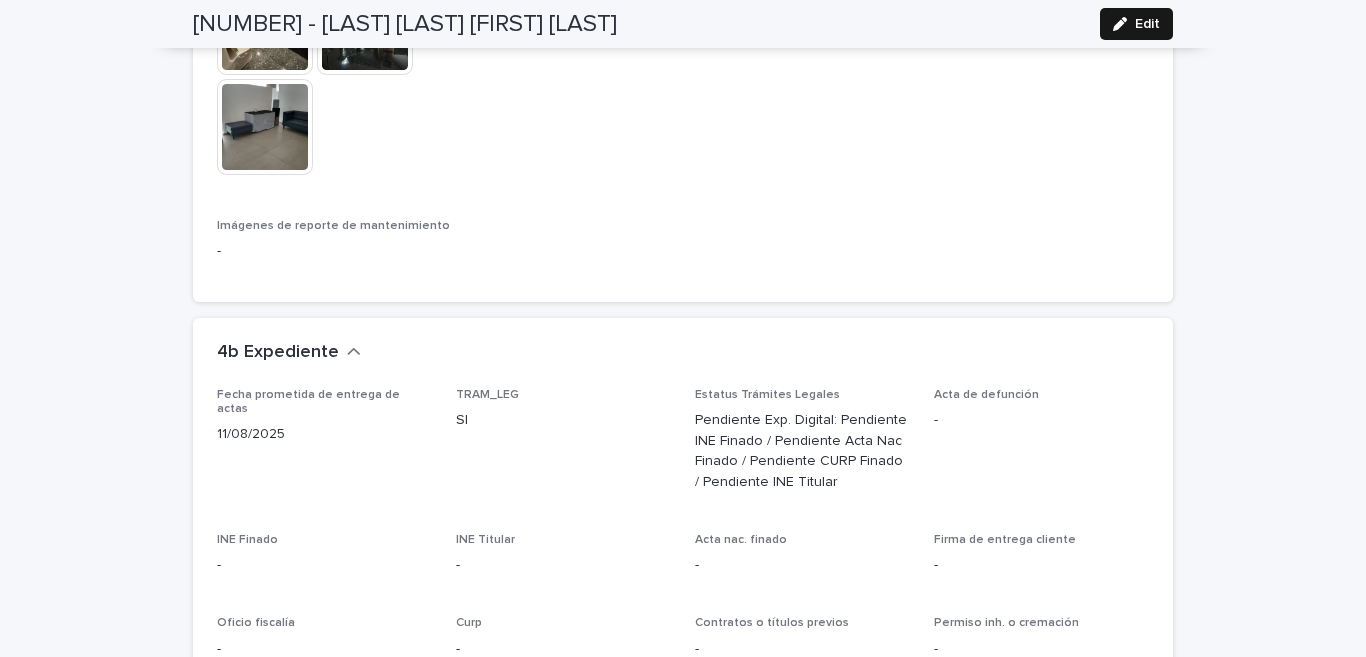 click 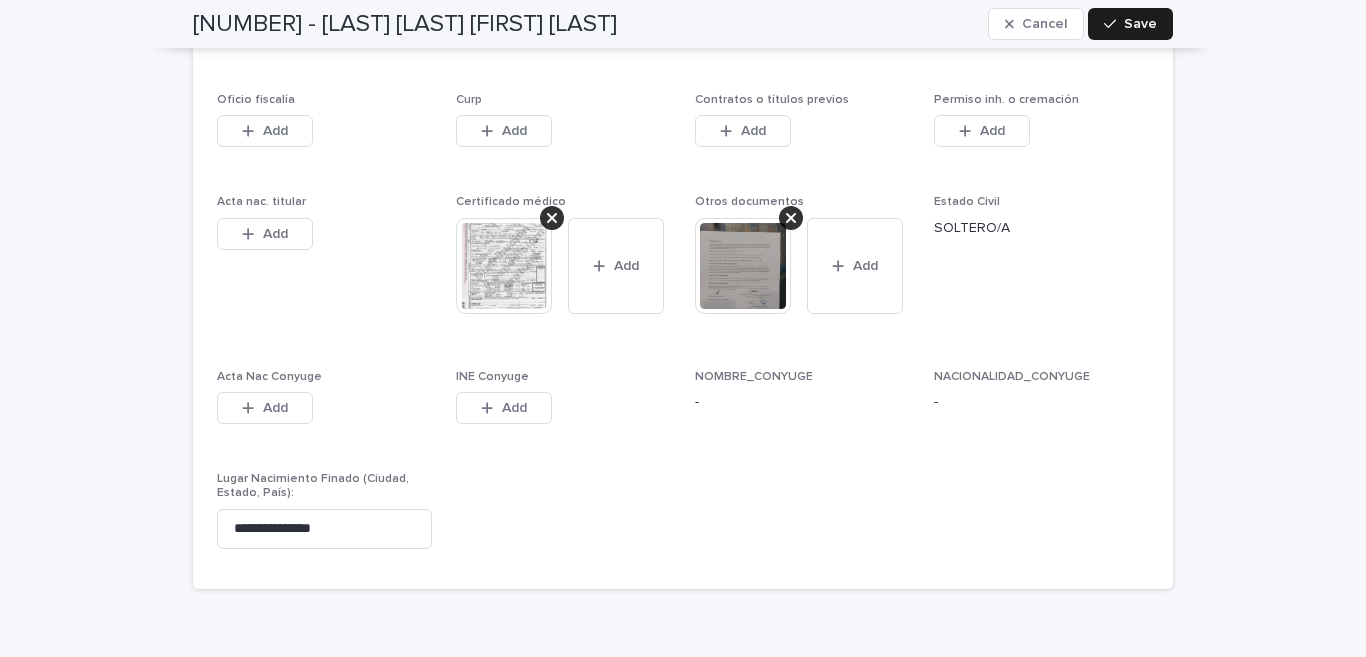 scroll, scrollTop: 5957, scrollLeft: 0, axis: vertical 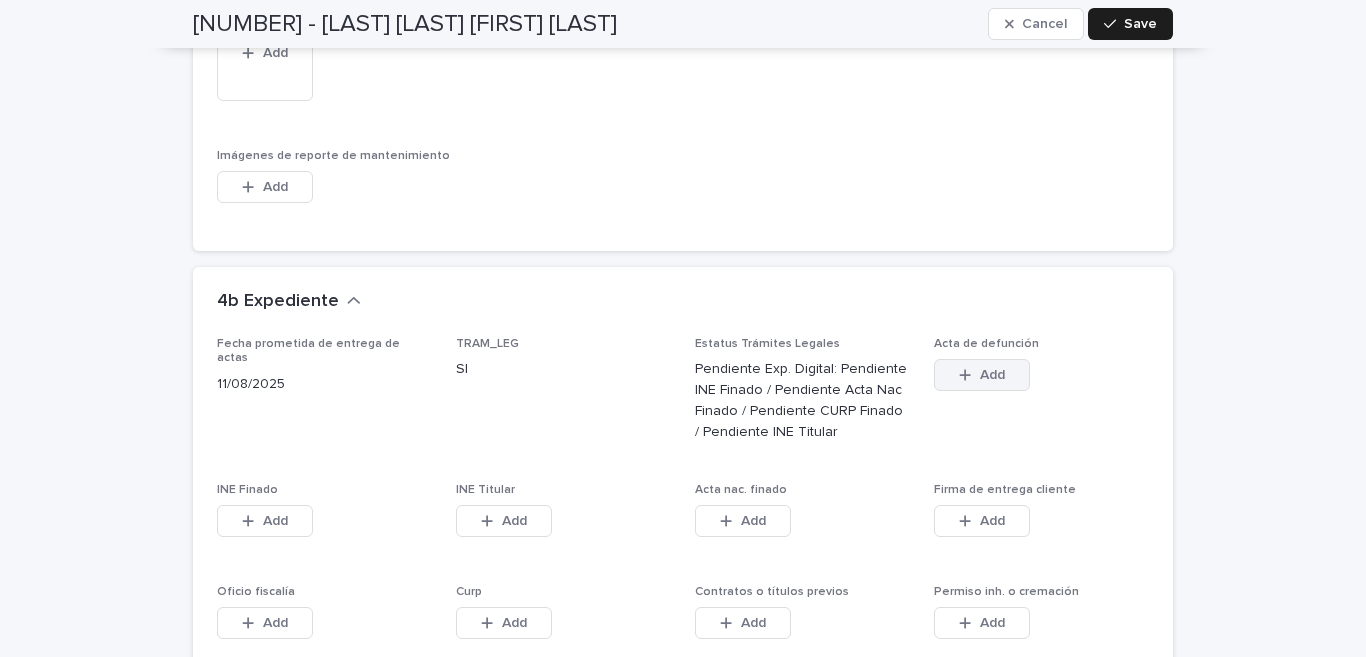 click on "Add" at bounding box center (982, 375) 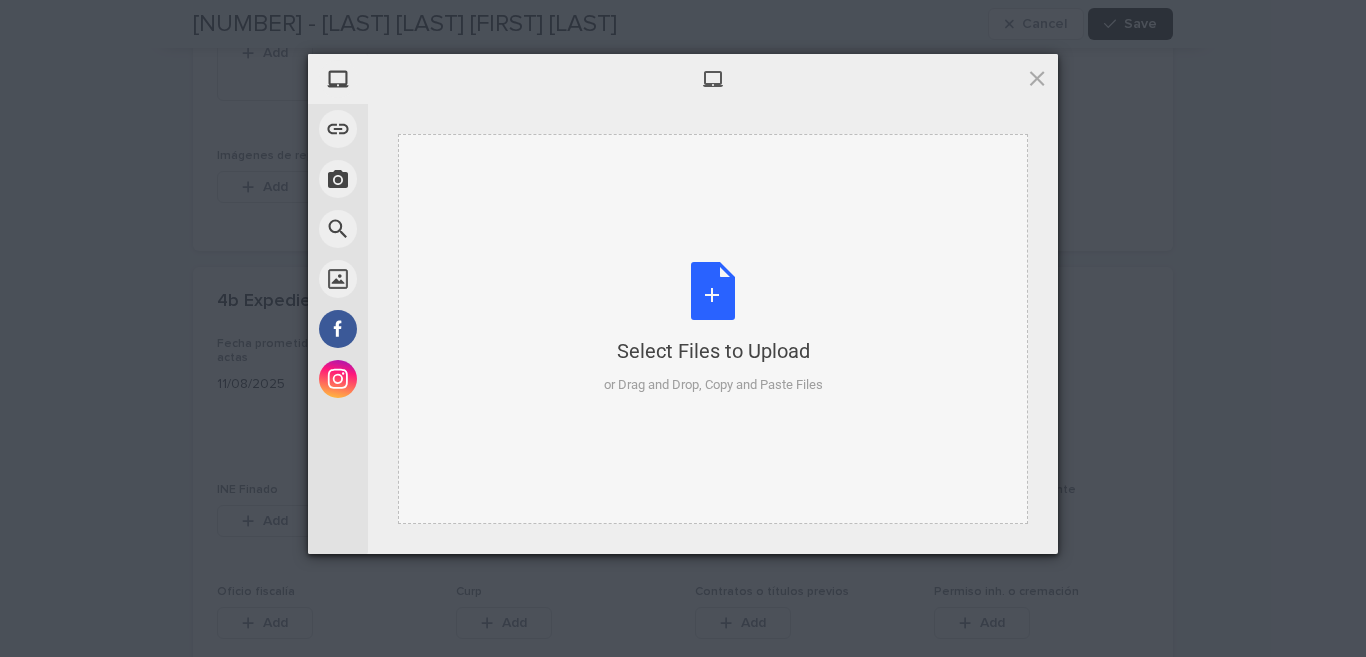 click on "Select Files to Upload
or Drag and Drop, Copy and Paste Files" at bounding box center (713, 328) 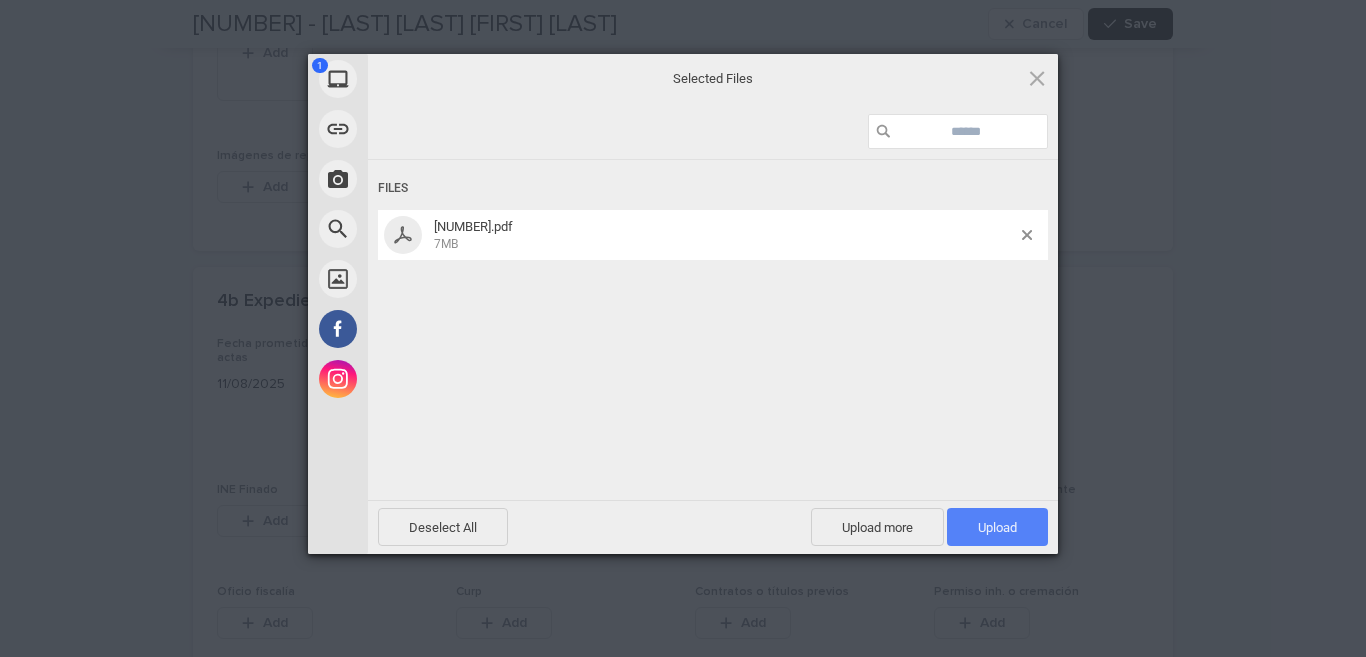 click on "Upload" at bounding box center [997, 527] 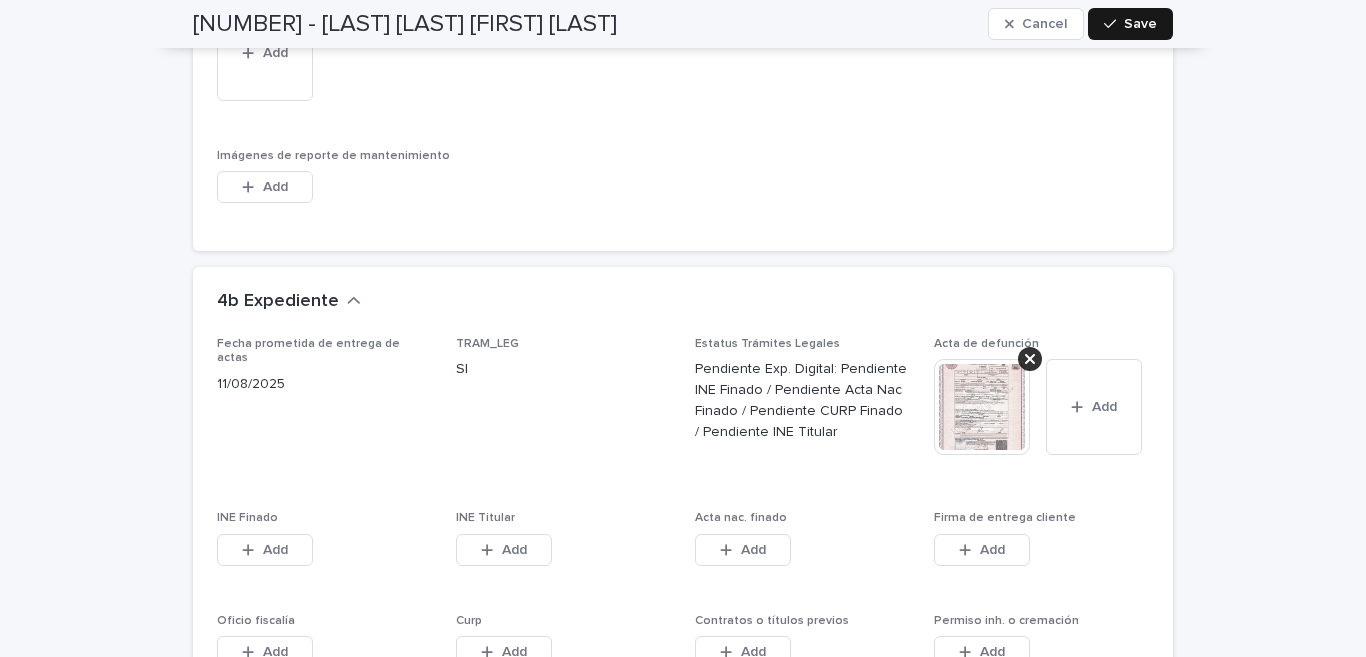 click on "Save" at bounding box center (1140, 24) 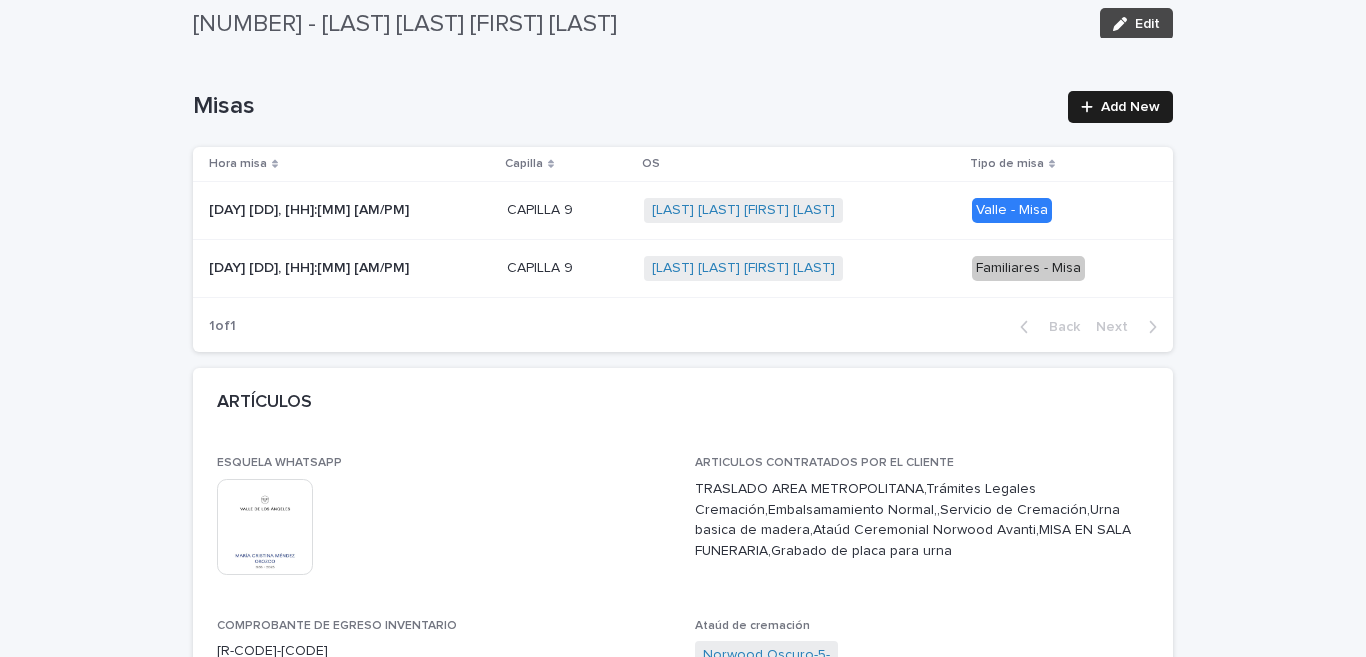 scroll, scrollTop: 0, scrollLeft: 0, axis: both 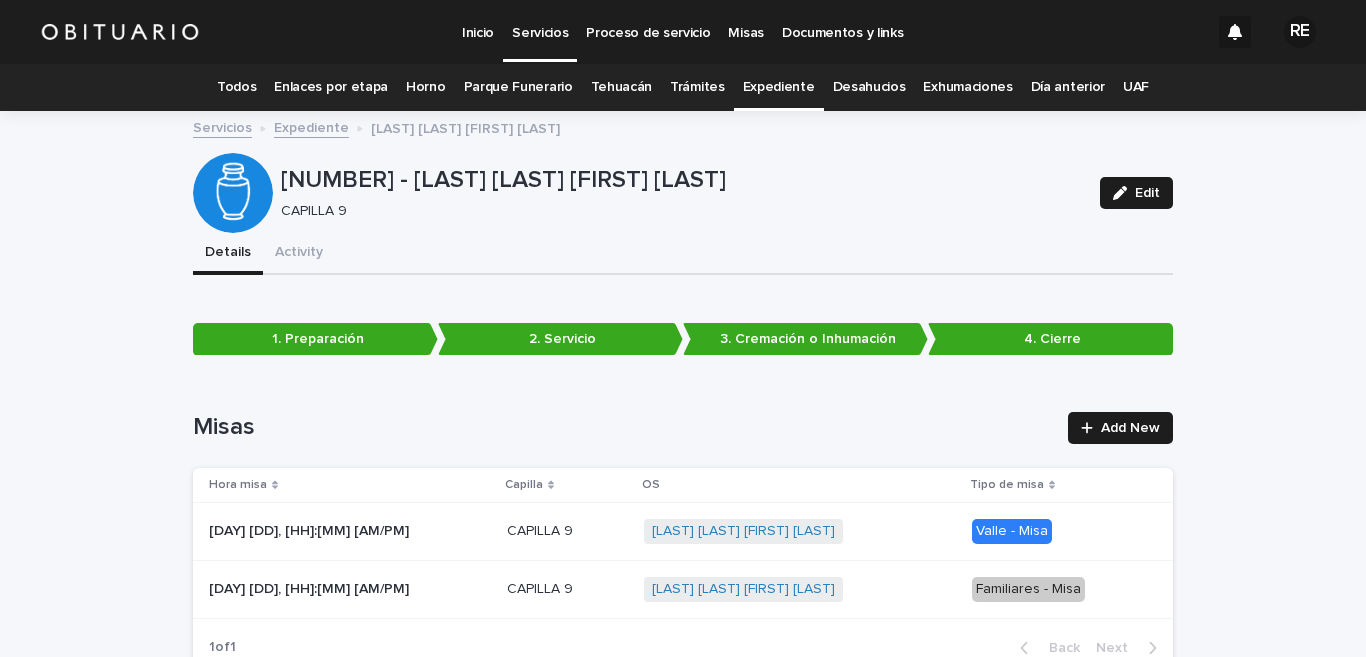 click on "Expediente" at bounding box center [779, 87] 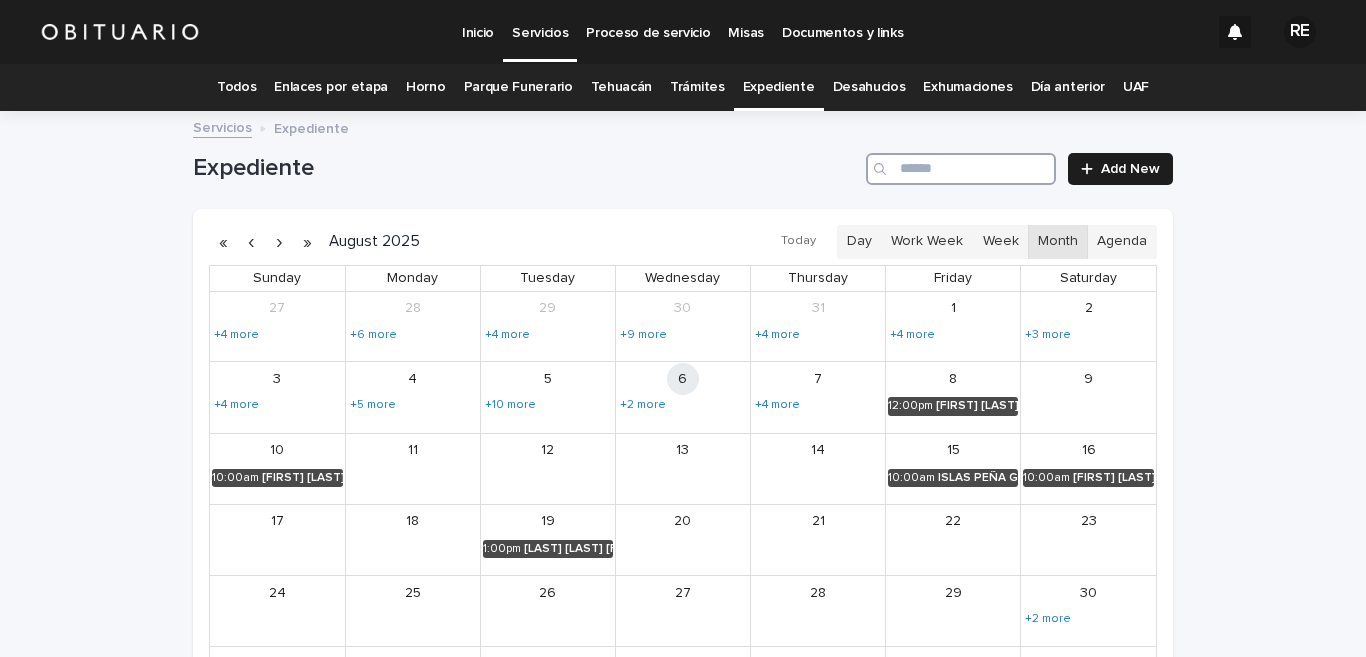 click at bounding box center [961, 169] 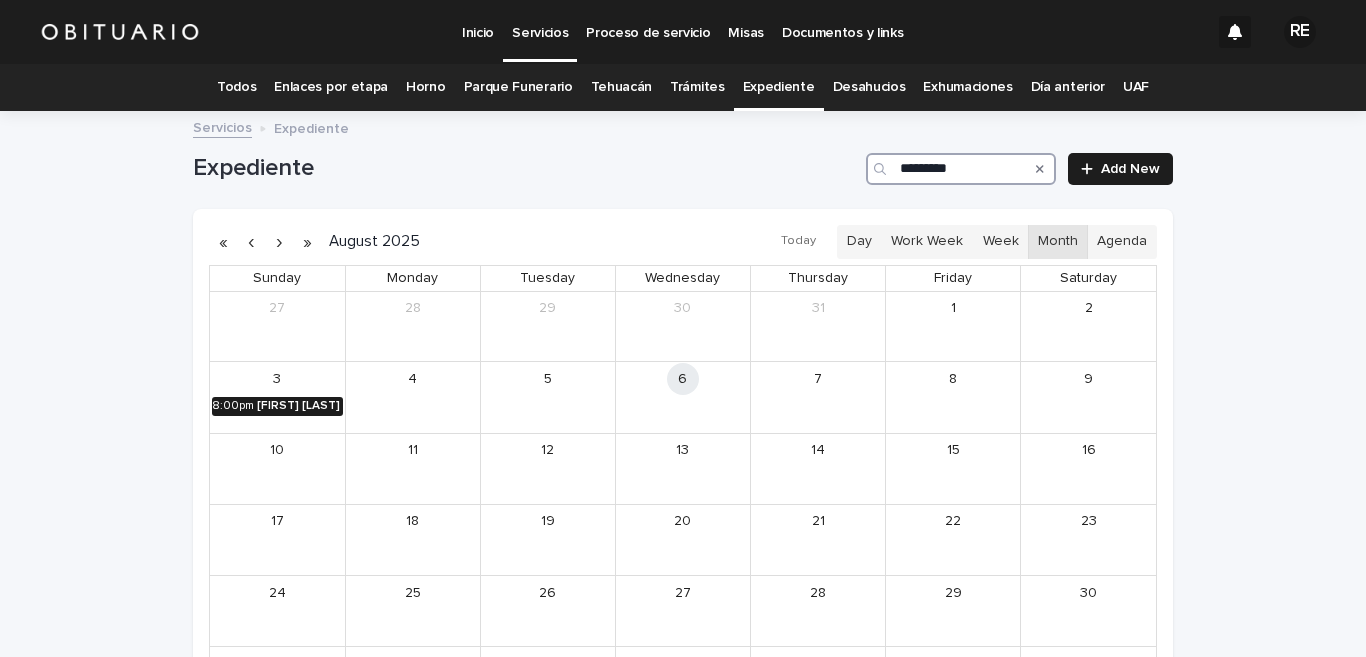 click on "[HH]:[MM][AM/PM] [LAST] [LAST] [FIRST] [FIRST]" at bounding box center (277, 406) 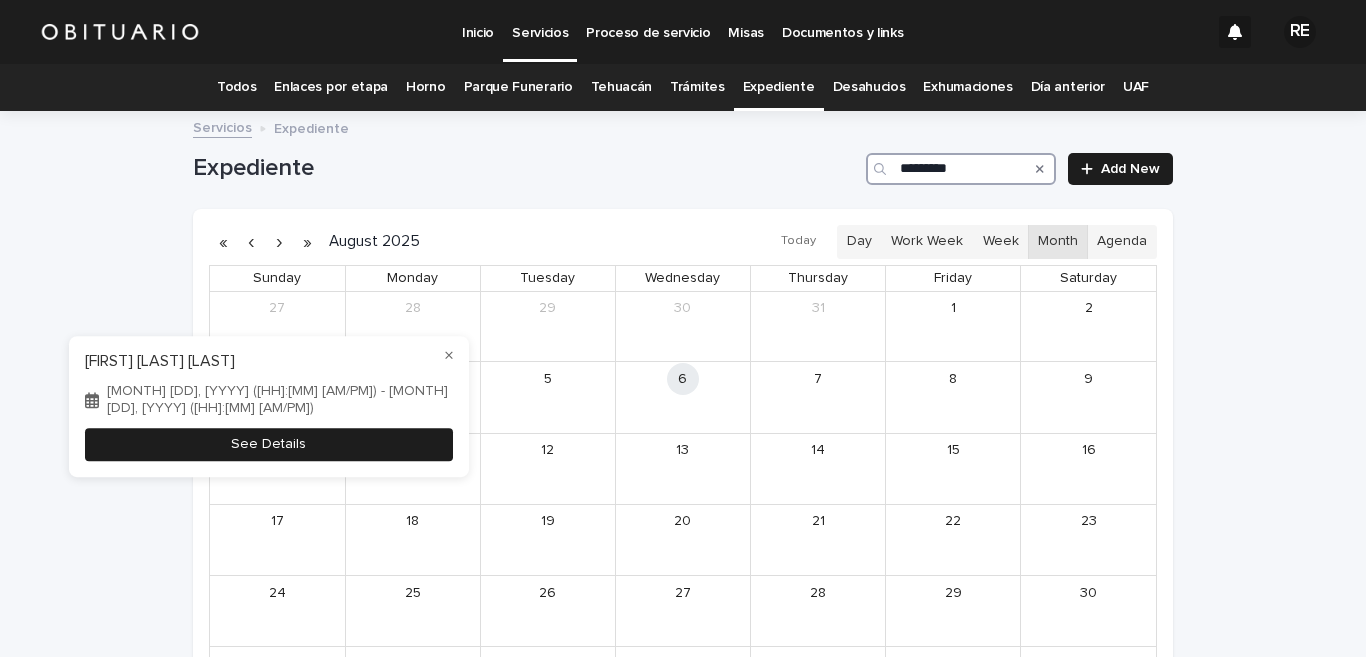 type on "*********" 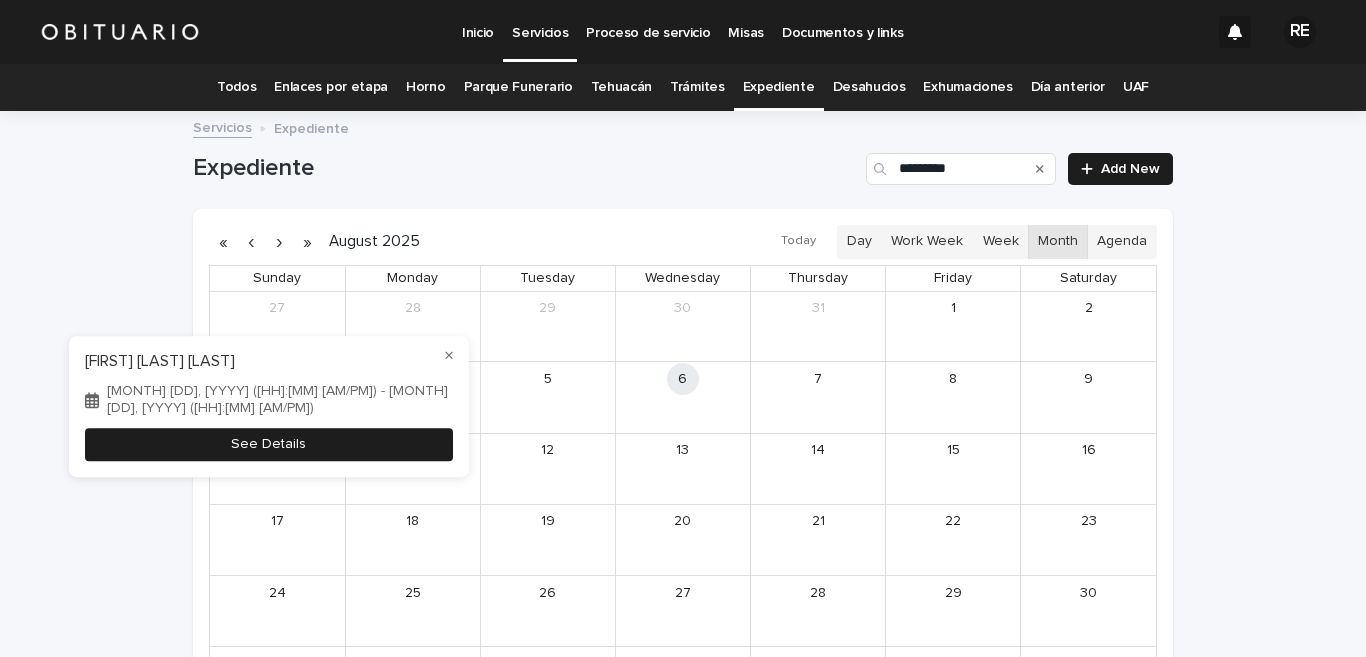 click on "See Details" at bounding box center (269, 445) 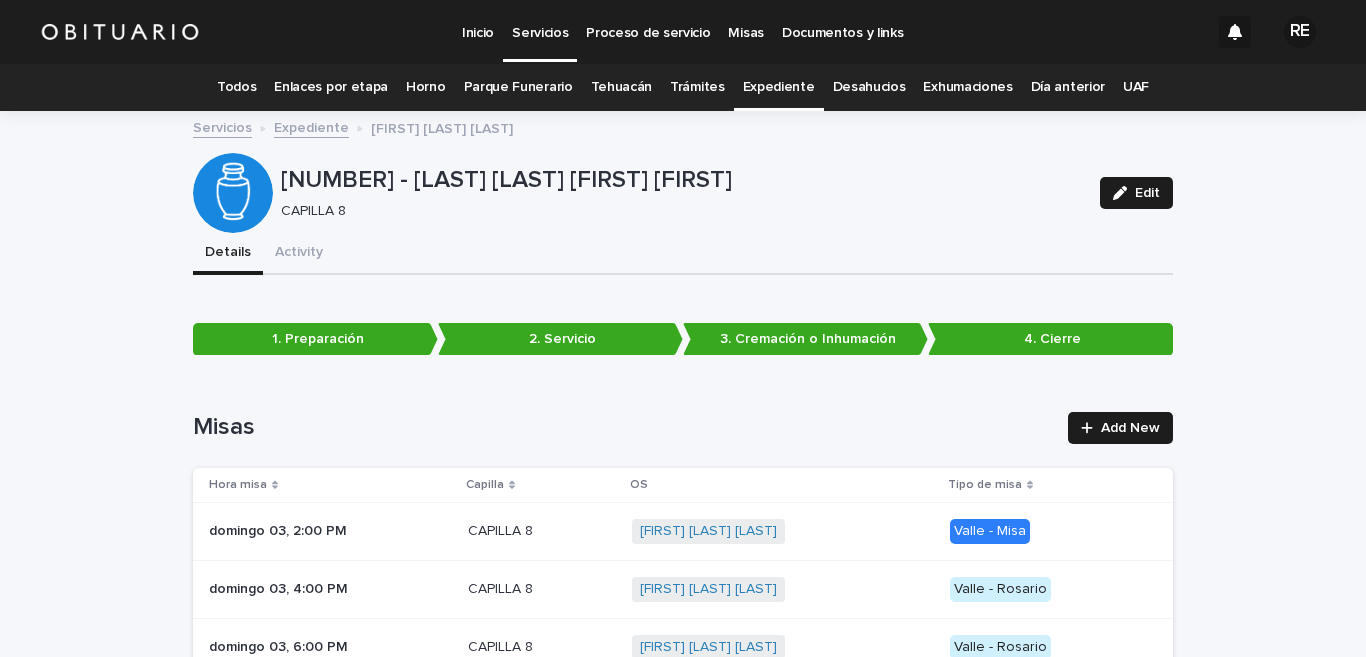 click on "Todos" at bounding box center [236, 87] 